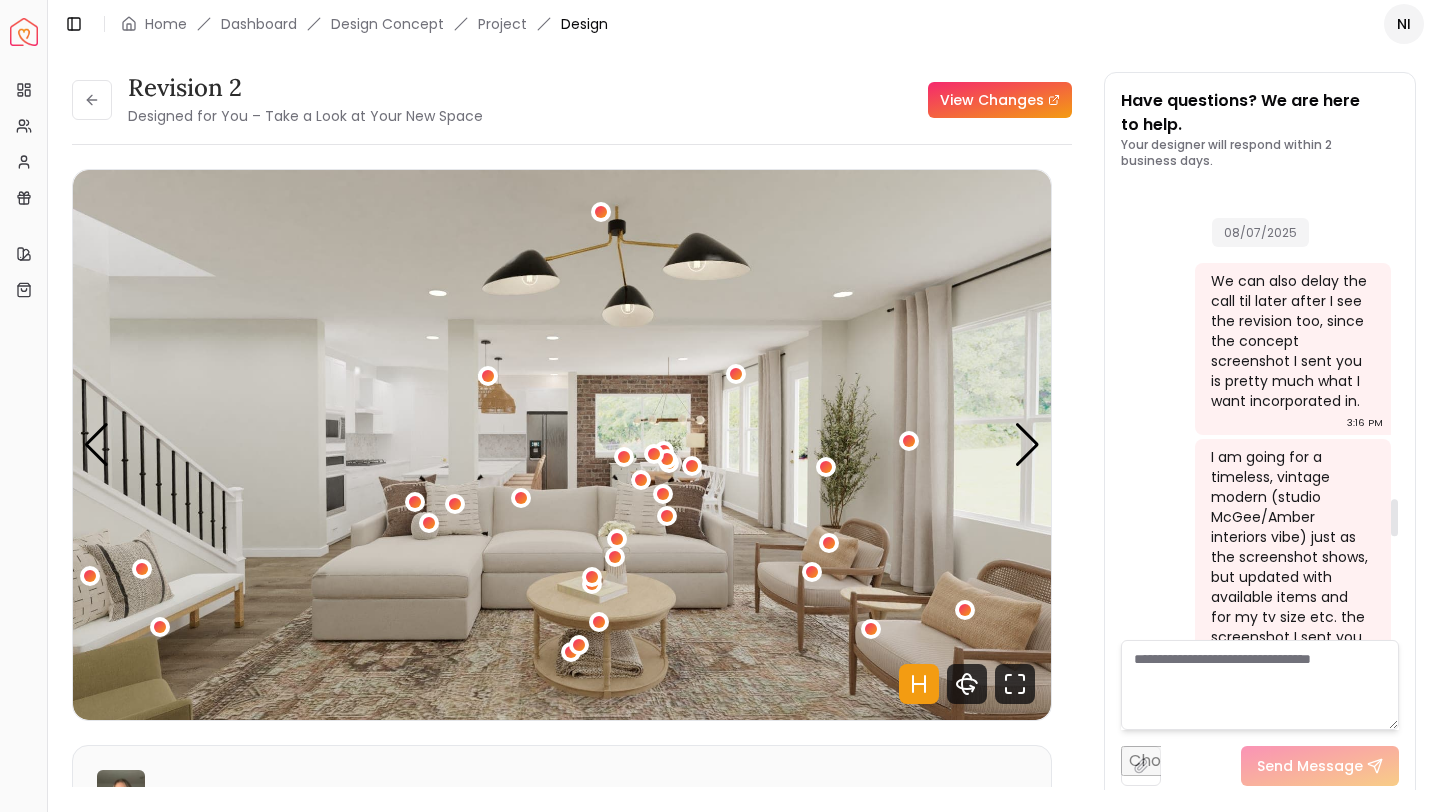 scroll, scrollTop: 0, scrollLeft: 0, axis: both 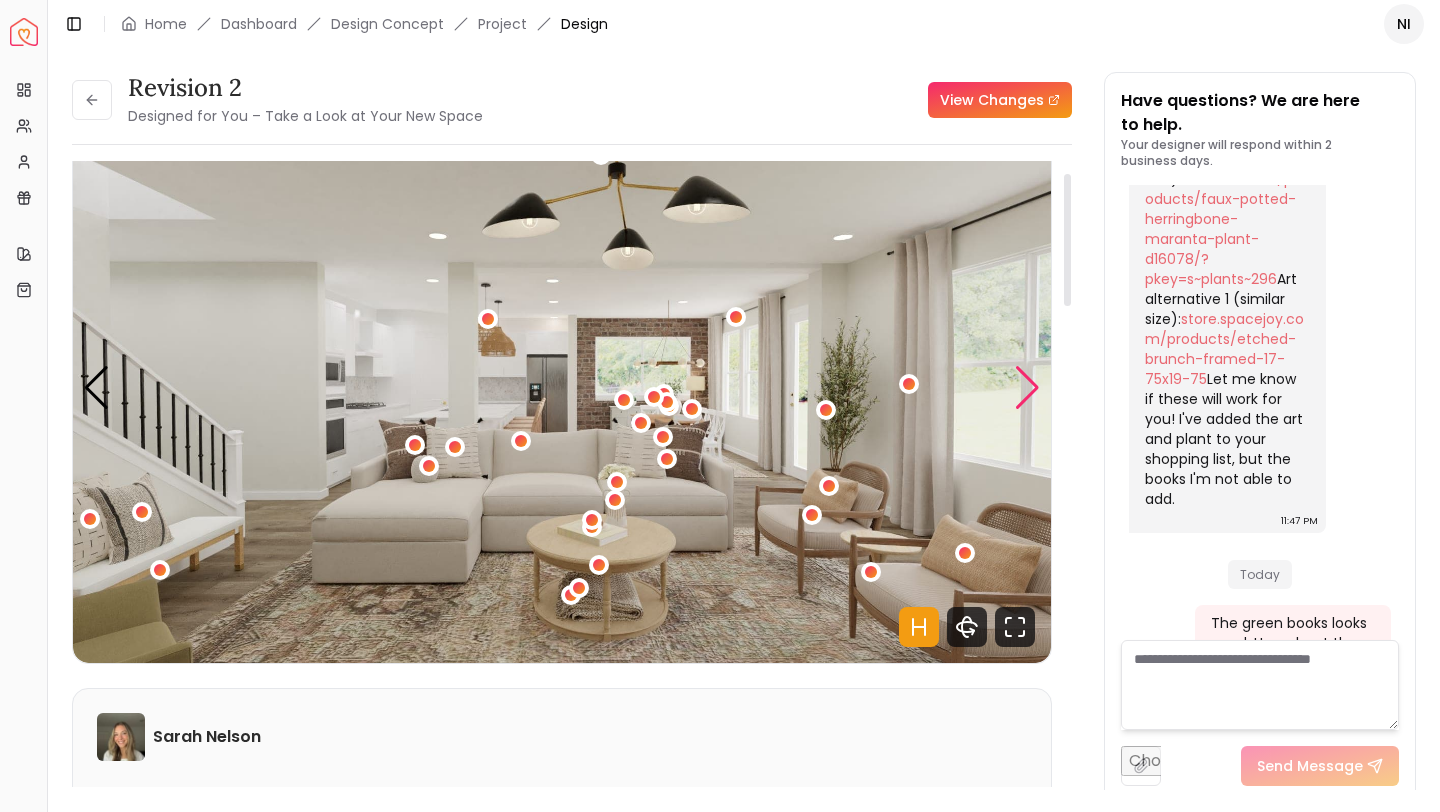 click at bounding box center (1027, 388) 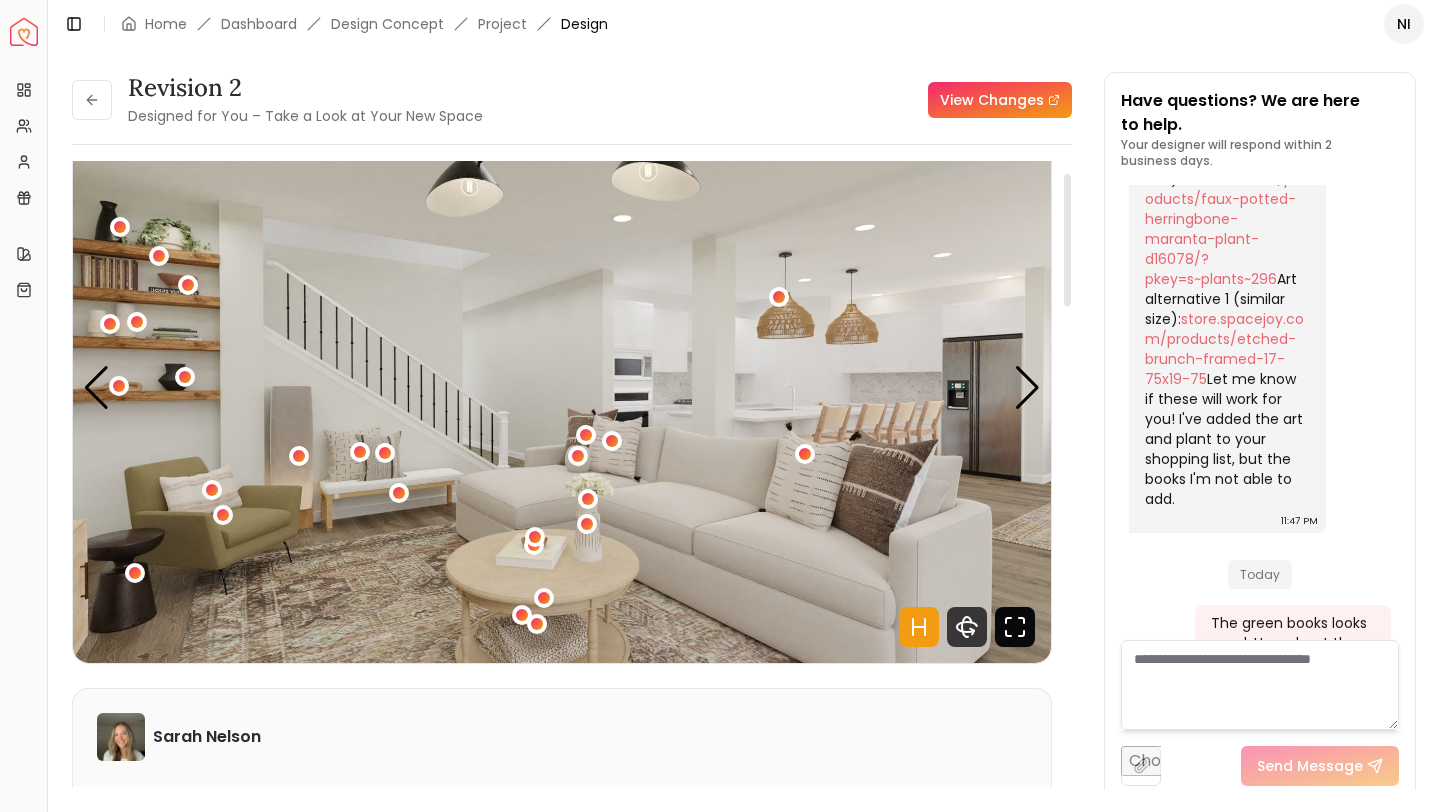 click 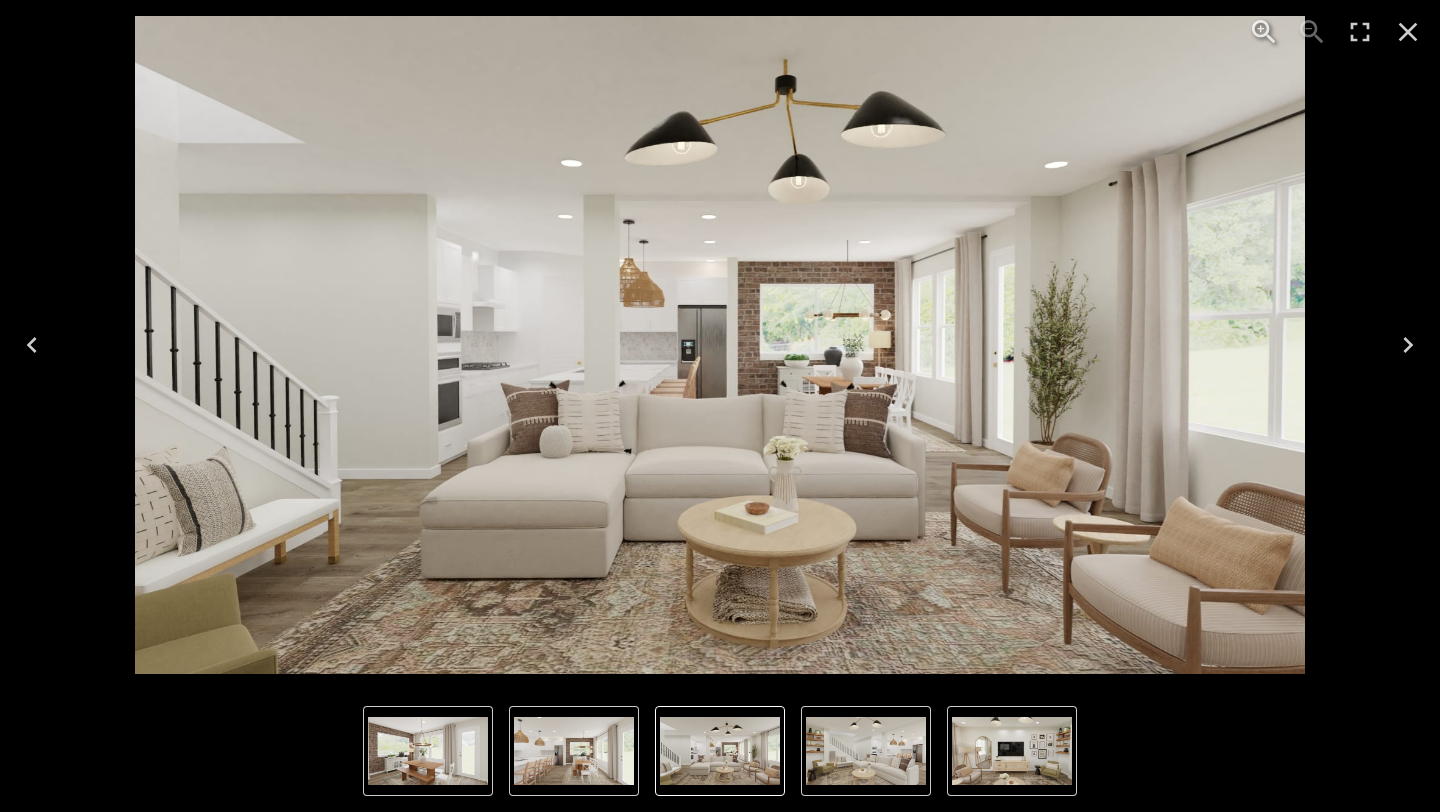 click 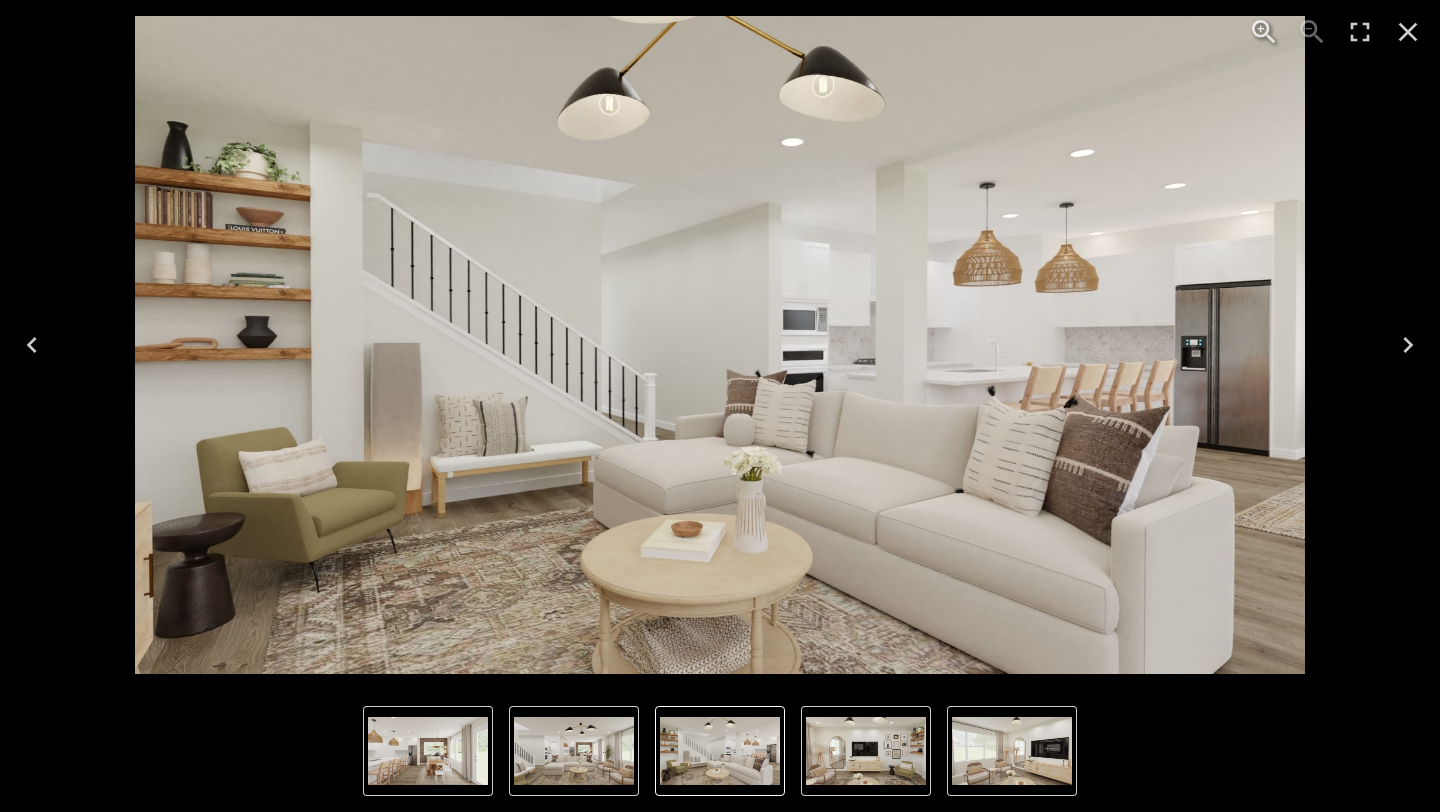 click 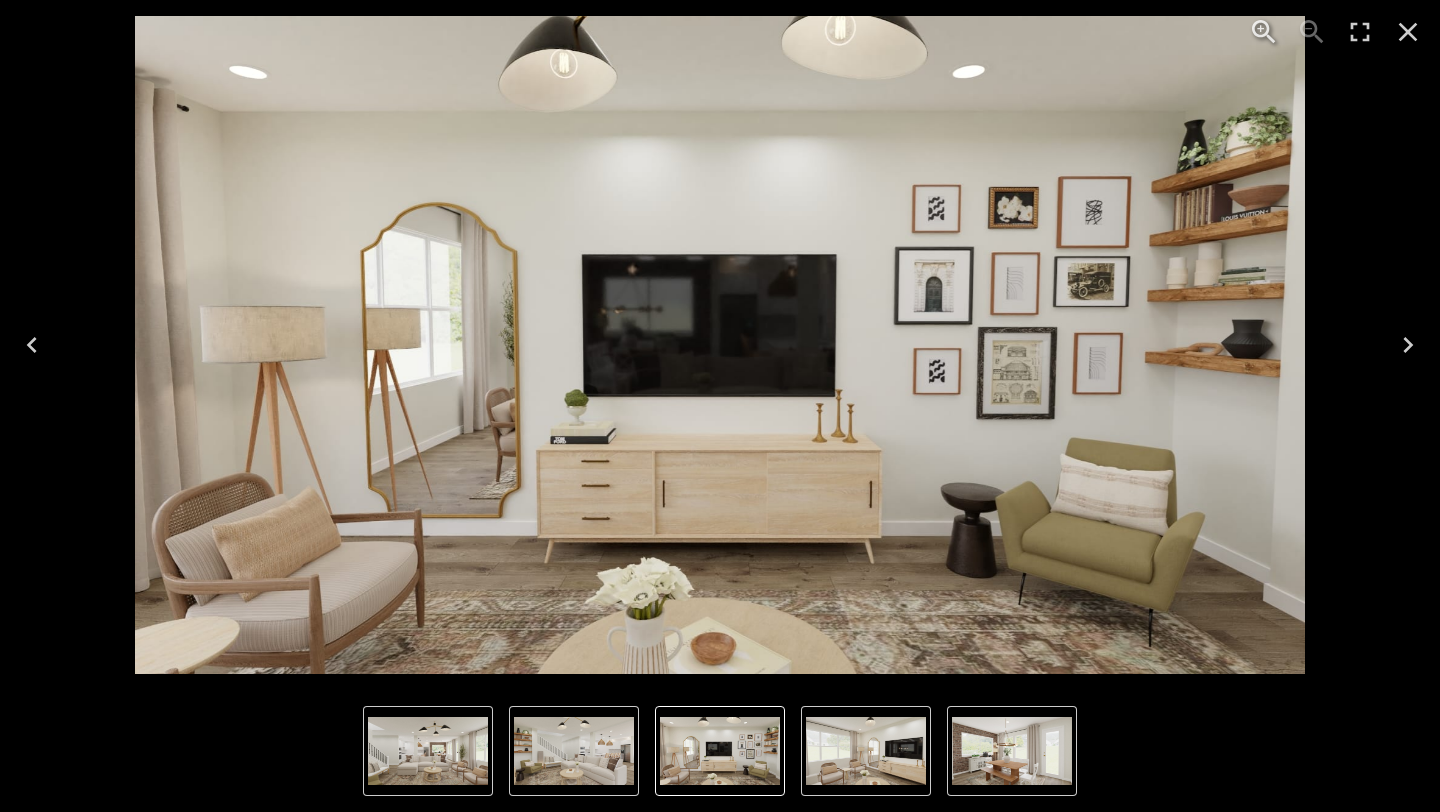click 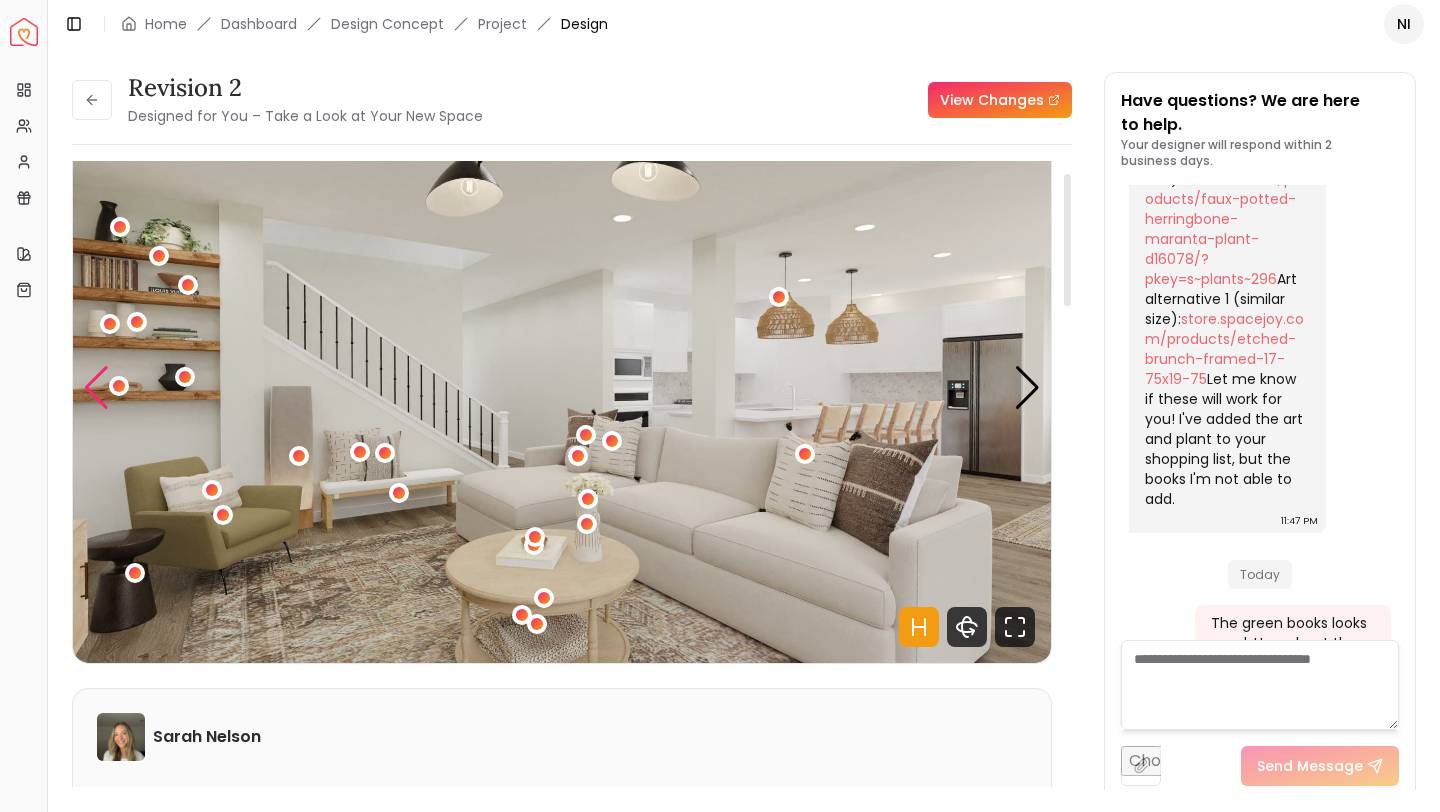 click at bounding box center [96, 388] 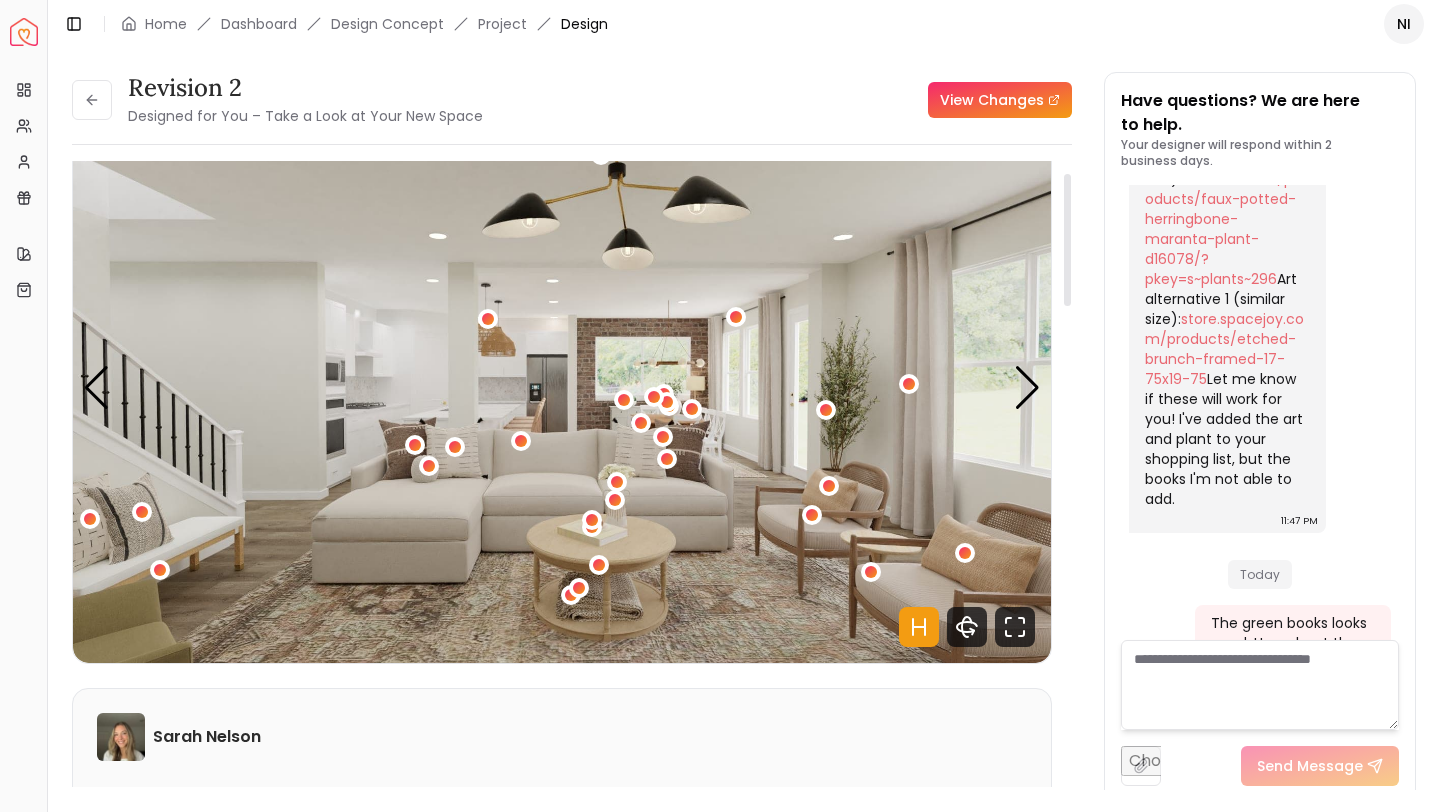 click at bounding box center [562, 388] 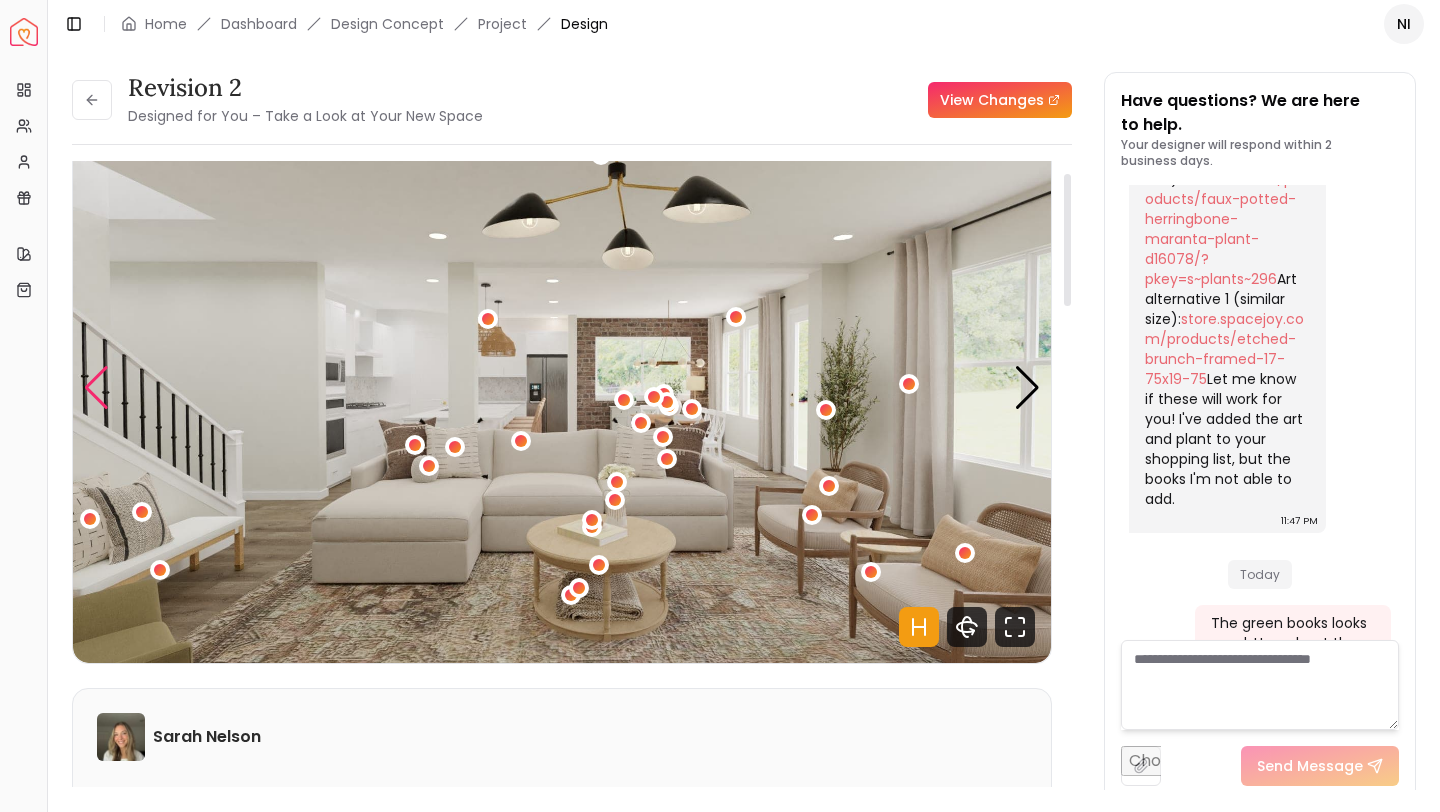 click at bounding box center (96, 388) 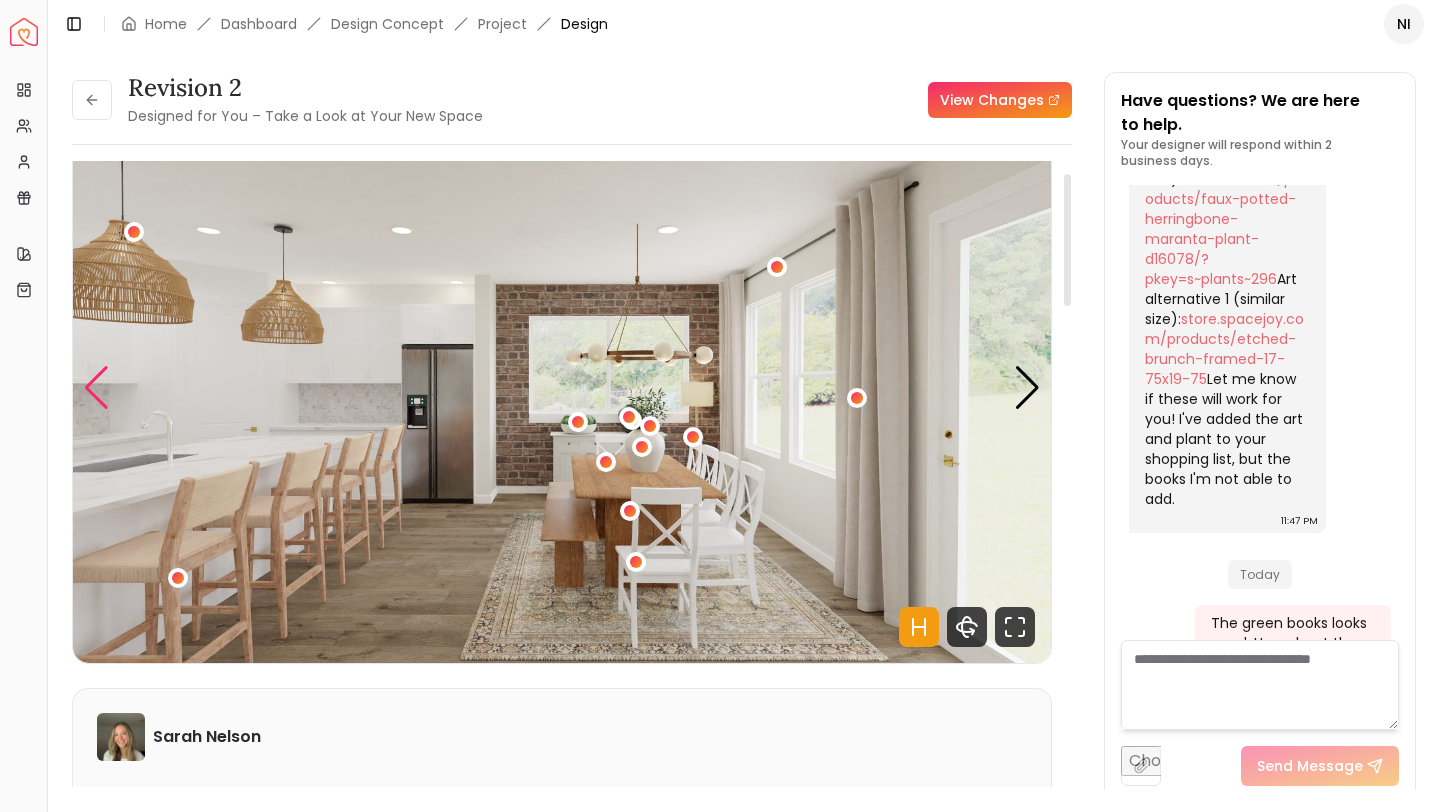 click at bounding box center (96, 388) 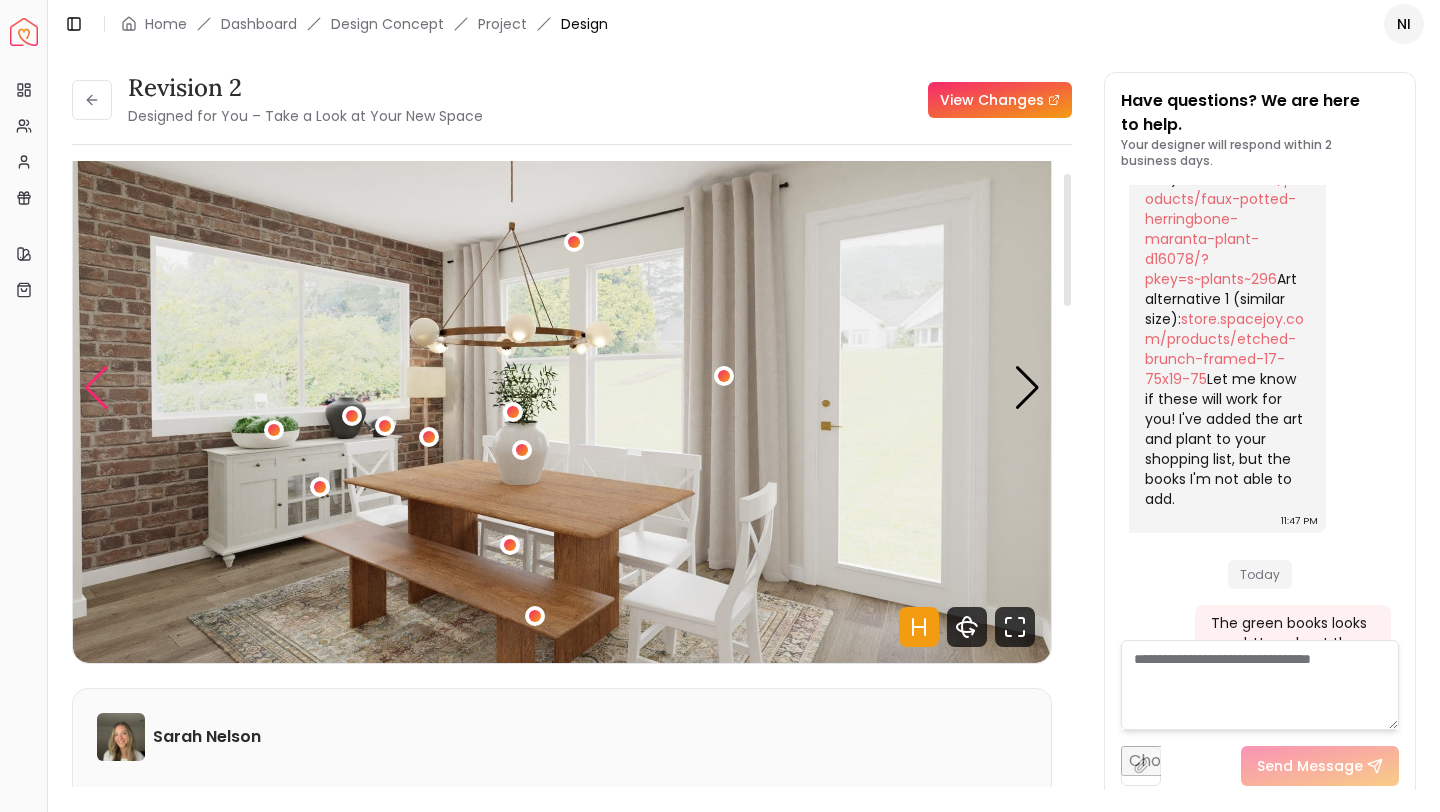 click at bounding box center [96, 388] 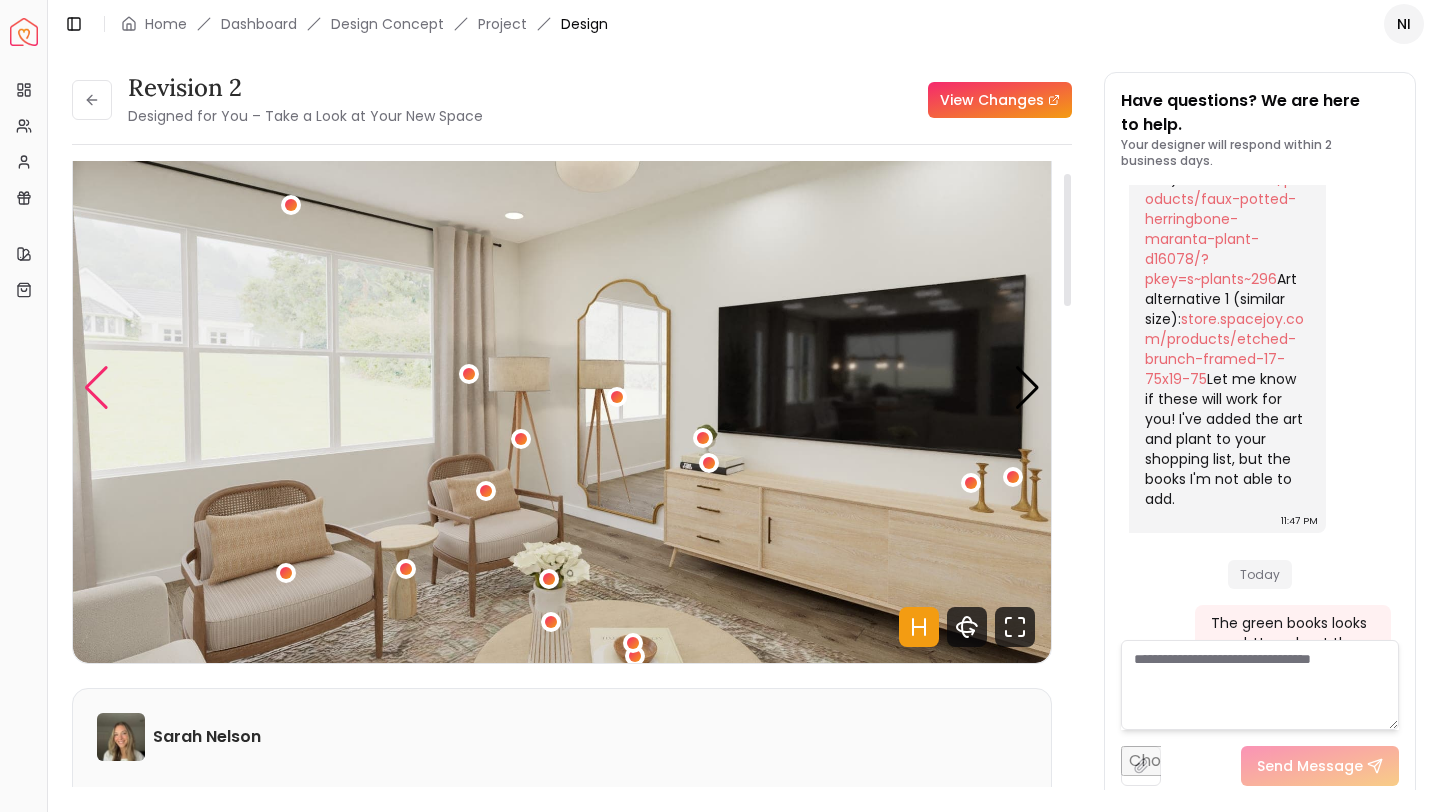 click at bounding box center (96, 388) 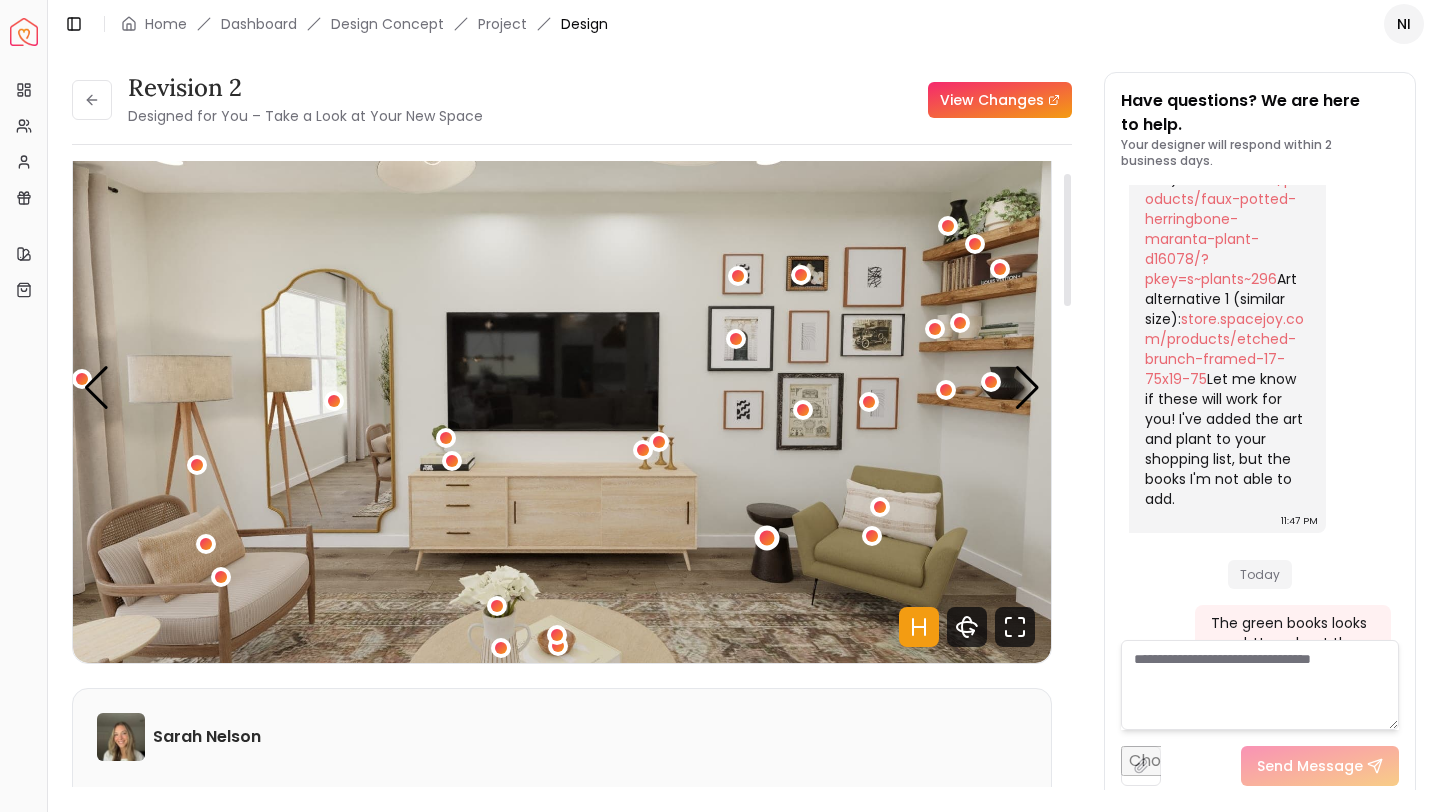click at bounding box center (767, 537) 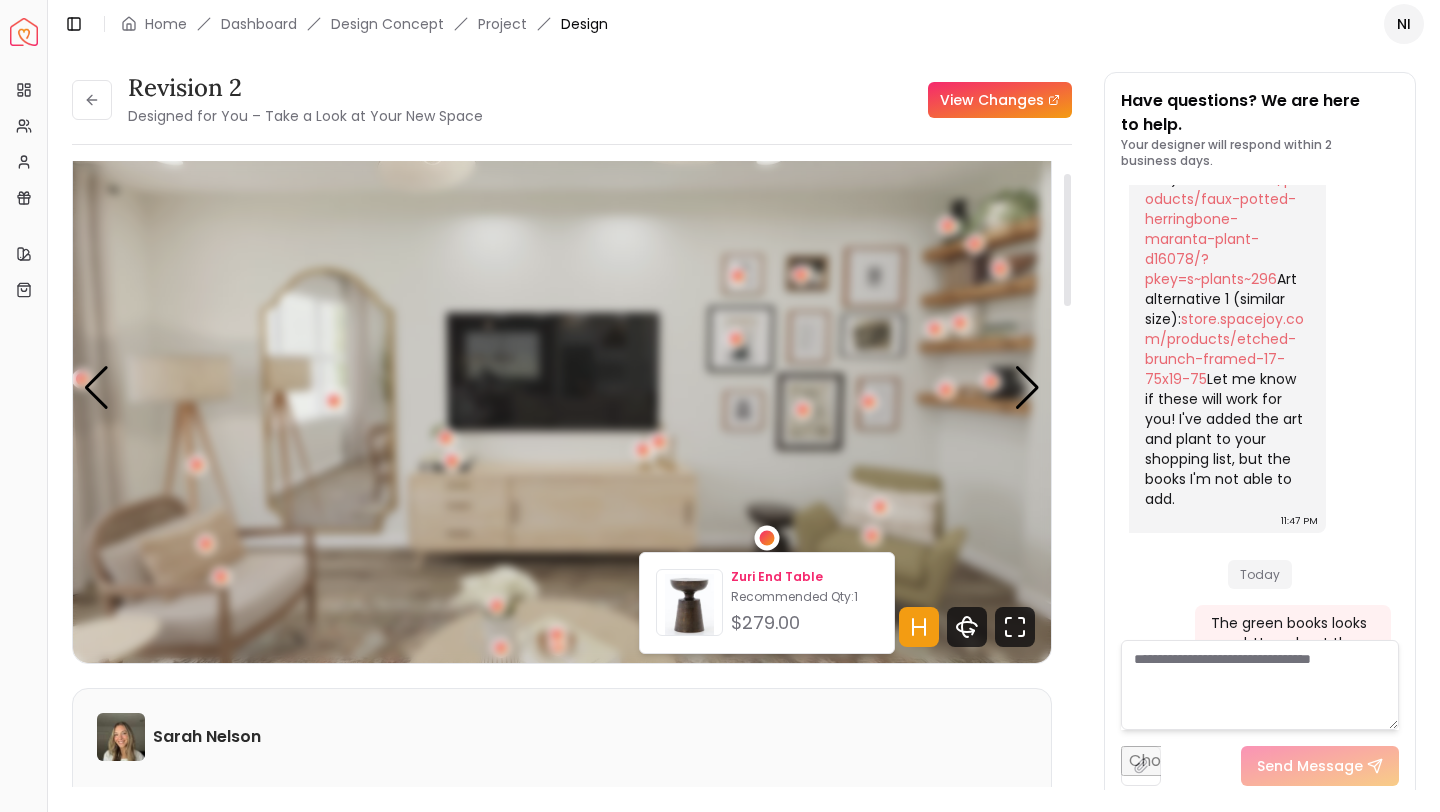 click on "Zuri End Table Recommended Qty:  1 $279.00" at bounding box center [804, 603] 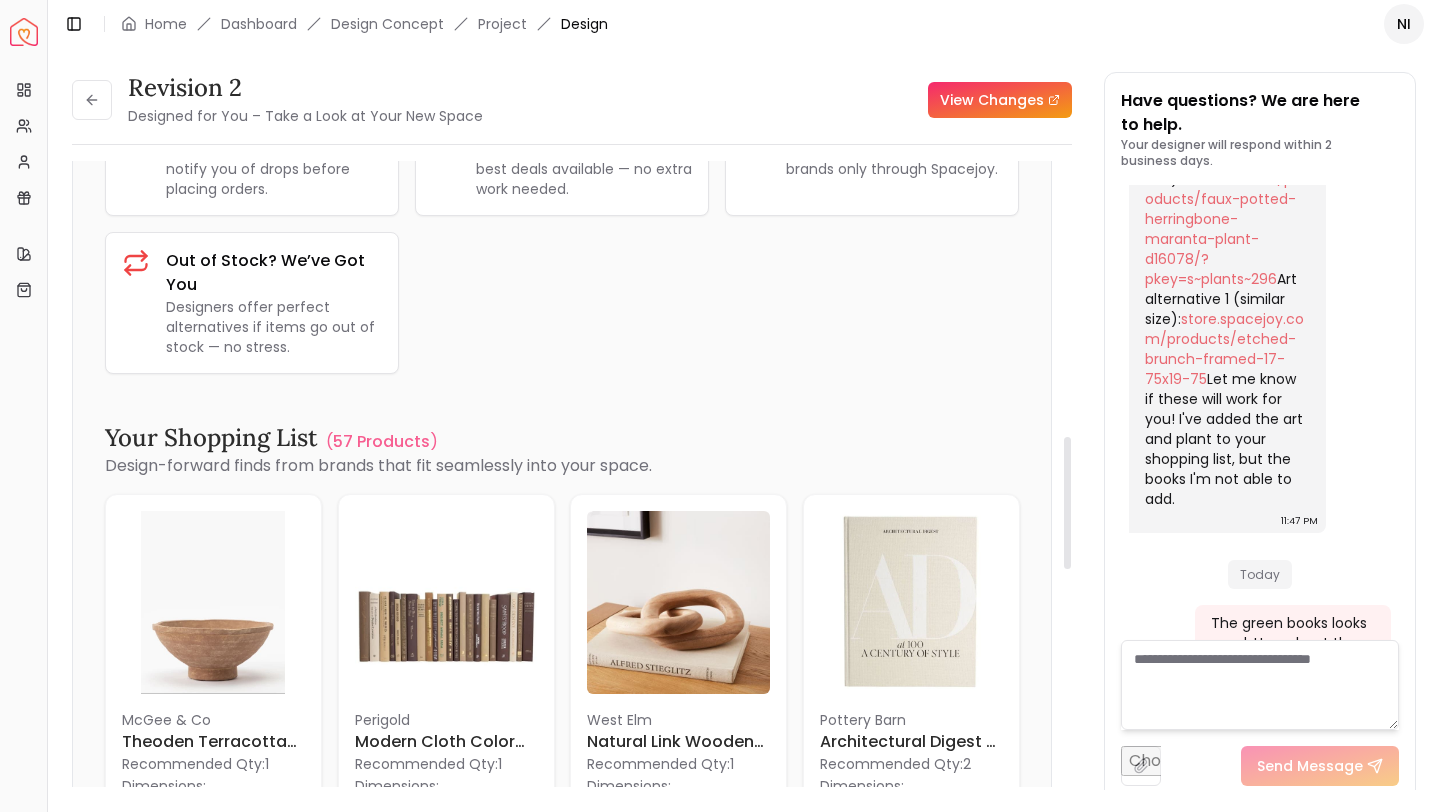 scroll, scrollTop: 1642, scrollLeft: 0, axis: vertical 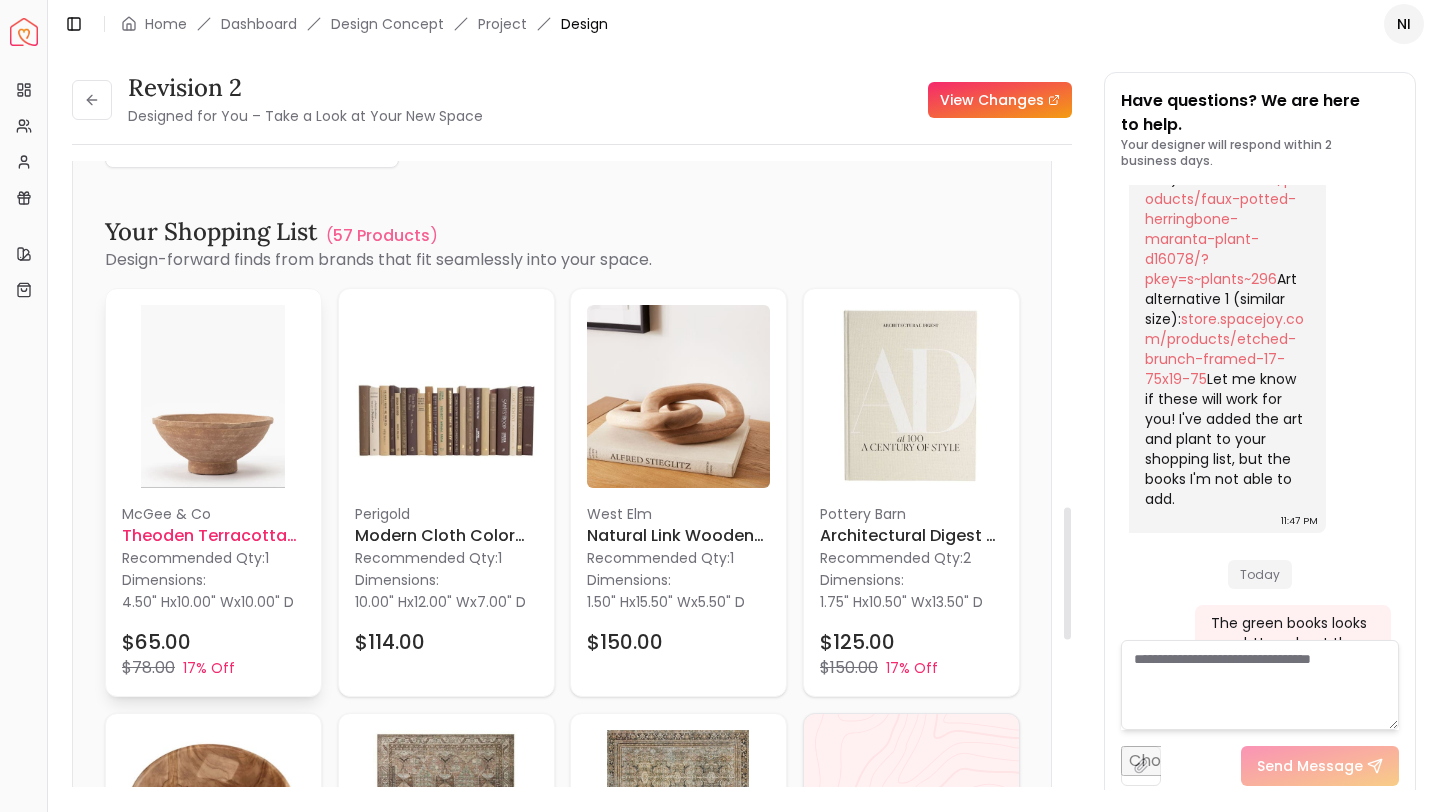 click at bounding box center (213, 396) 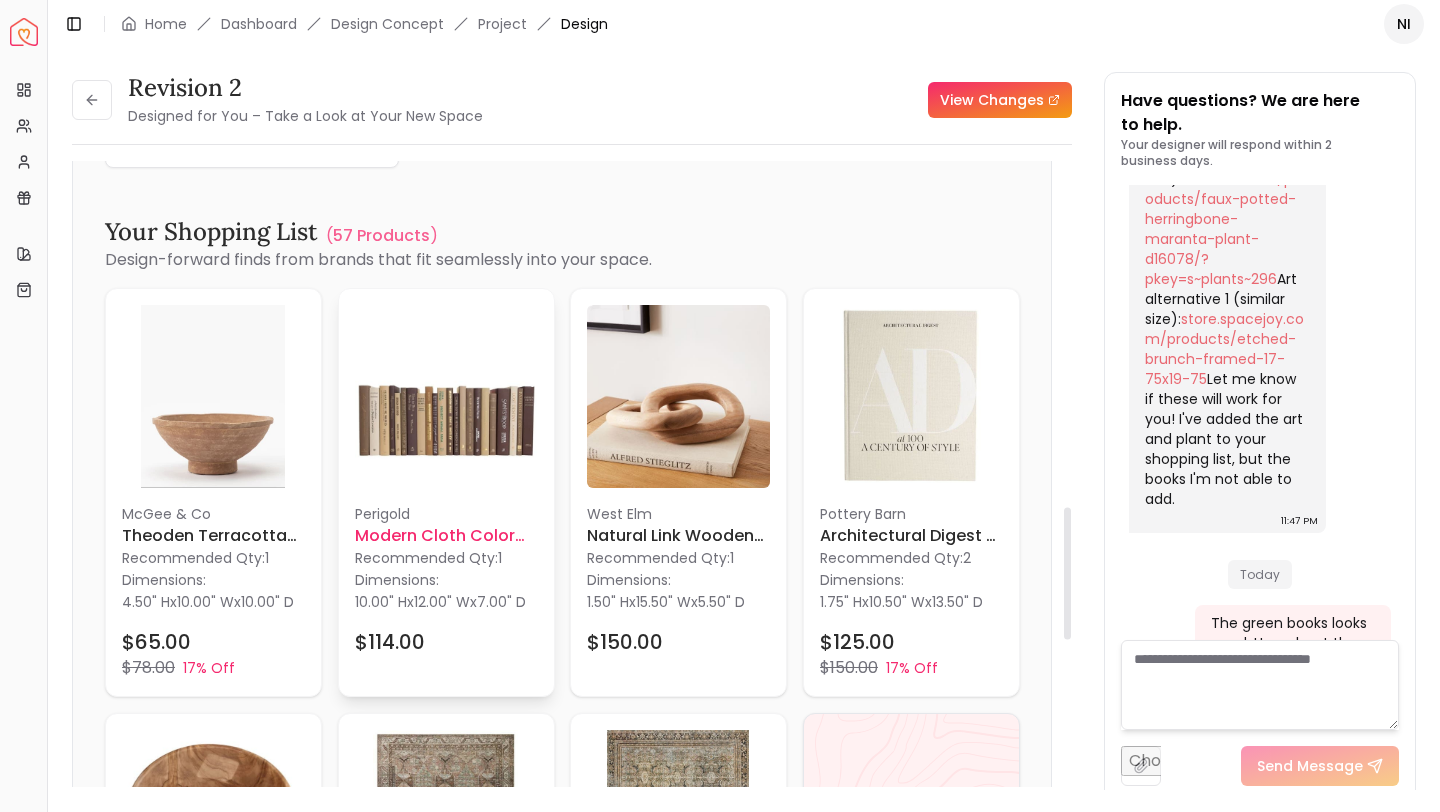 click at bounding box center [446, 396] 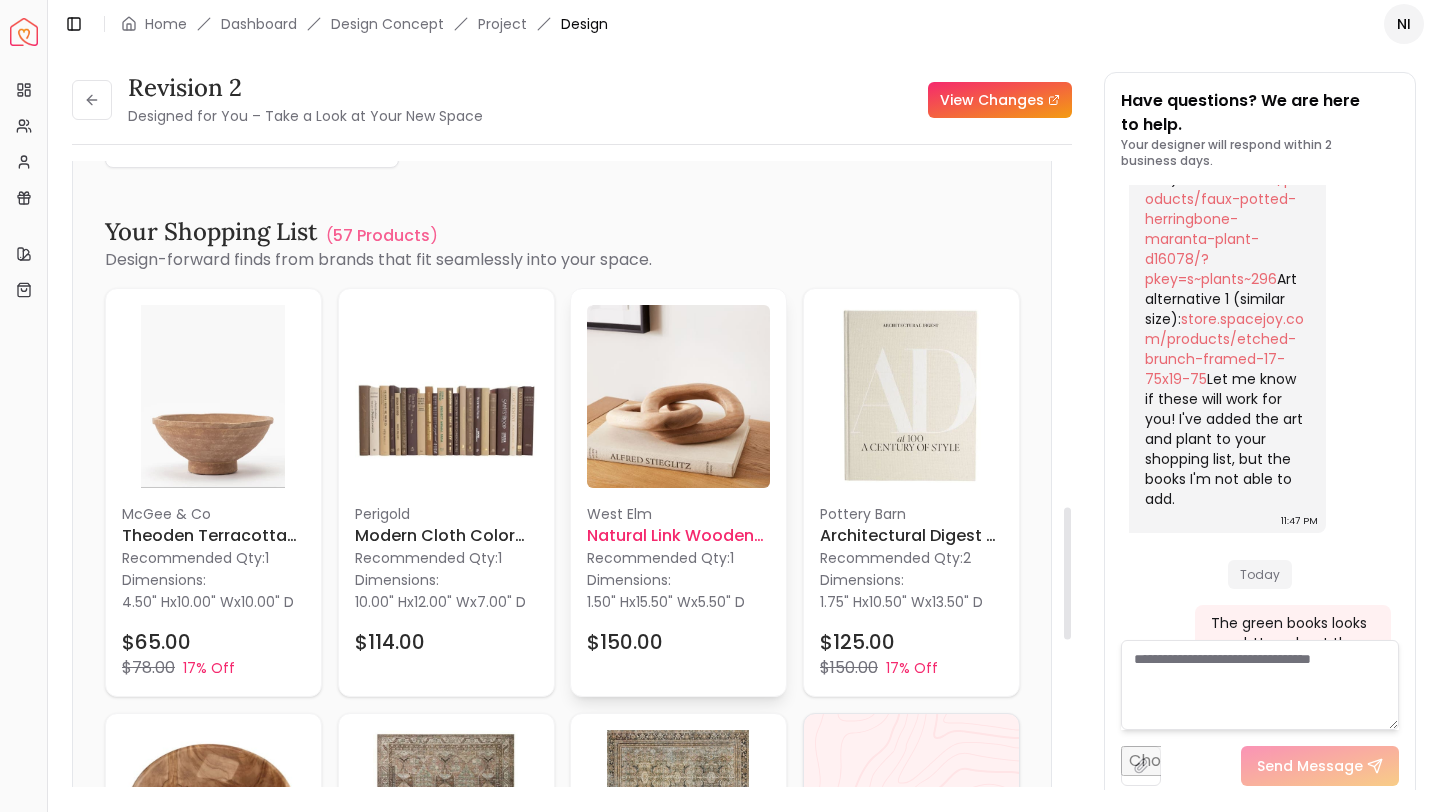 click at bounding box center [678, 396] 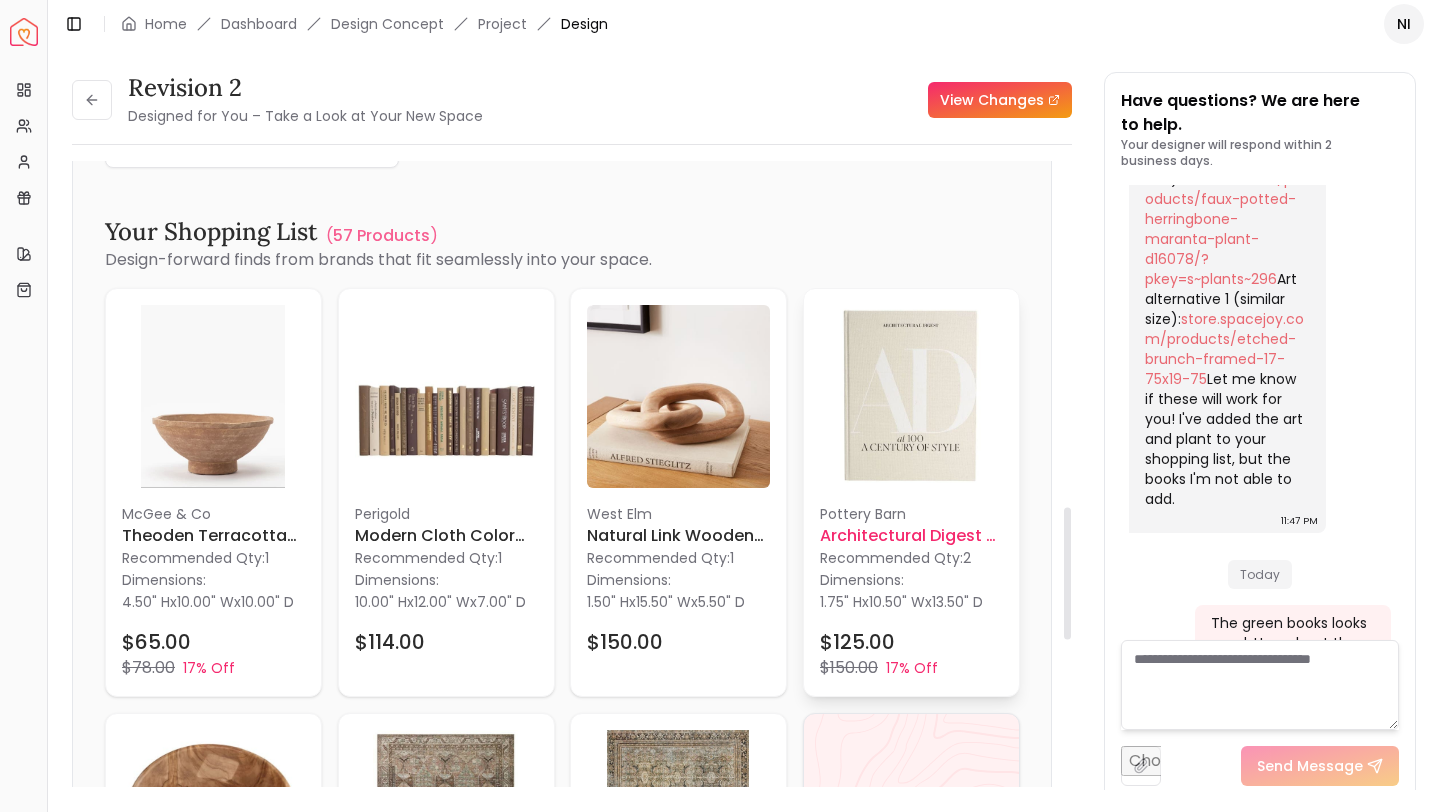 click at bounding box center [911, 396] 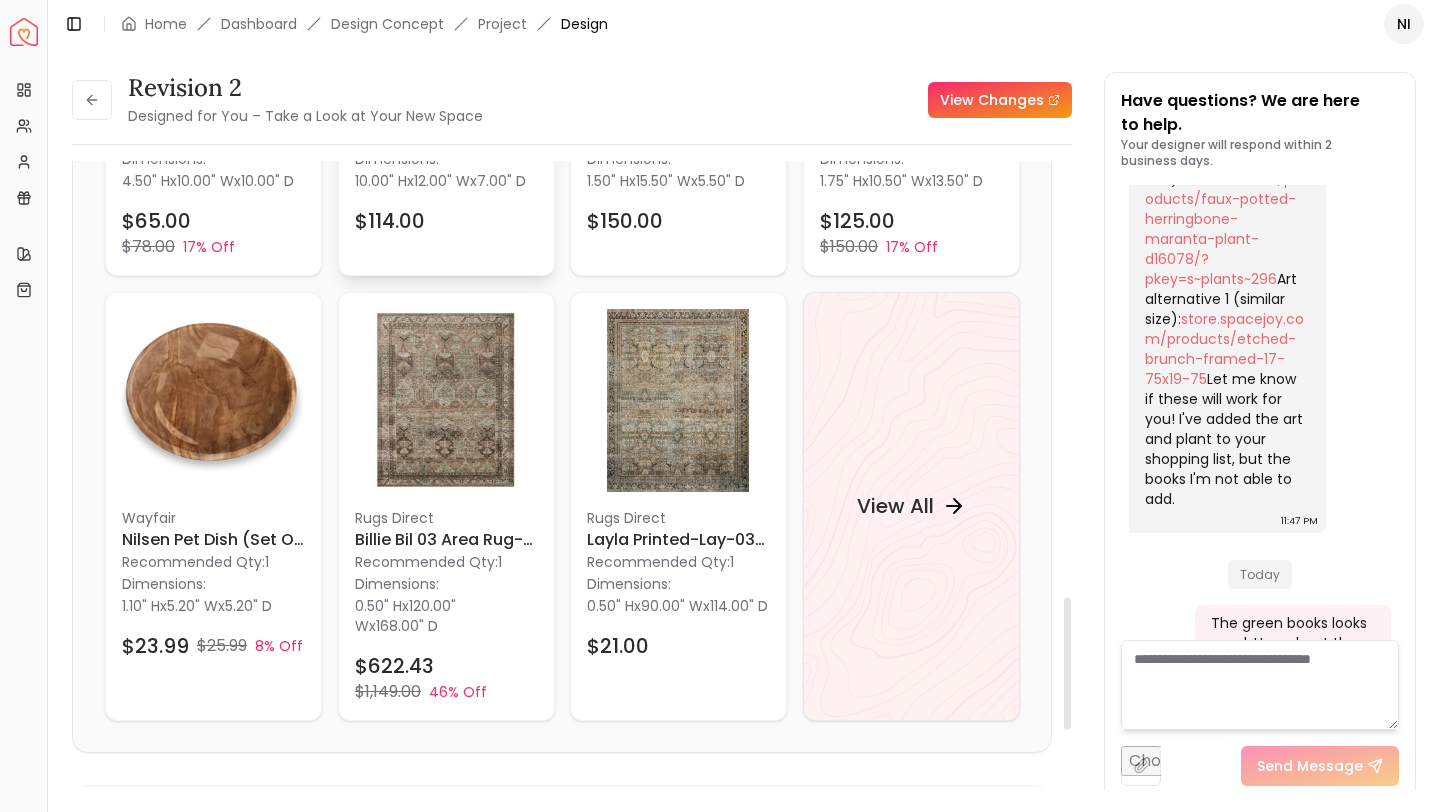 scroll, scrollTop: 2072, scrollLeft: 0, axis: vertical 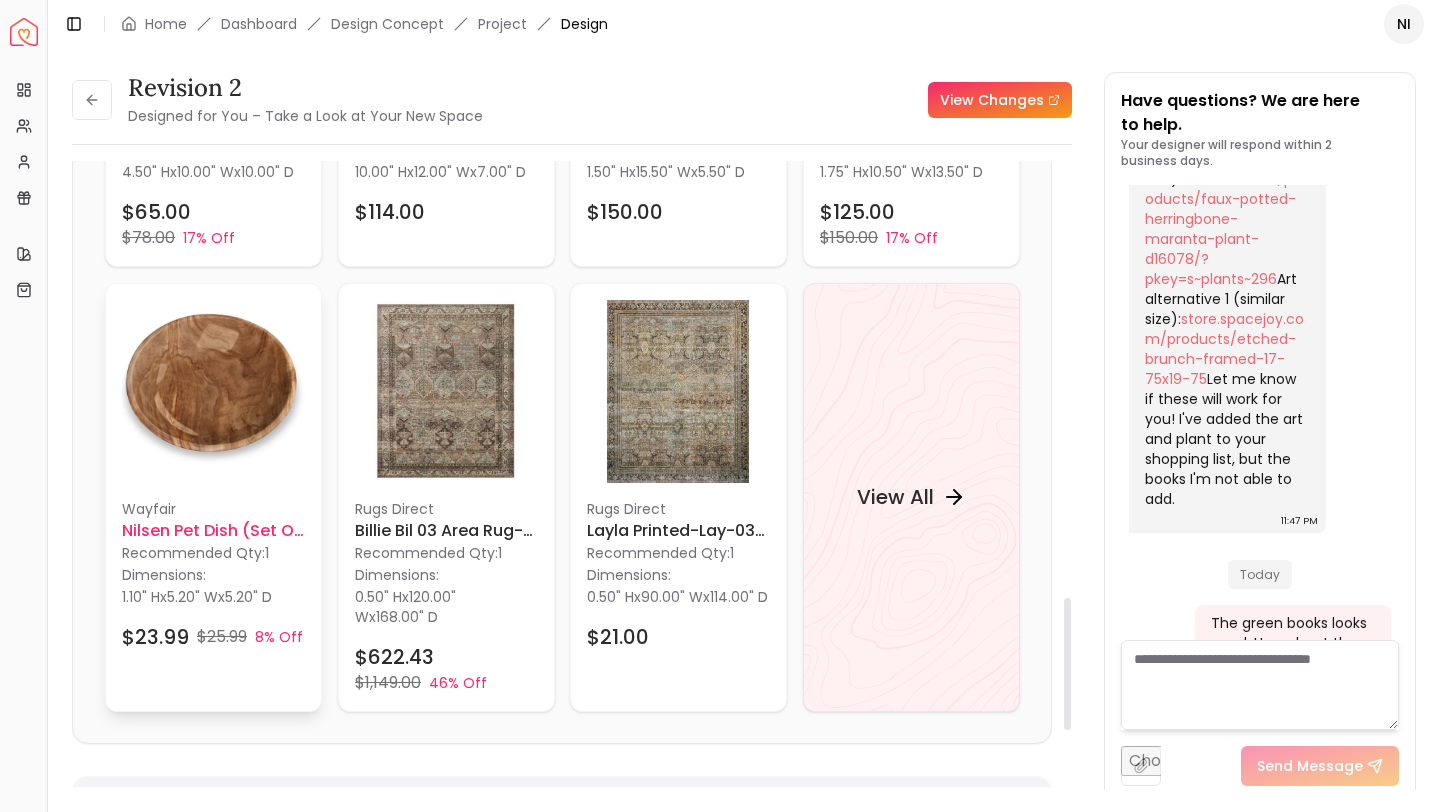 click at bounding box center [213, 391] 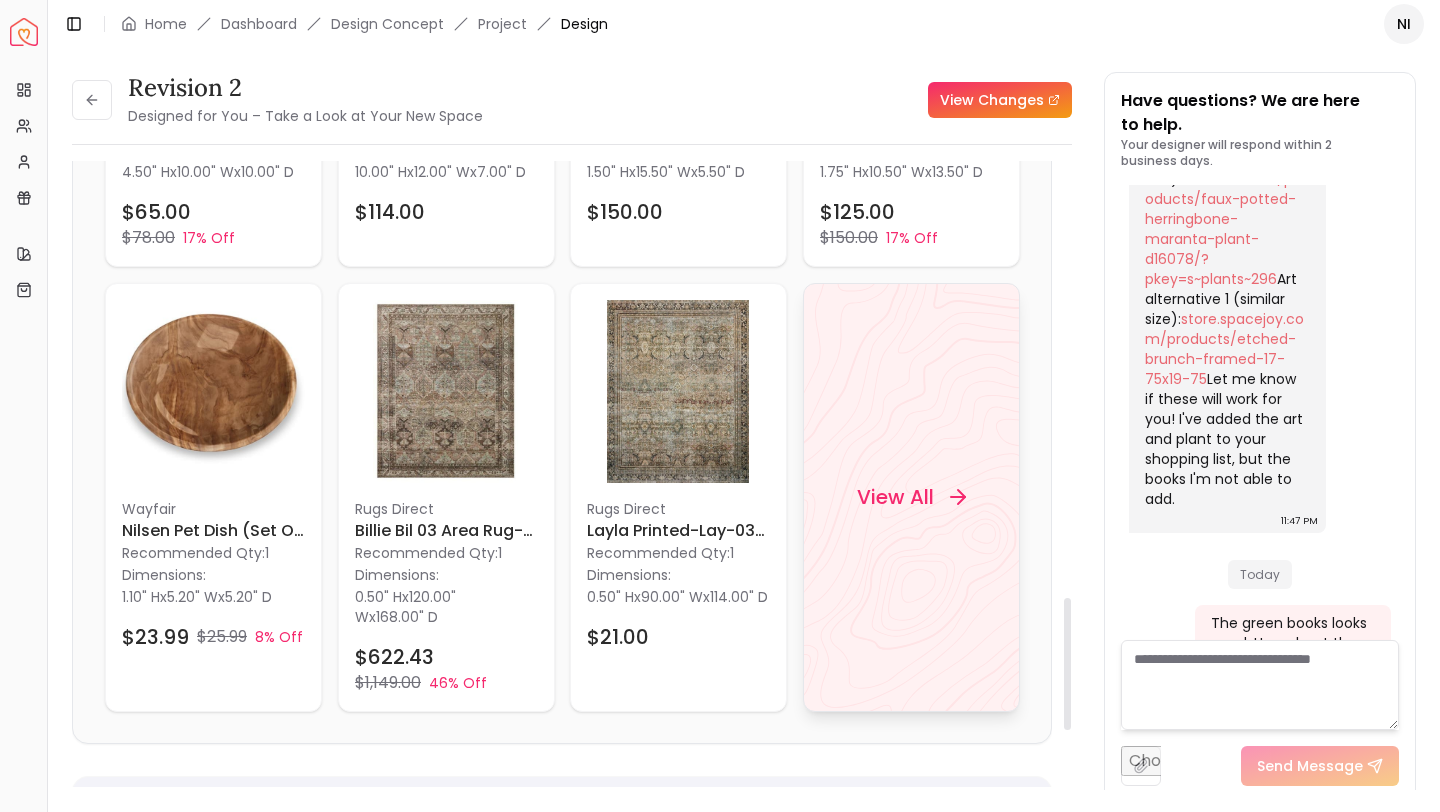 click on "View All" at bounding box center (911, 497) 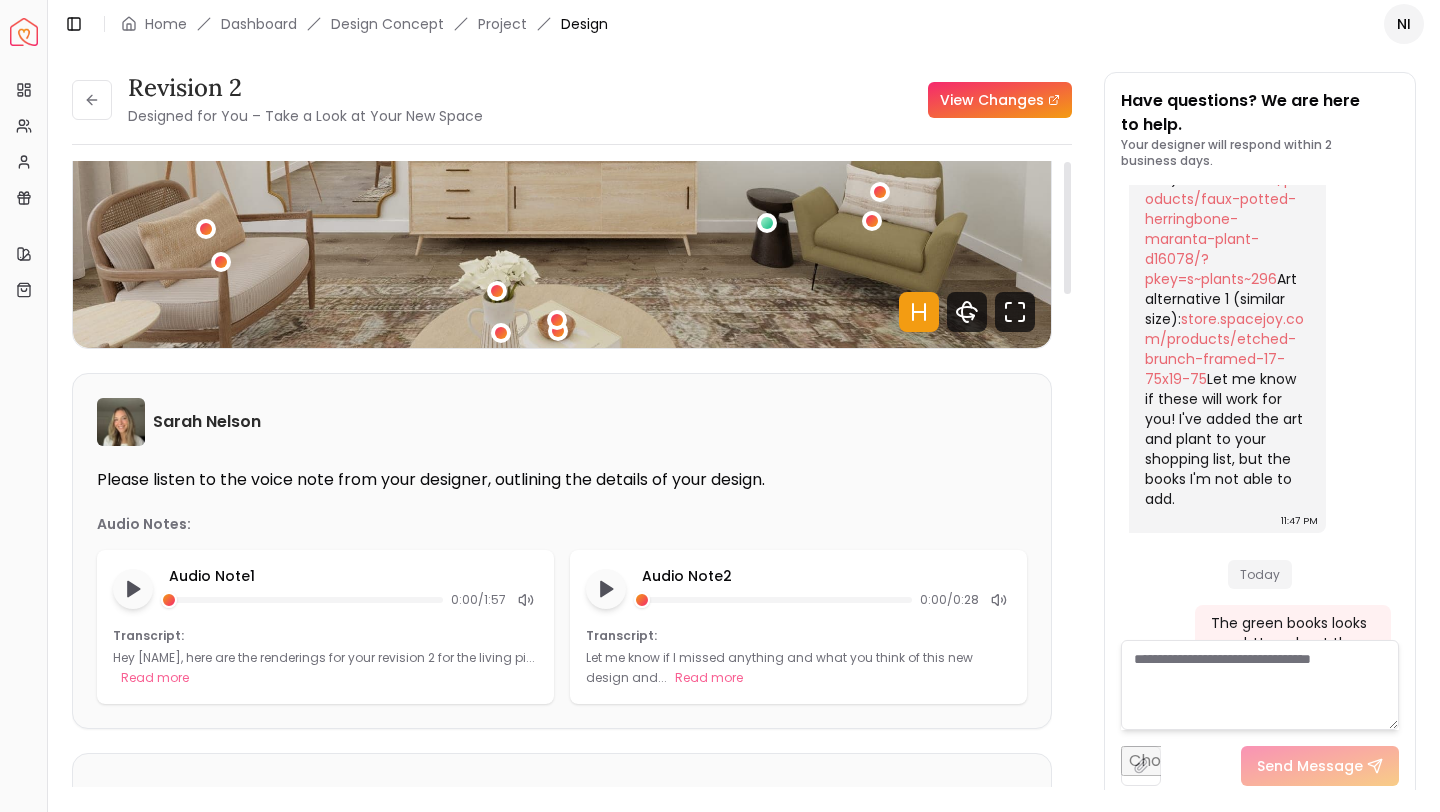 scroll, scrollTop: 0, scrollLeft: 0, axis: both 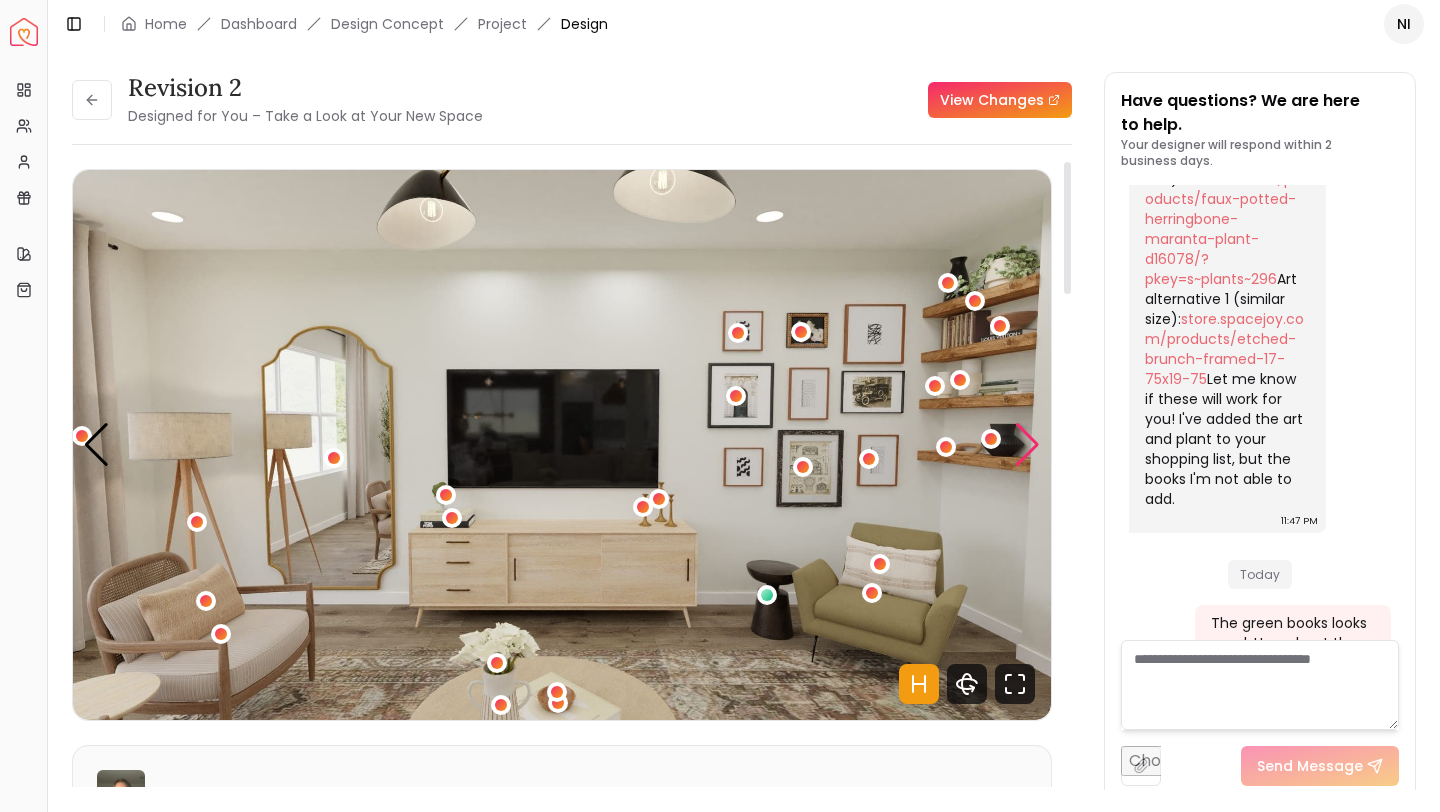 click at bounding box center [1027, 445] 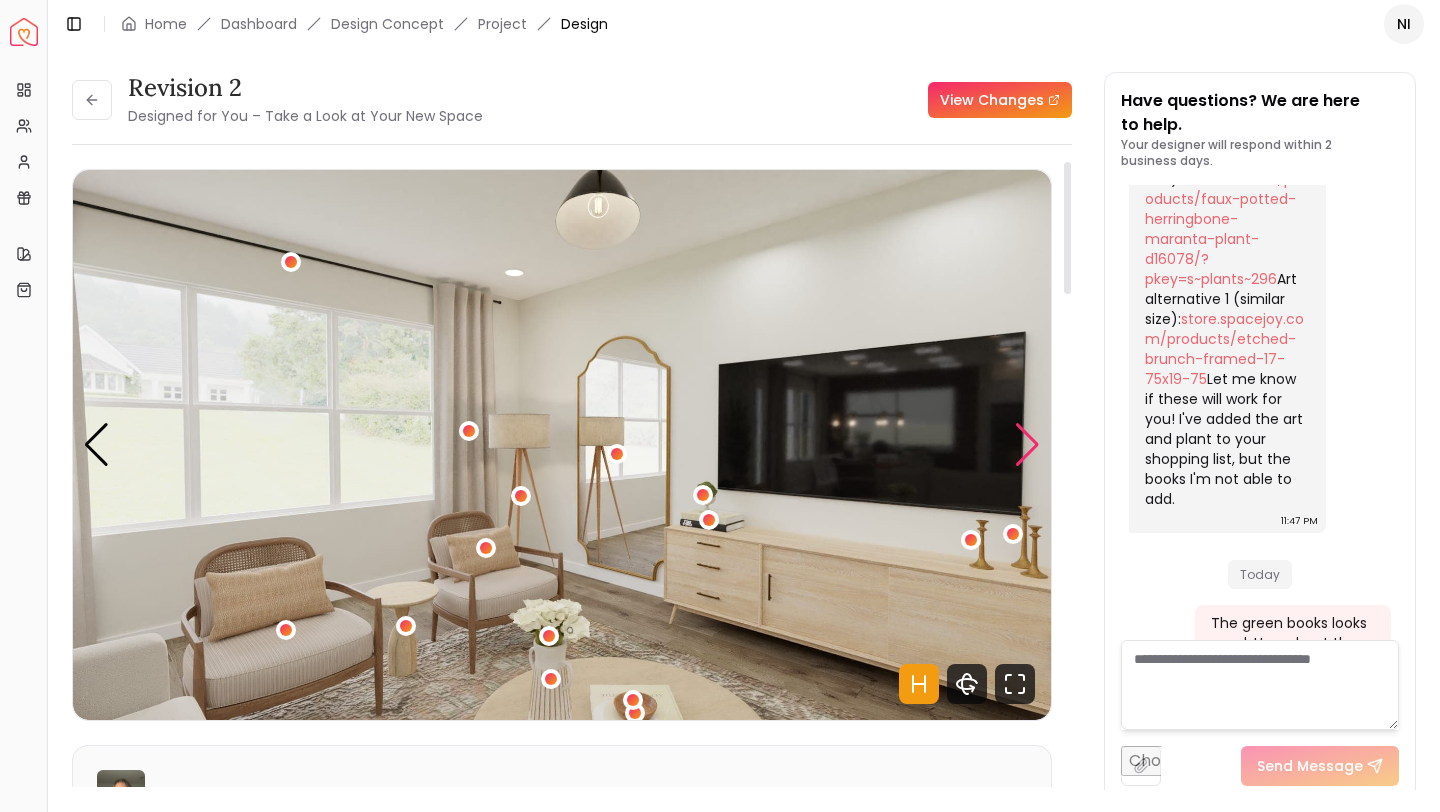 click at bounding box center [1027, 445] 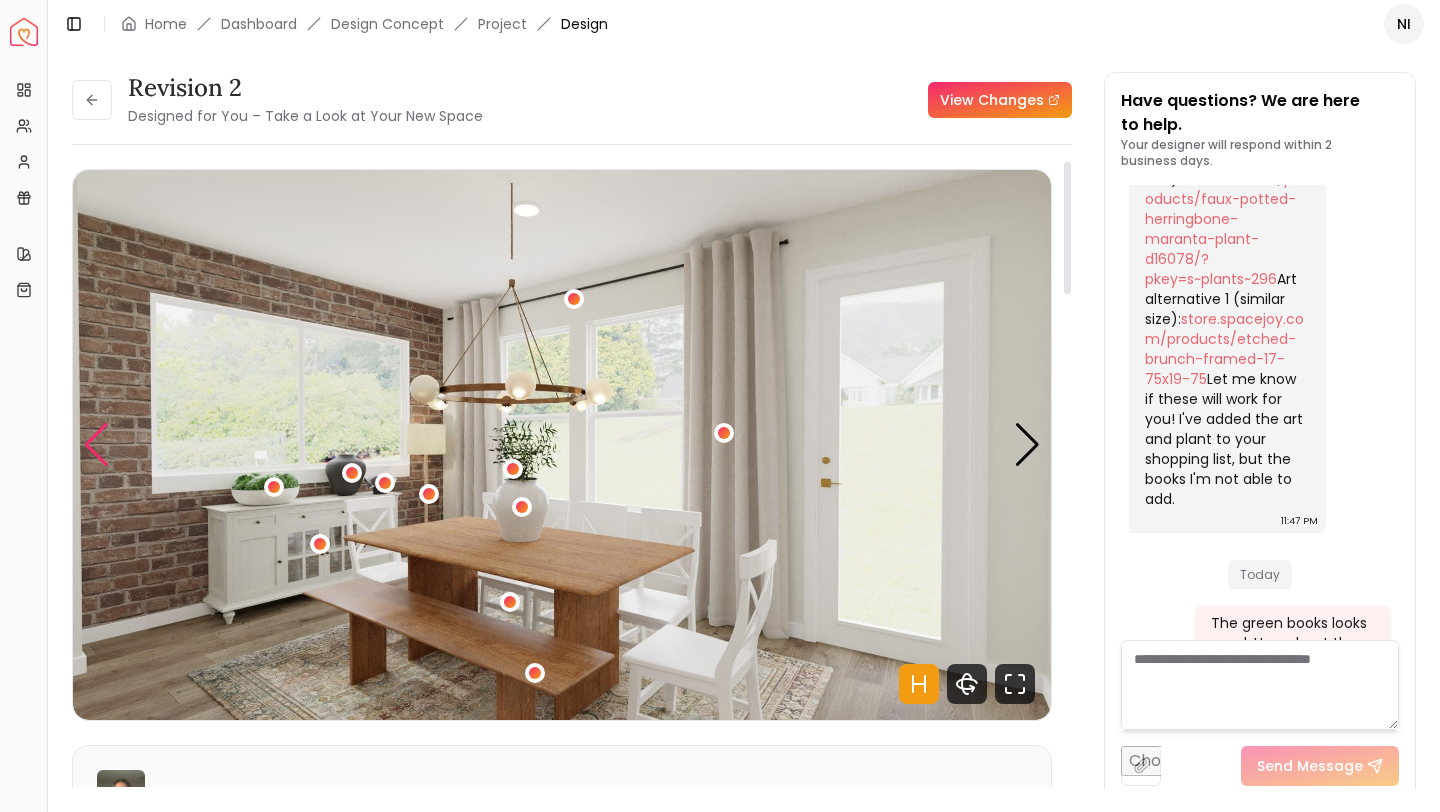 click at bounding box center [96, 445] 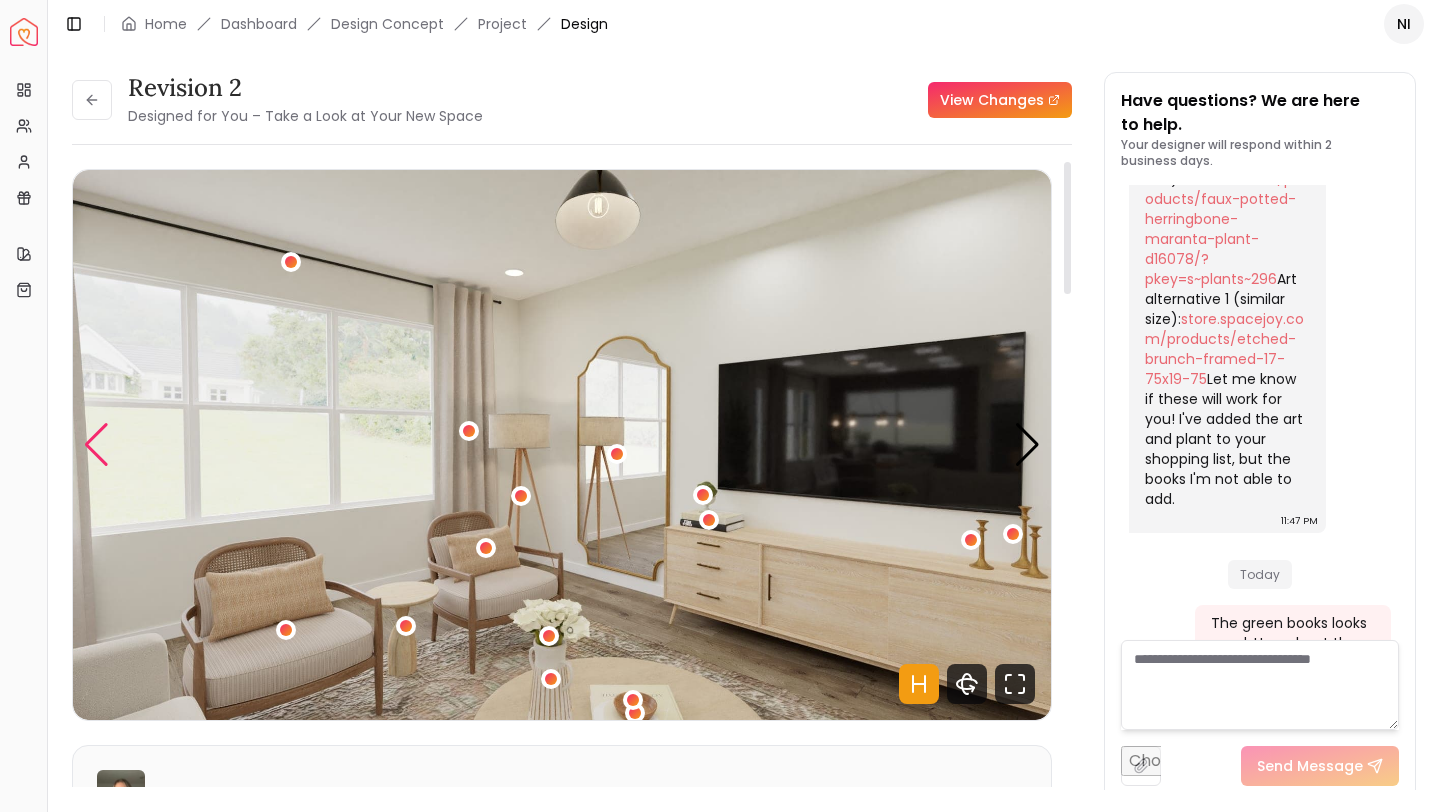 click at bounding box center [96, 445] 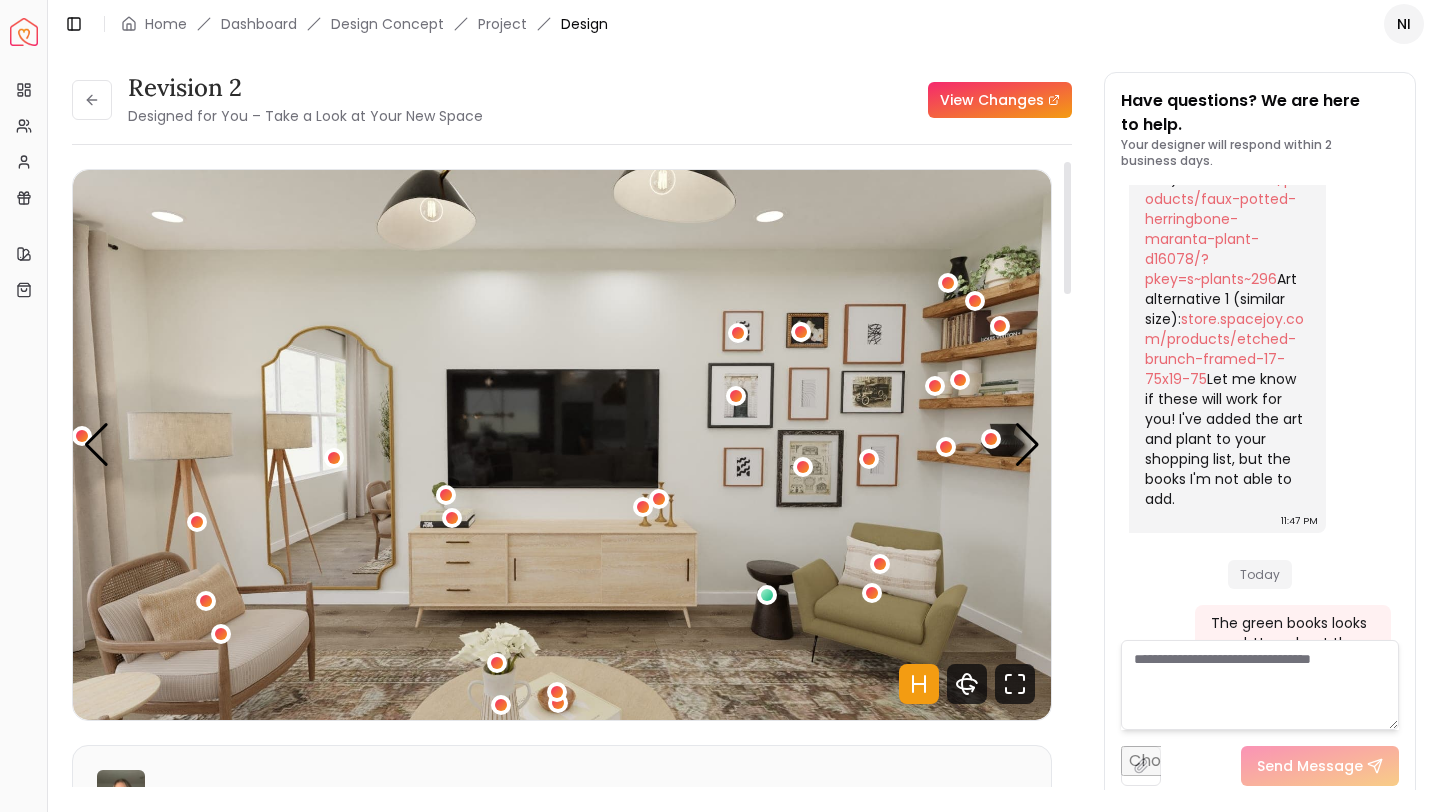 click at bounding box center [1260, 685] 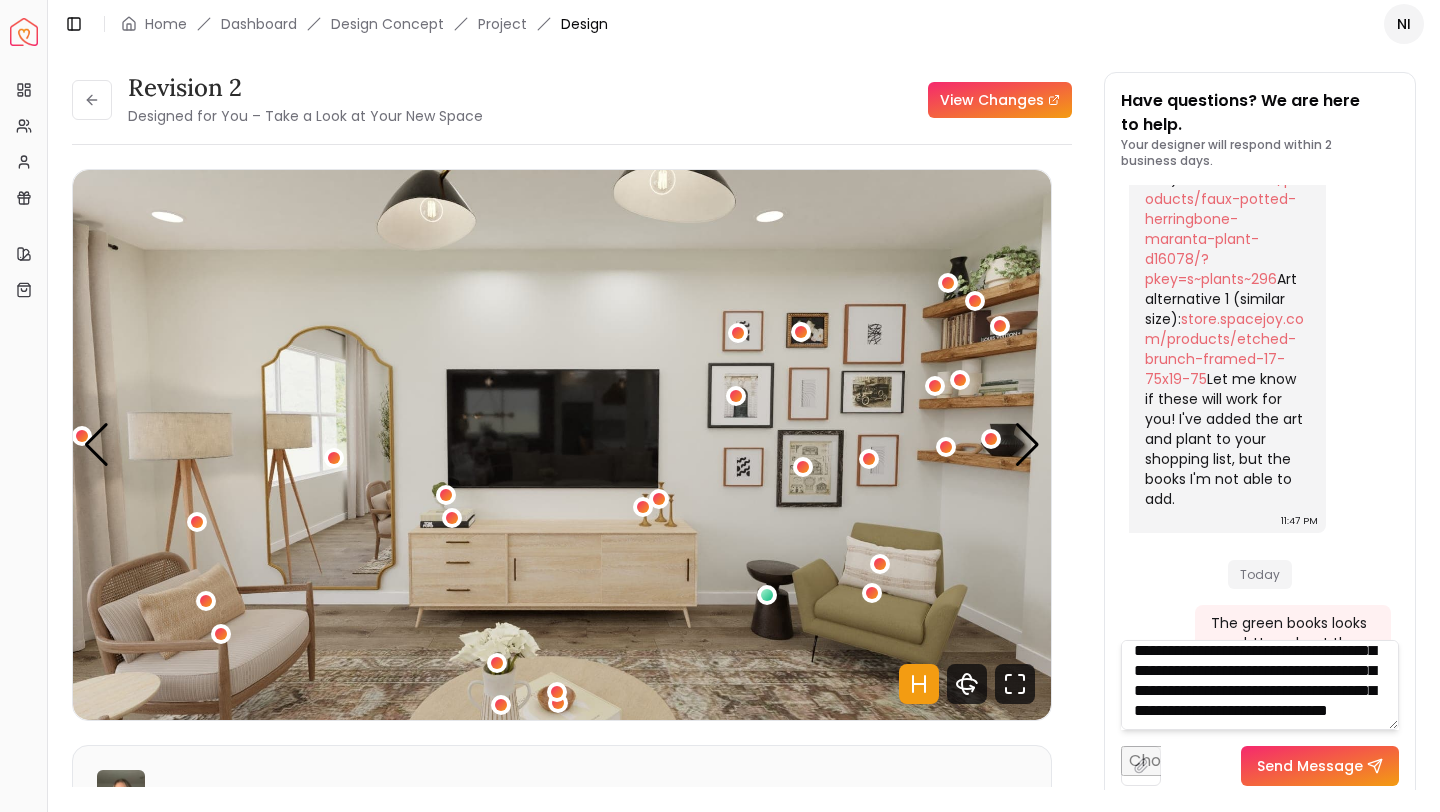 scroll, scrollTop: 61, scrollLeft: 0, axis: vertical 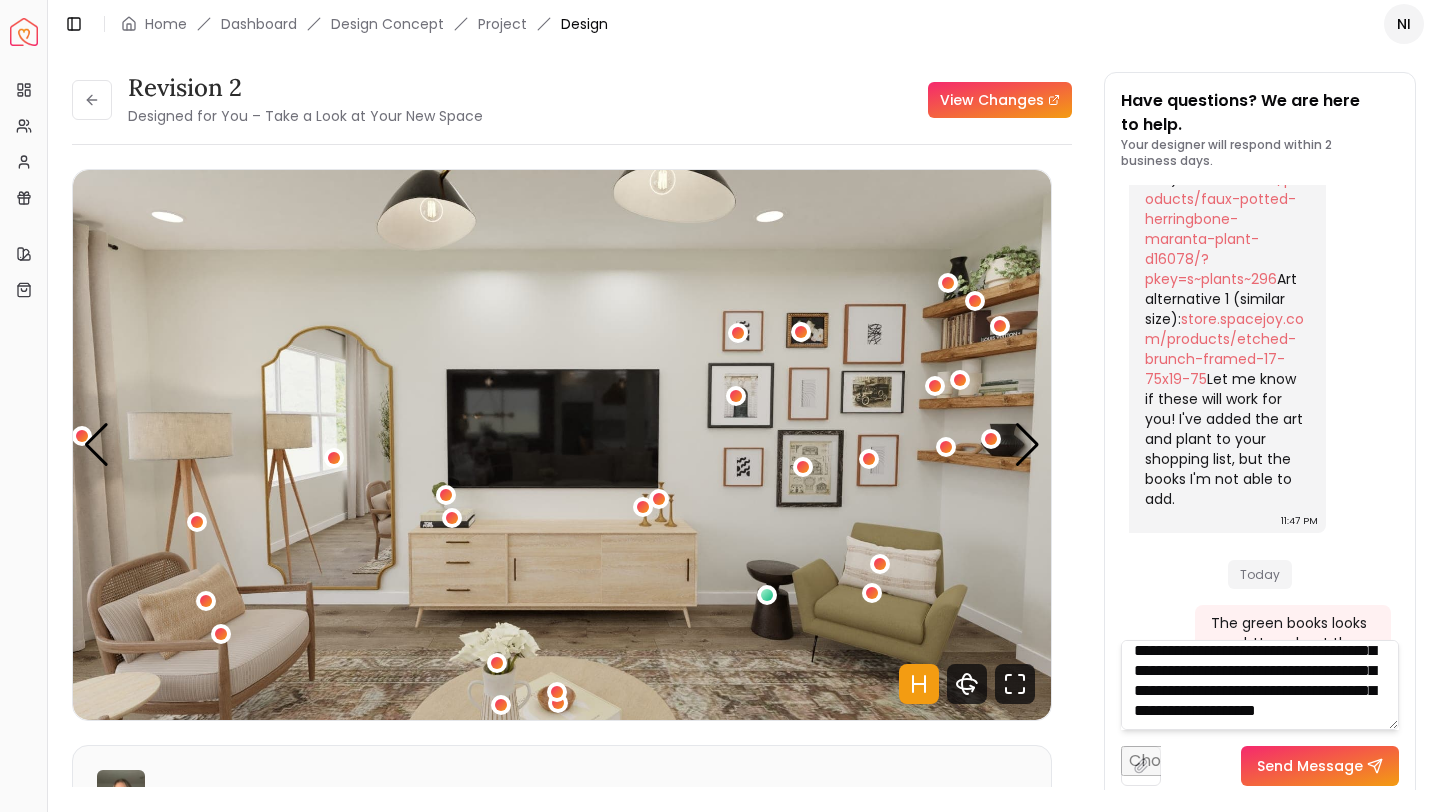 type on "**********" 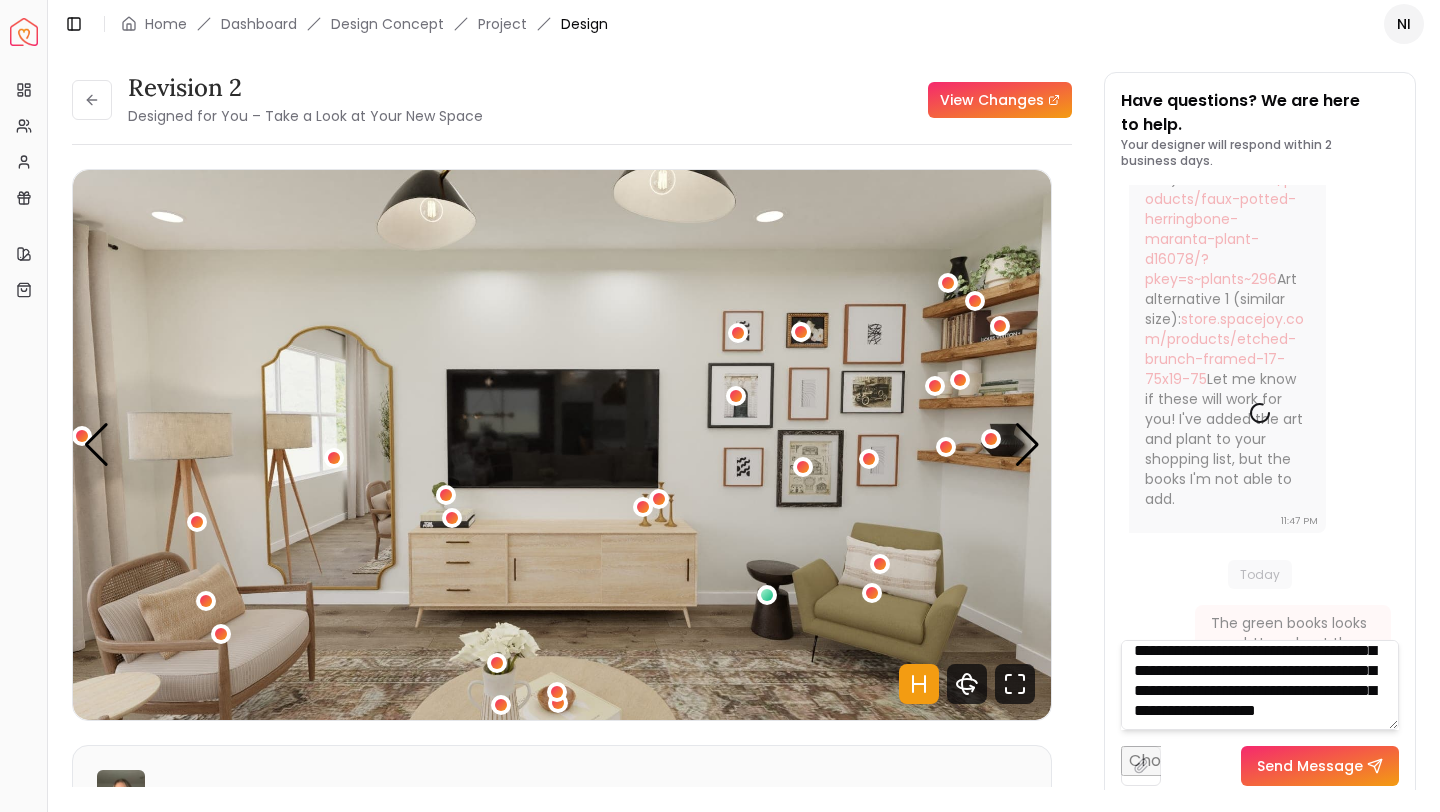 scroll, scrollTop: 0, scrollLeft: 0, axis: both 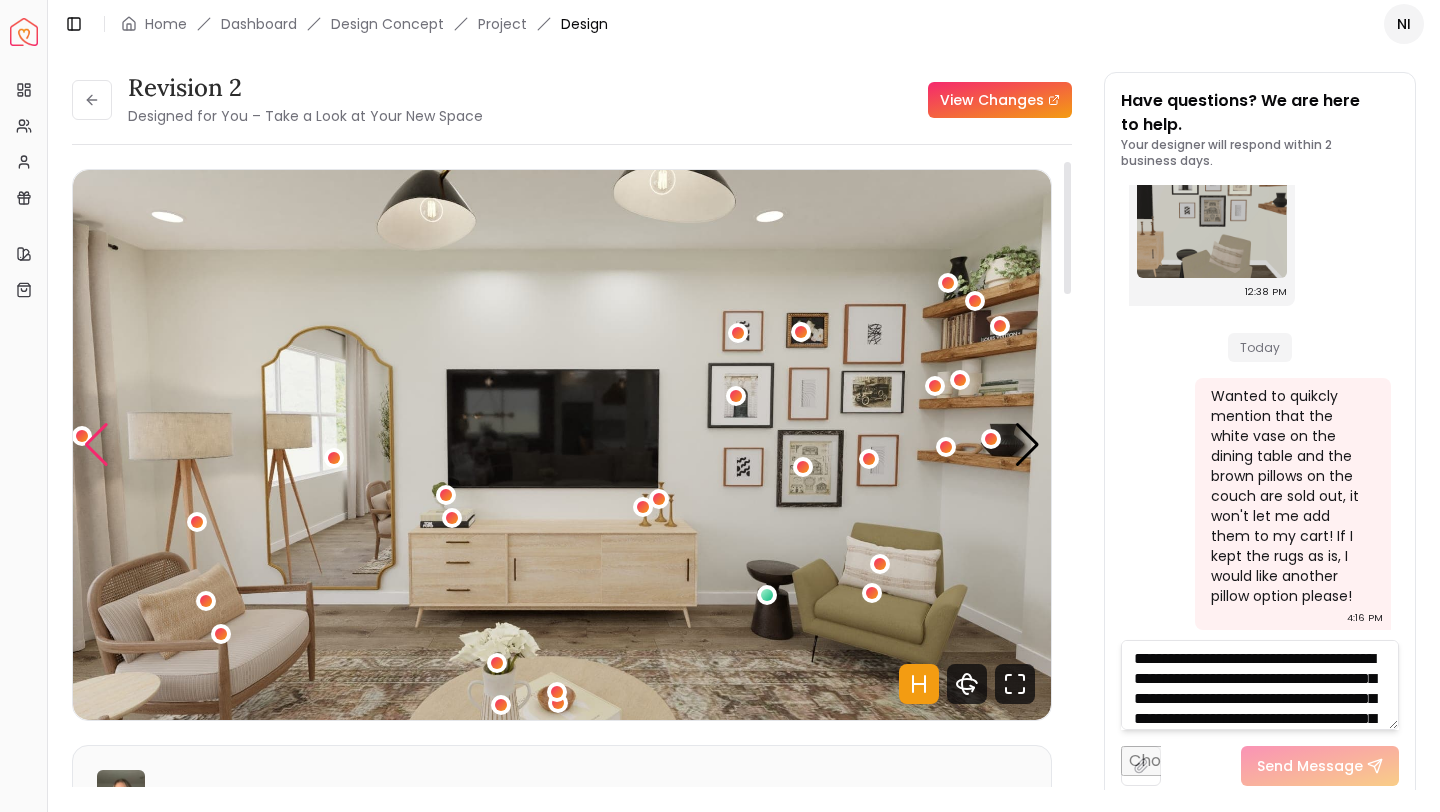 click at bounding box center (96, 445) 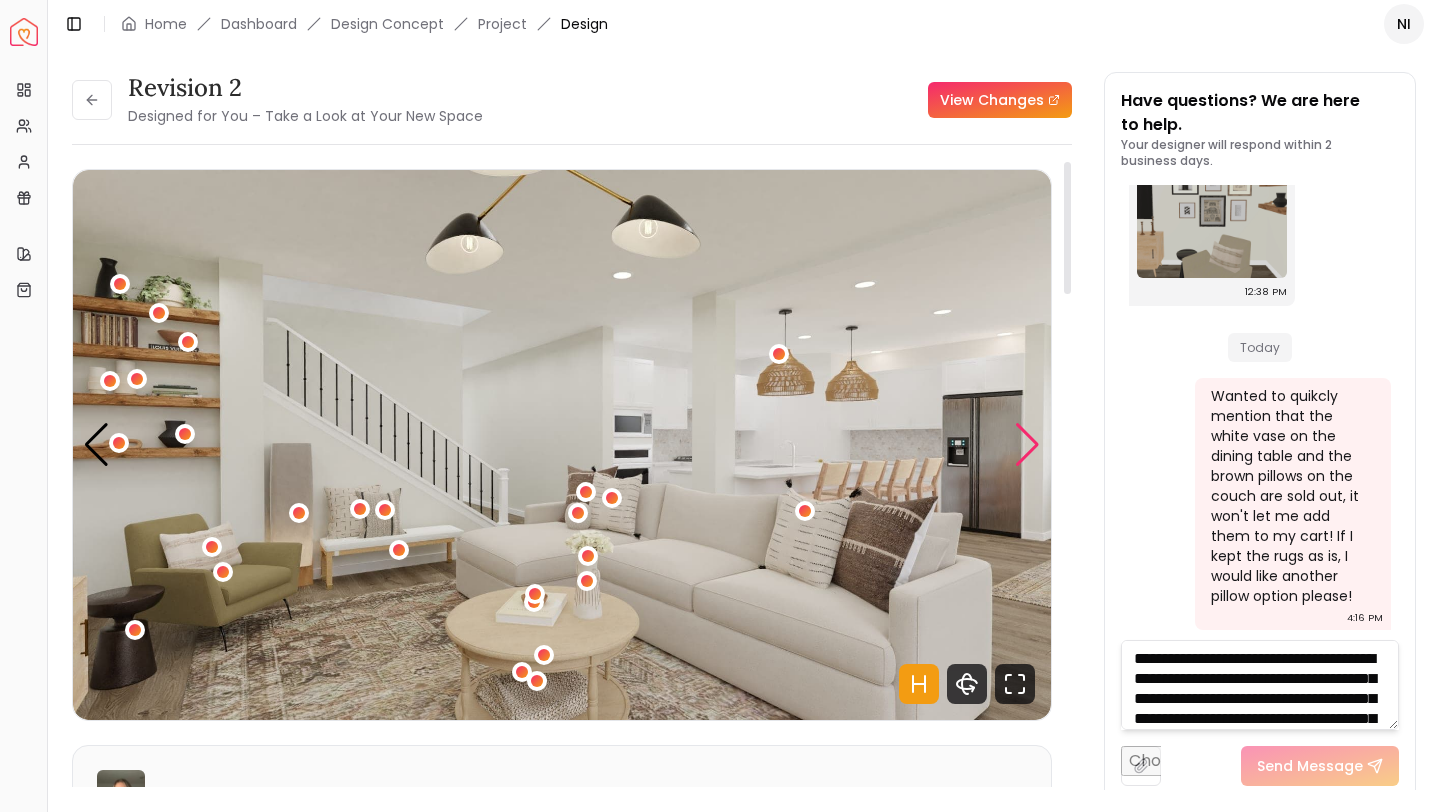 click at bounding box center [1027, 445] 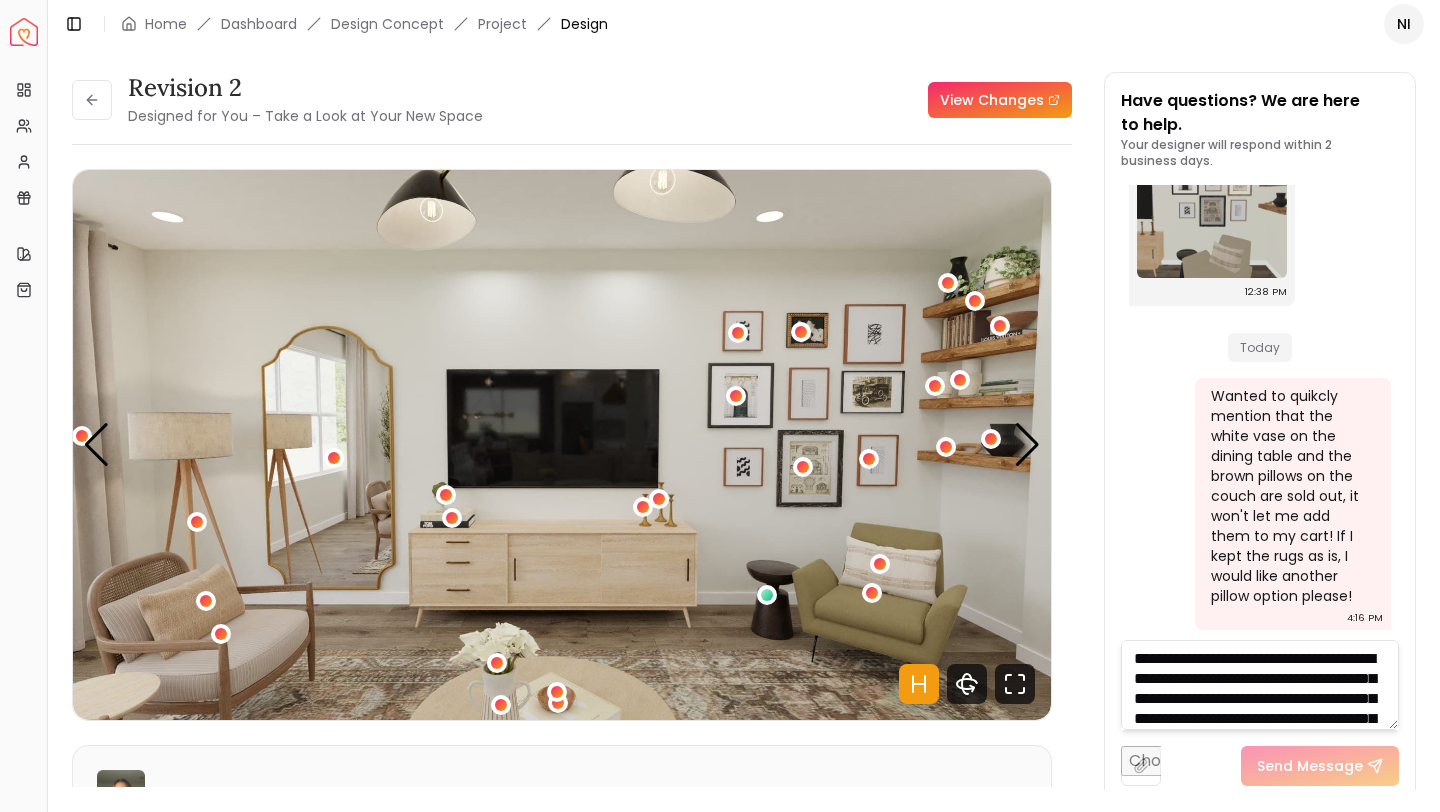 click on "View Changes" at bounding box center [785, 100] 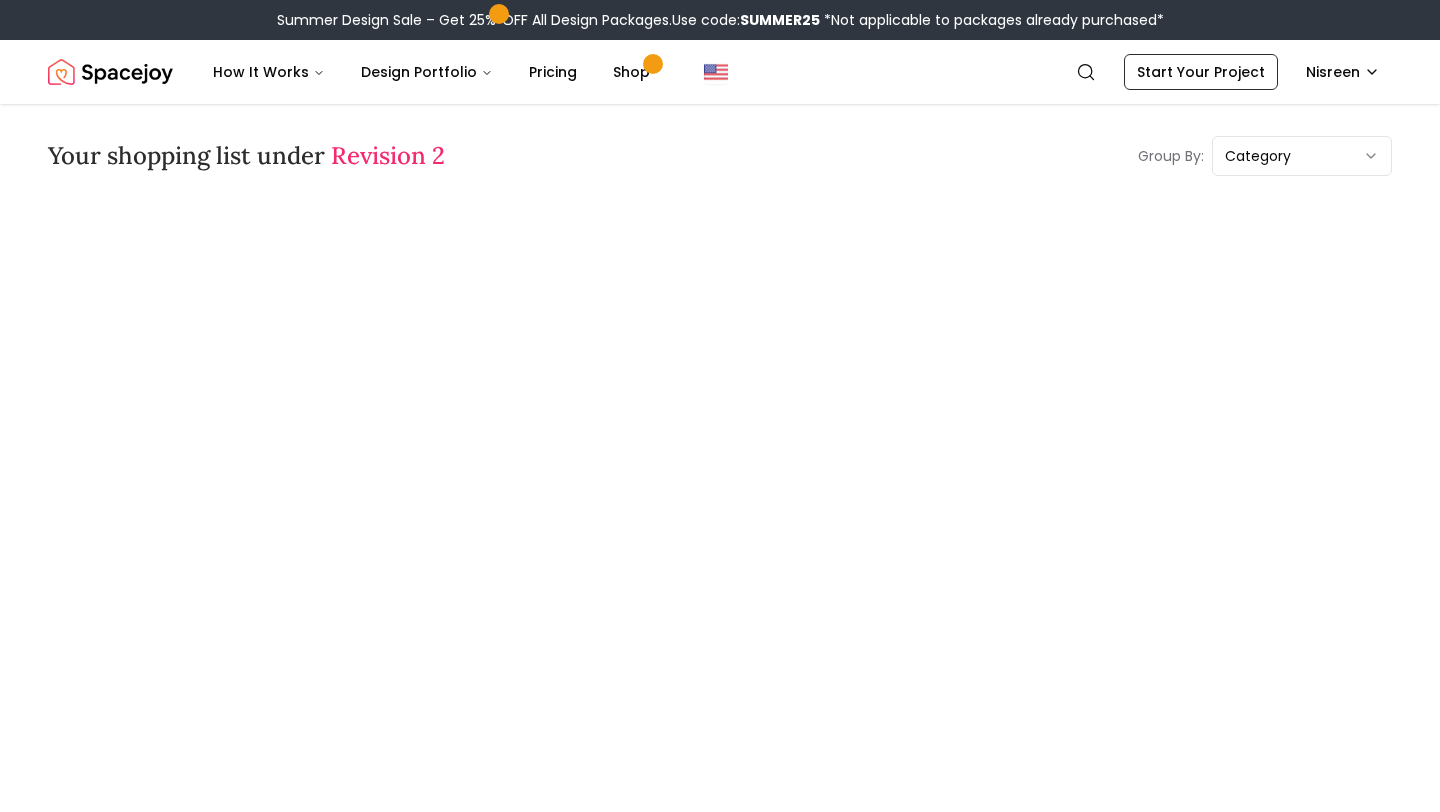 scroll, scrollTop: 0, scrollLeft: 0, axis: both 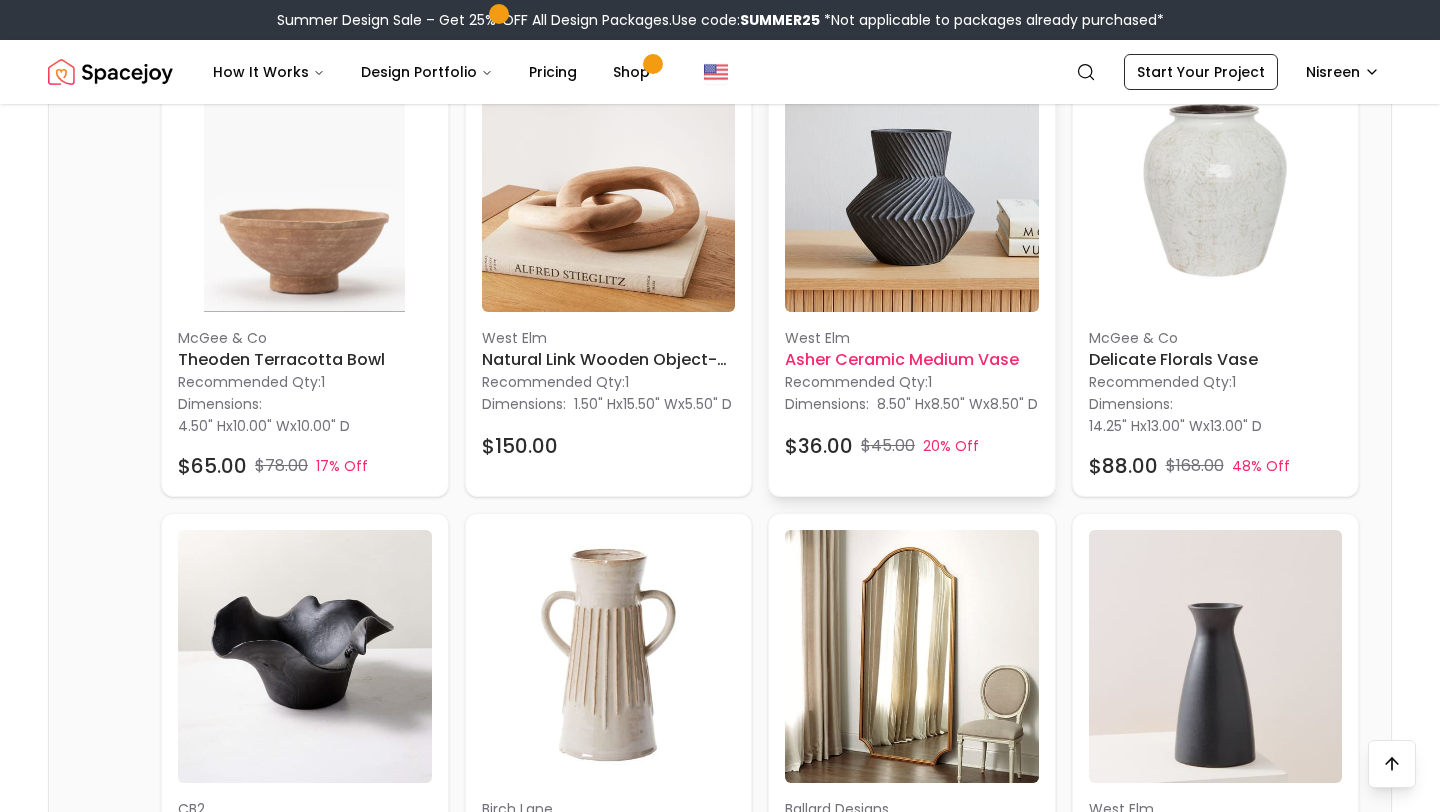 click at bounding box center [912, 185] 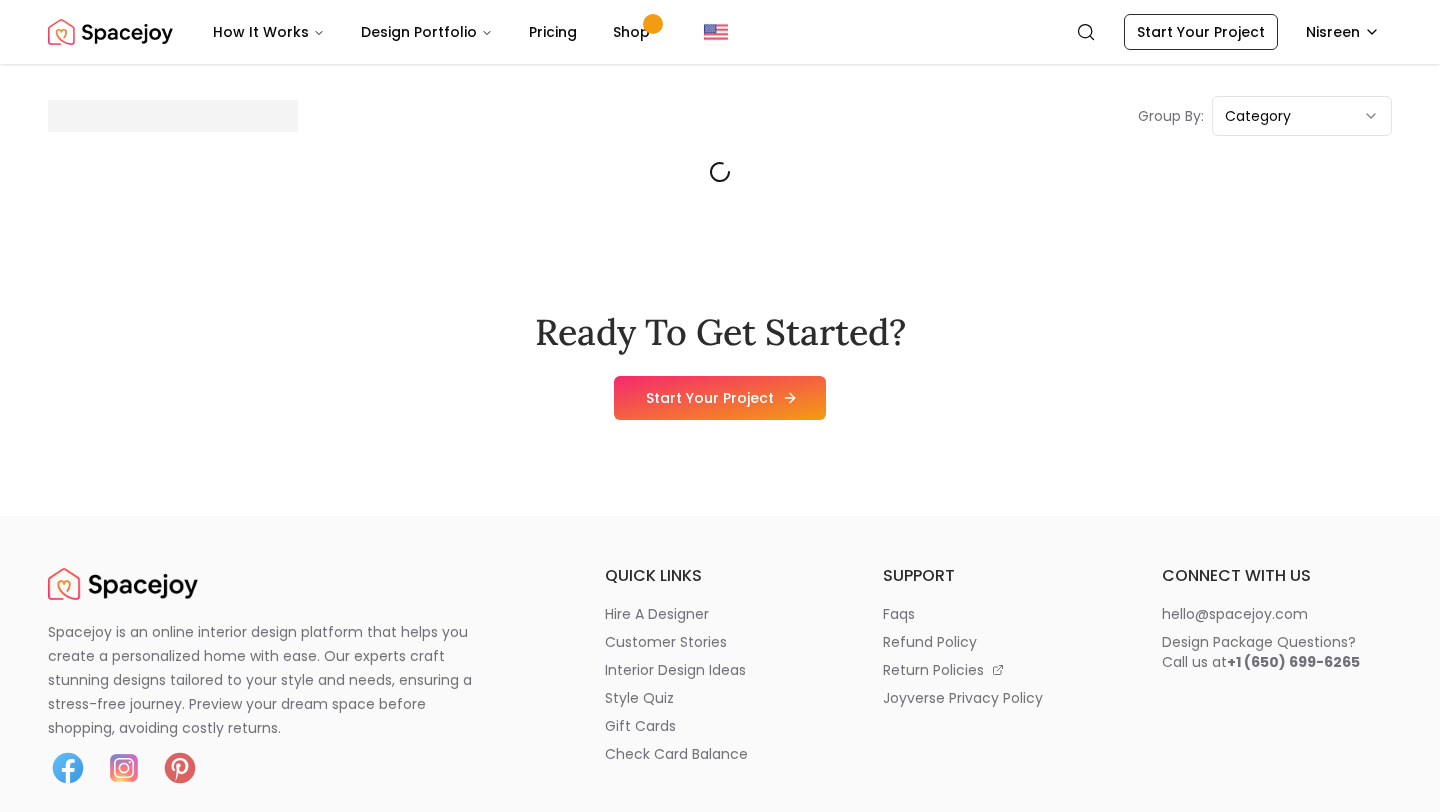 scroll, scrollTop: 0, scrollLeft: 0, axis: both 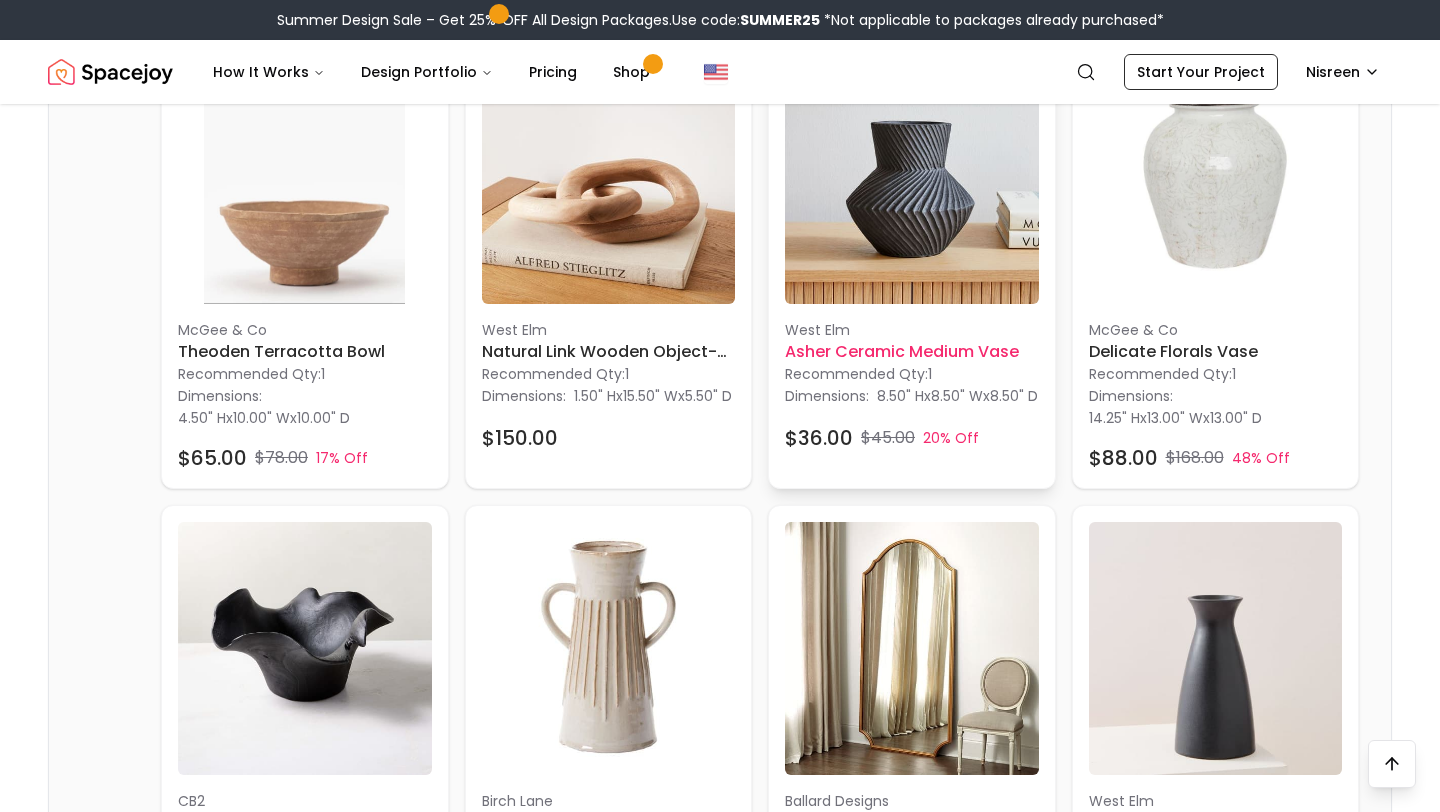 click at bounding box center [912, 177] 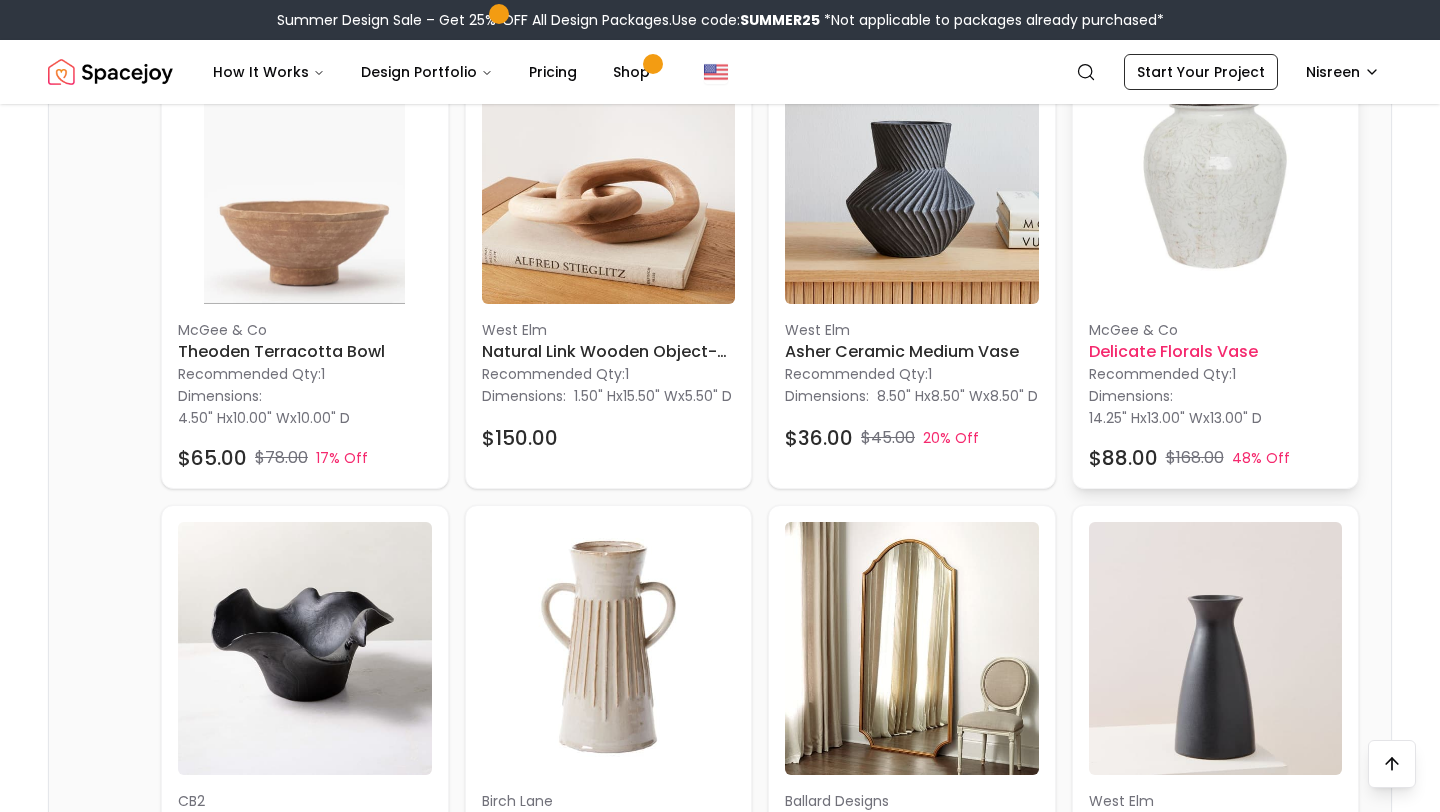 click at bounding box center (1216, 177) 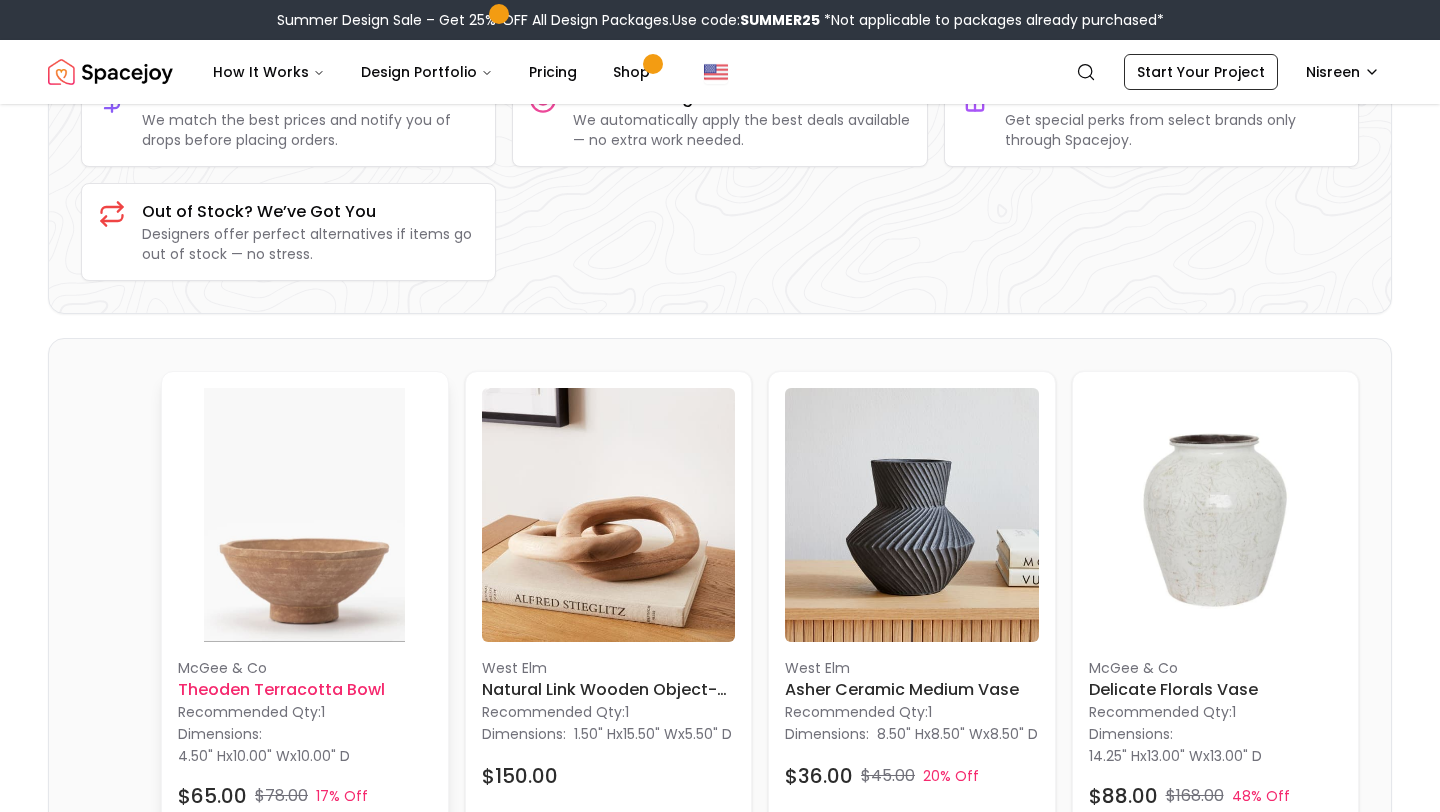 scroll, scrollTop: 454, scrollLeft: 0, axis: vertical 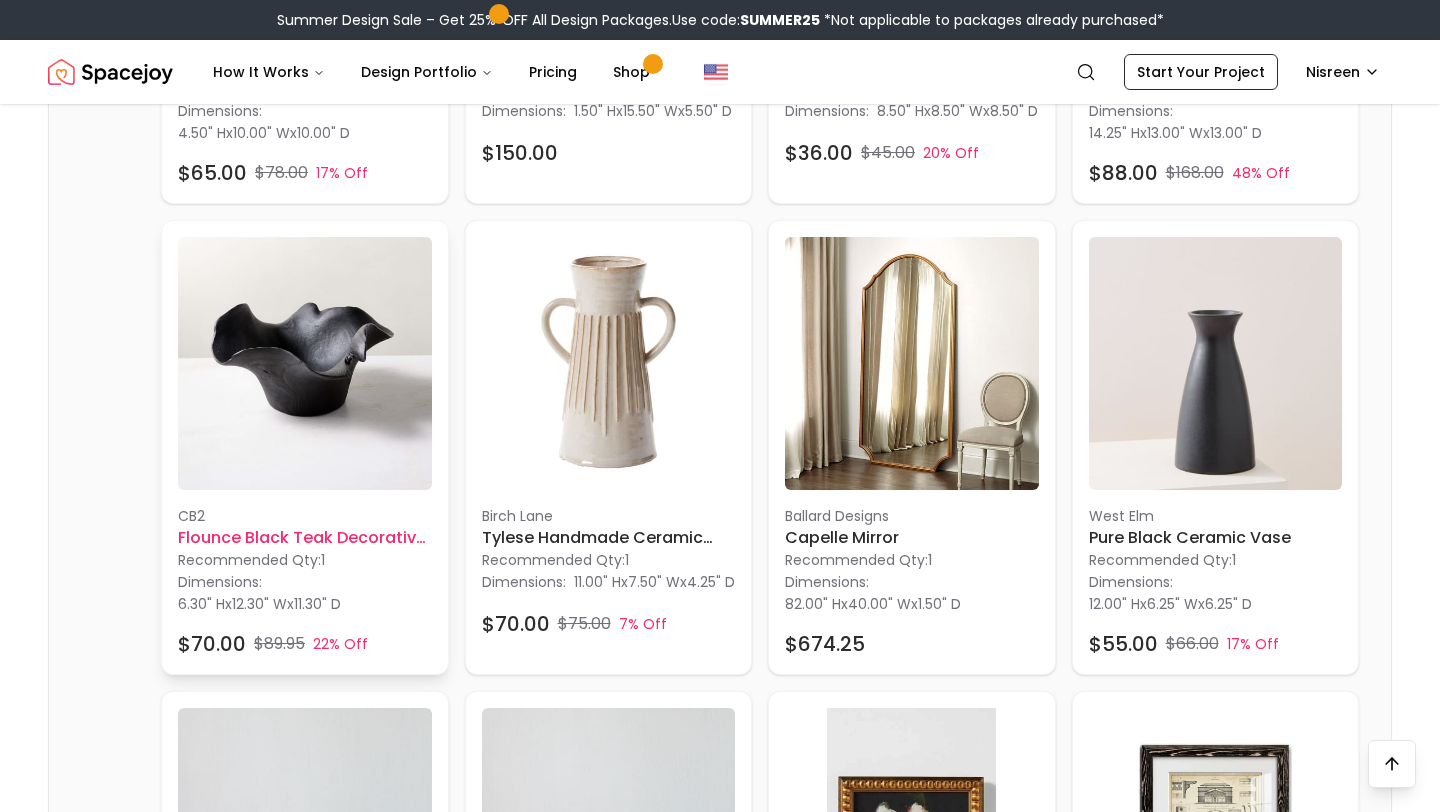 click at bounding box center (305, 364) 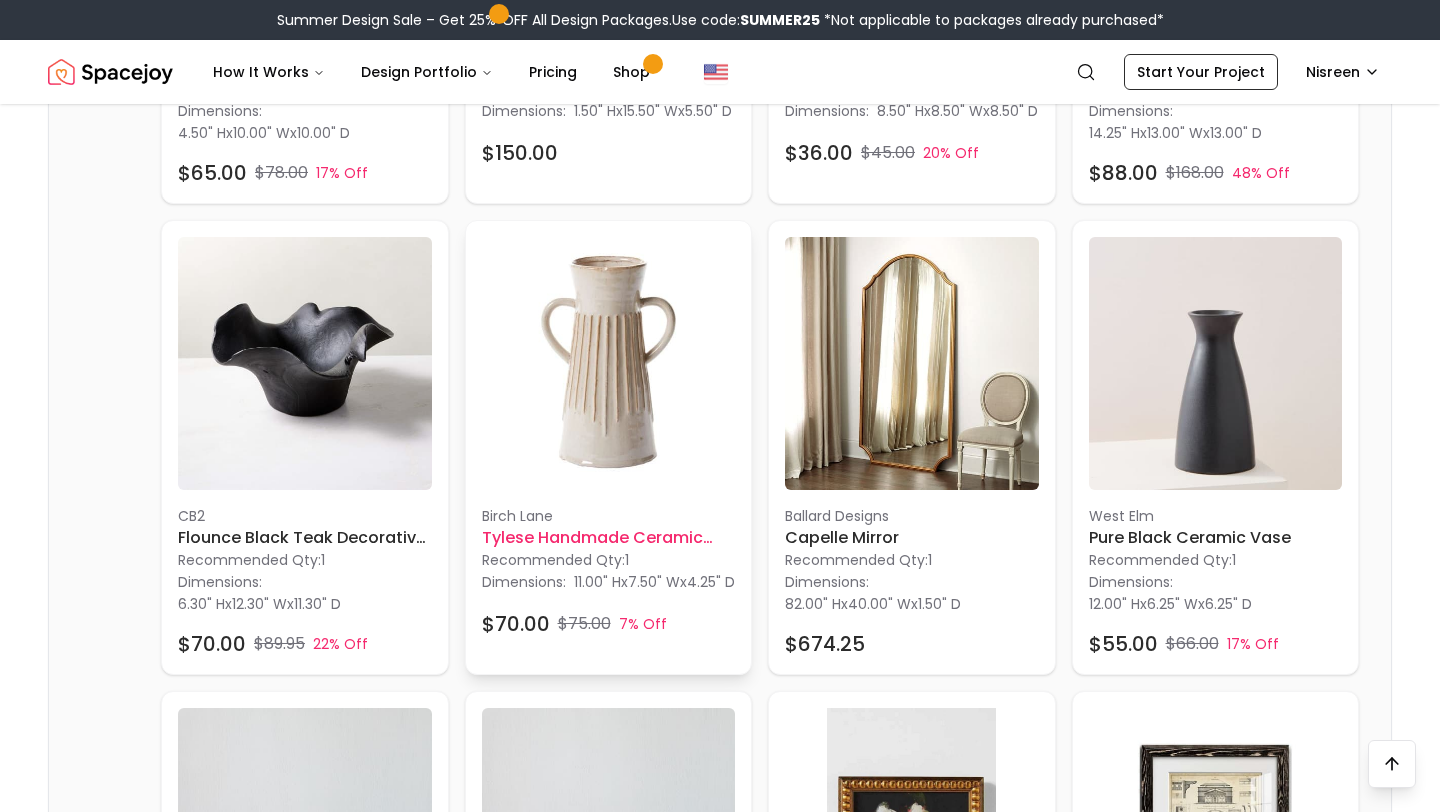 click at bounding box center [609, 364] 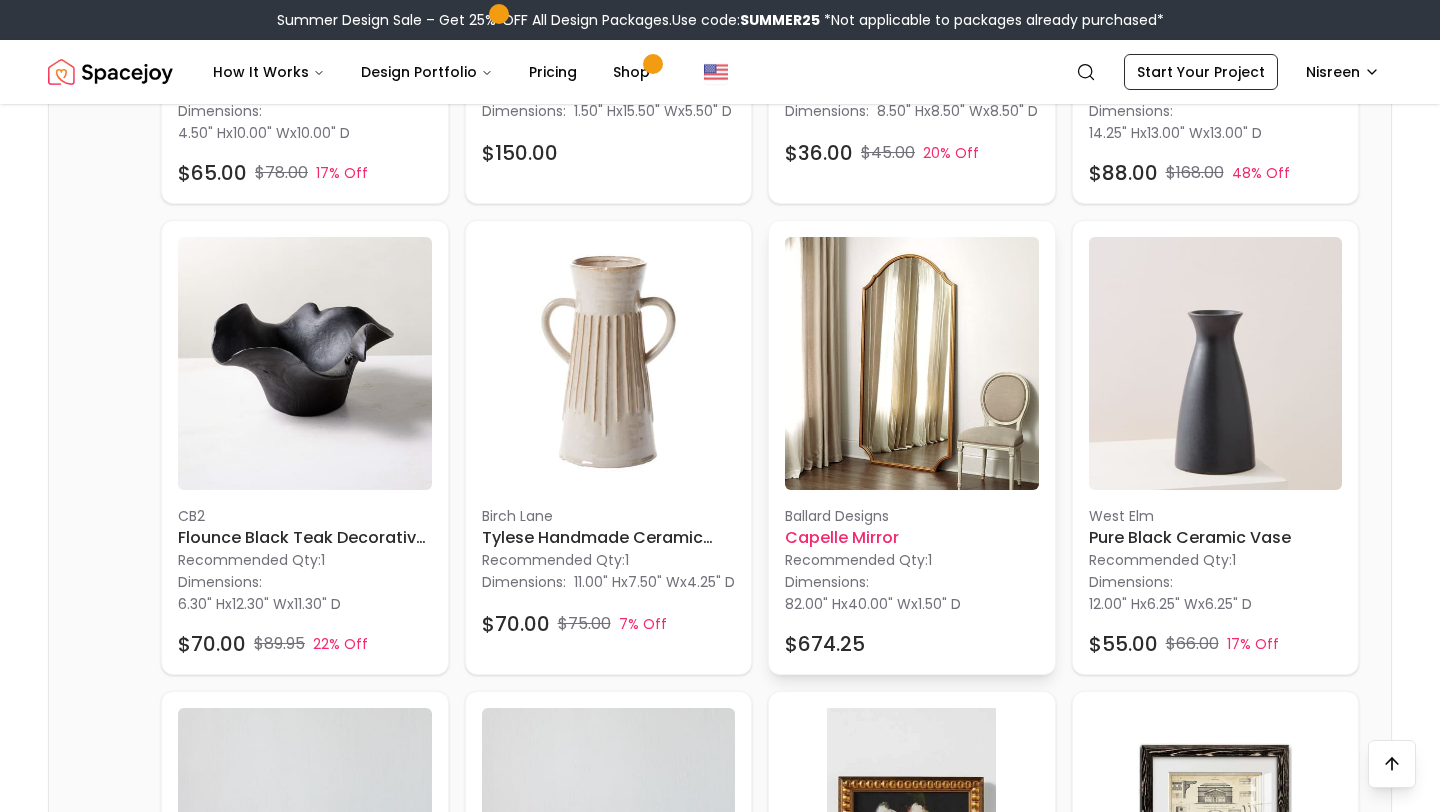 click at bounding box center (912, 364) 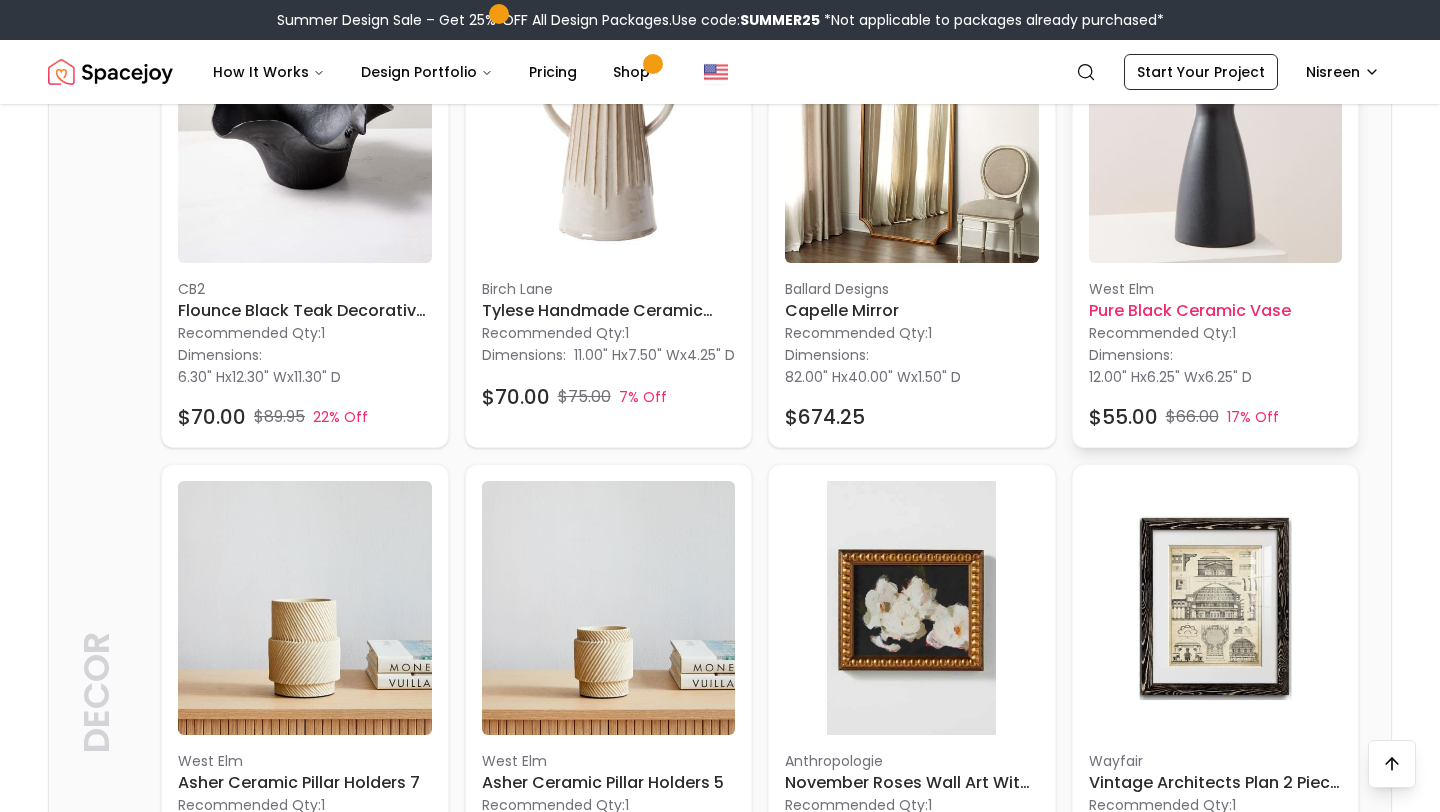 scroll, scrollTop: 1236, scrollLeft: 0, axis: vertical 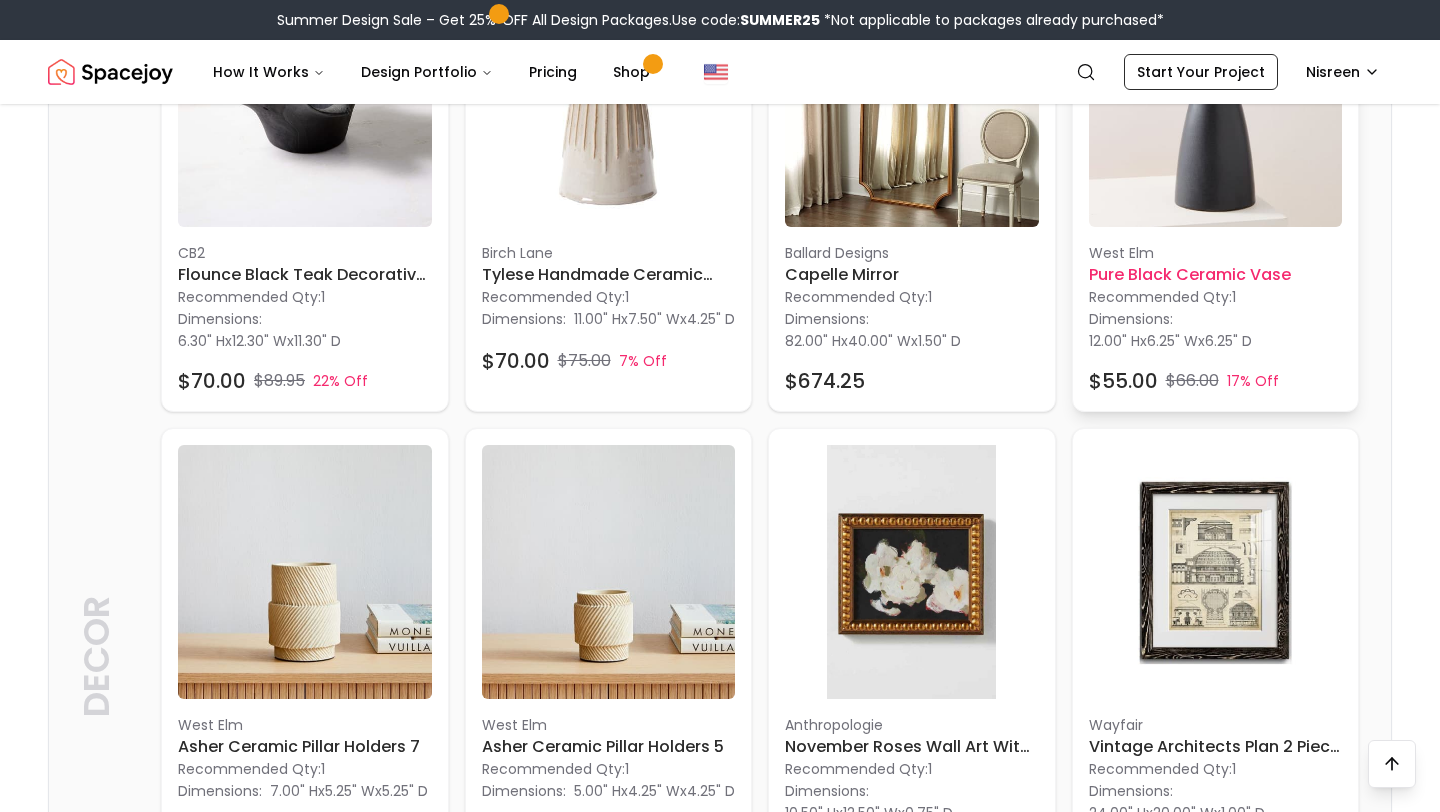 click on "Dimensions:  12.00"   H  x  6.25"   W  x  6.25"   D" at bounding box center [1216, 329] 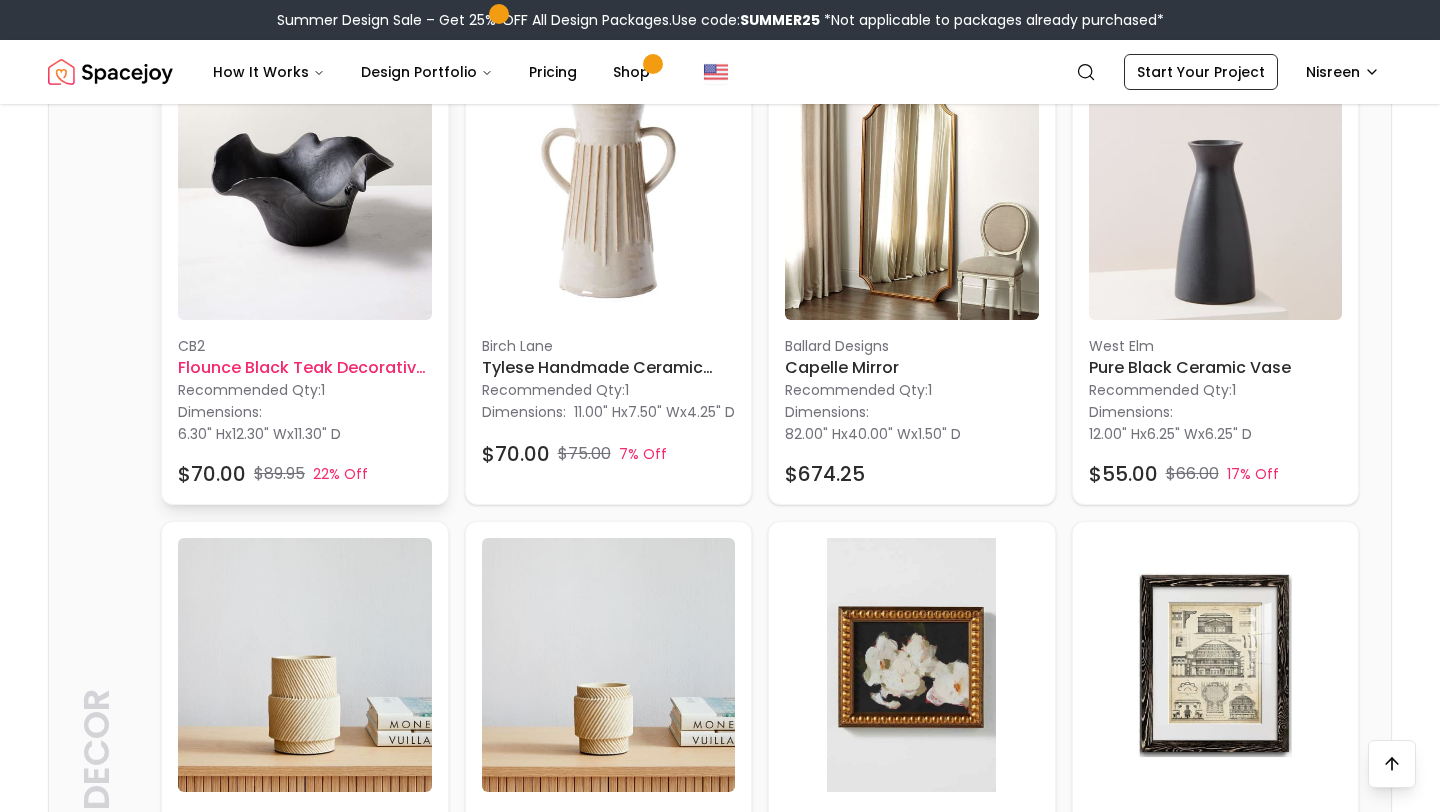 scroll, scrollTop: 1135, scrollLeft: 0, axis: vertical 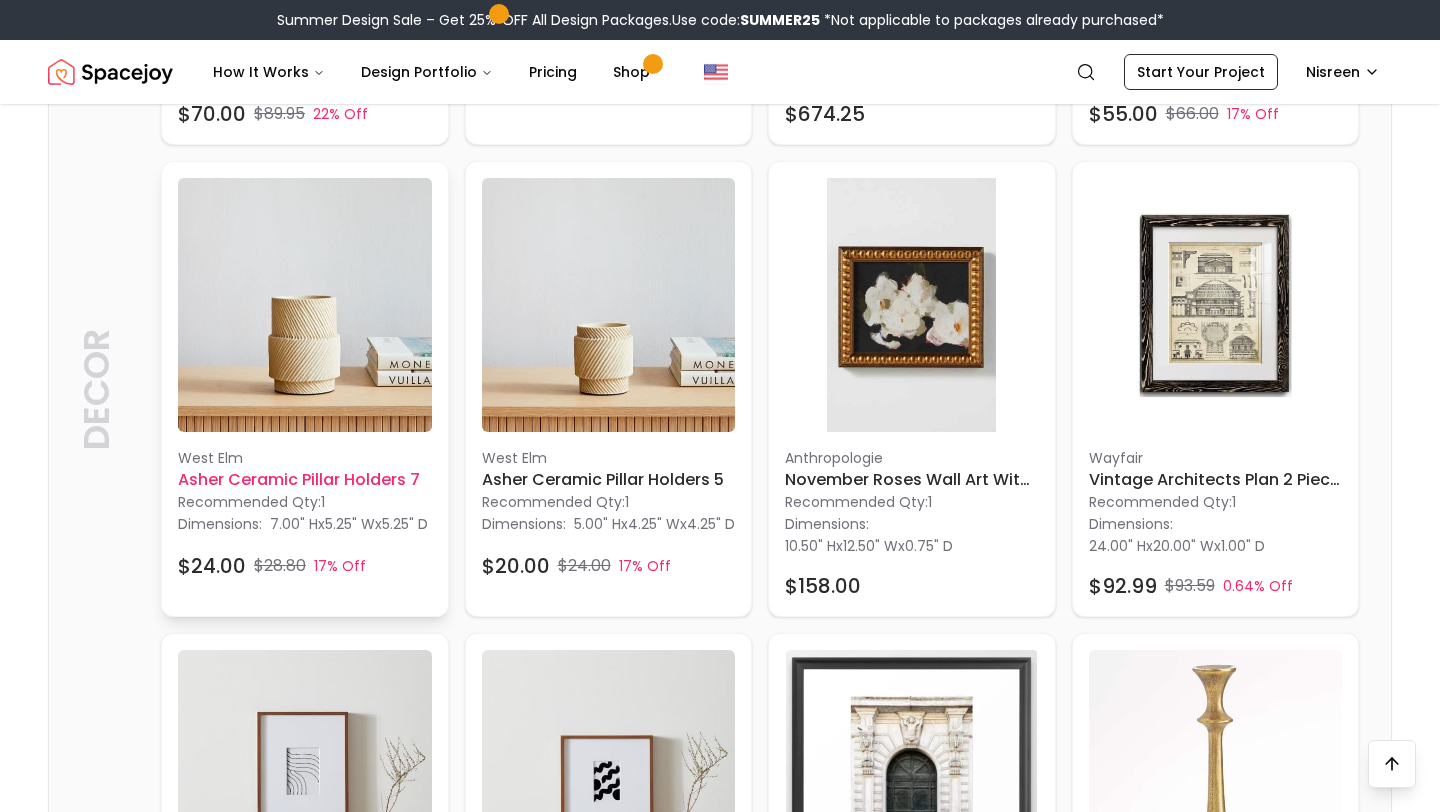 click at bounding box center (305, 305) 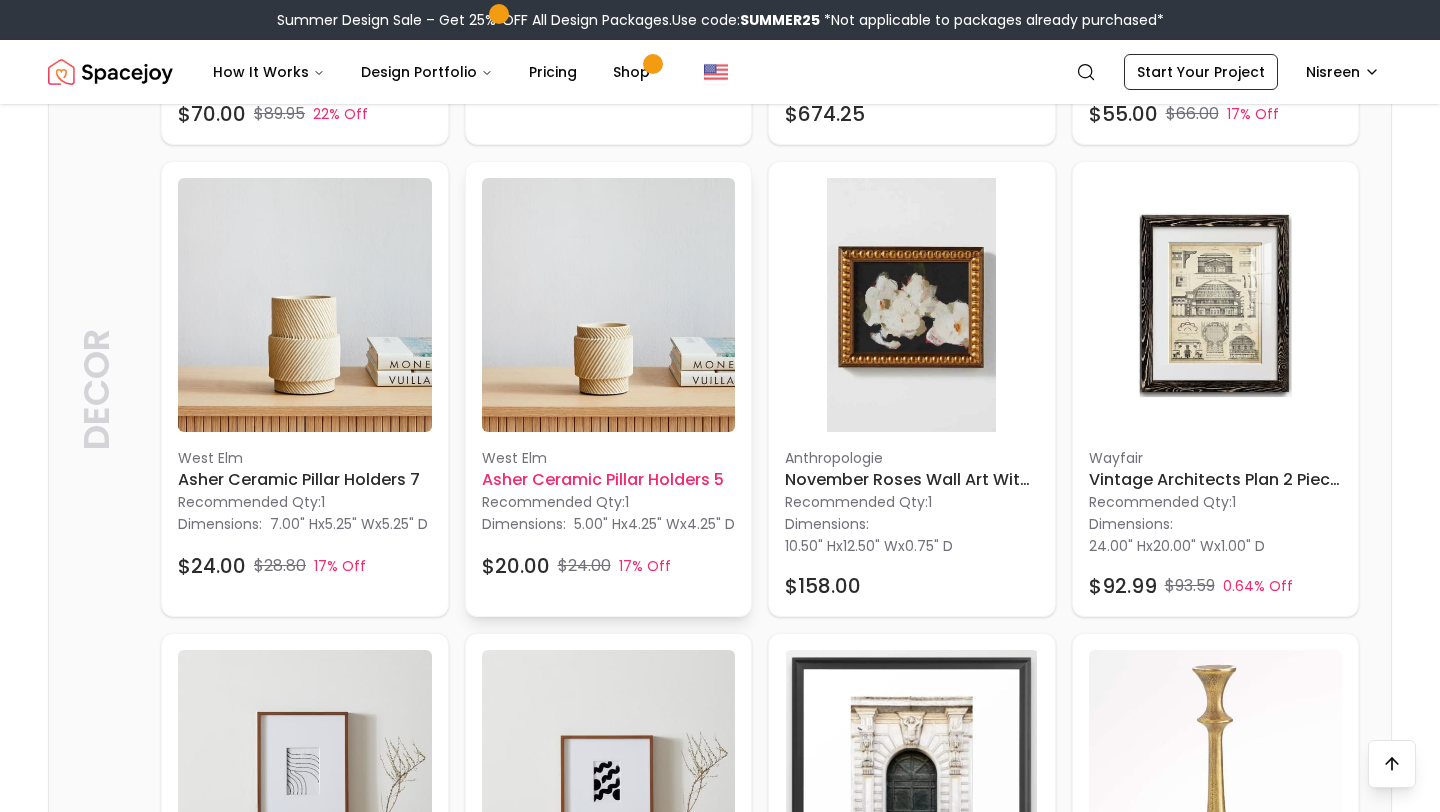 click at bounding box center [609, 305] 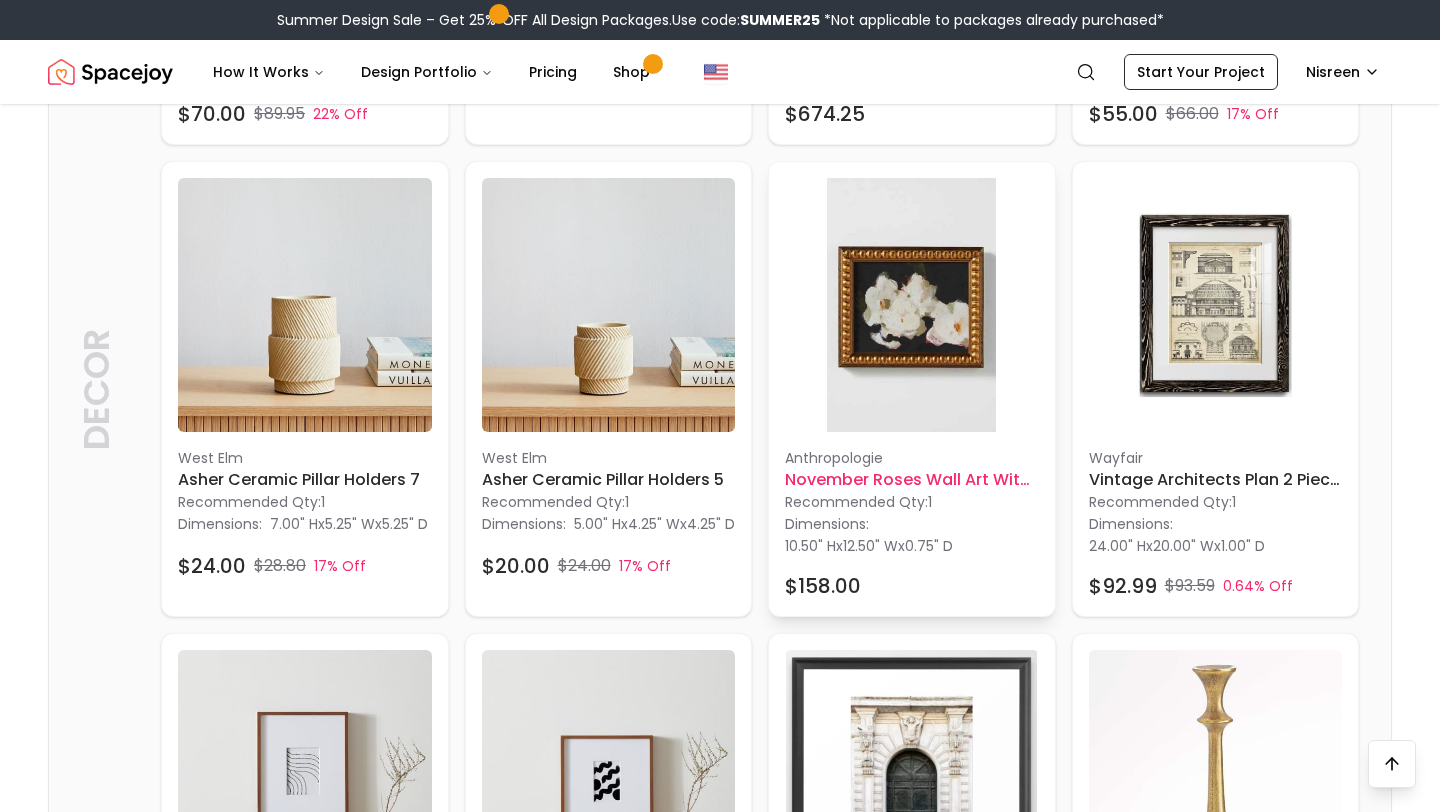 click at bounding box center (912, 305) 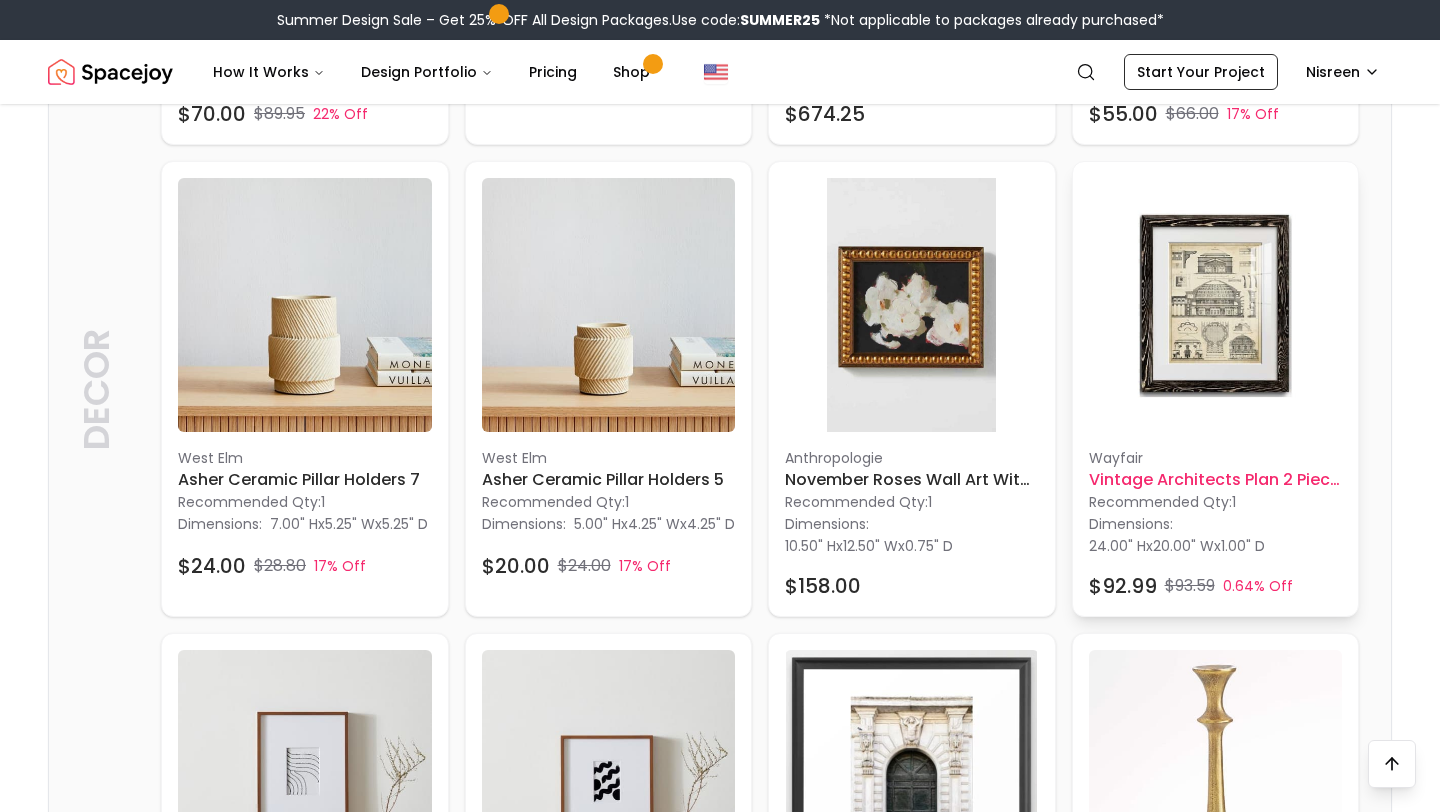 click at bounding box center (1216, 305) 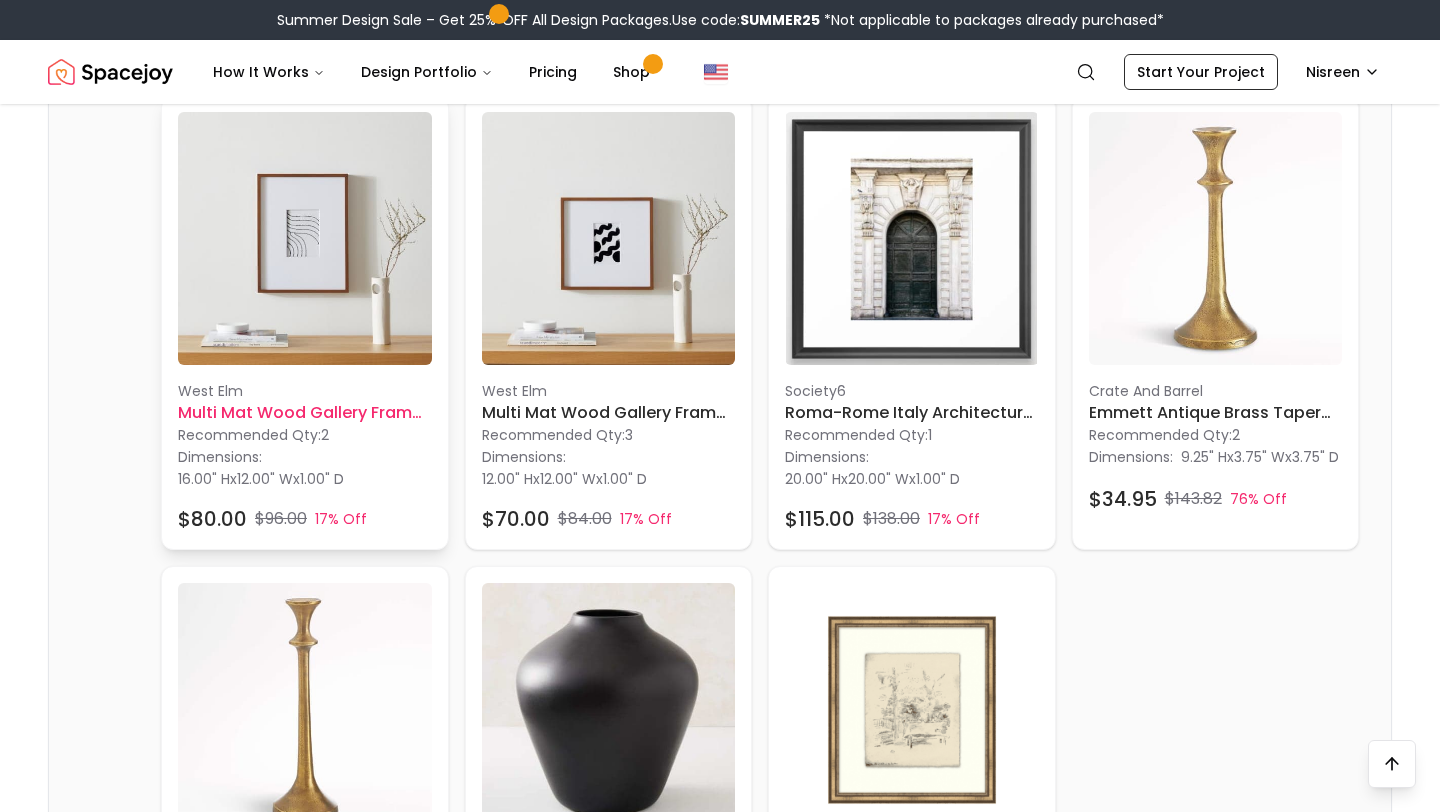 scroll, scrollTop: 2039, scrollLeft: 0, axis: vertical 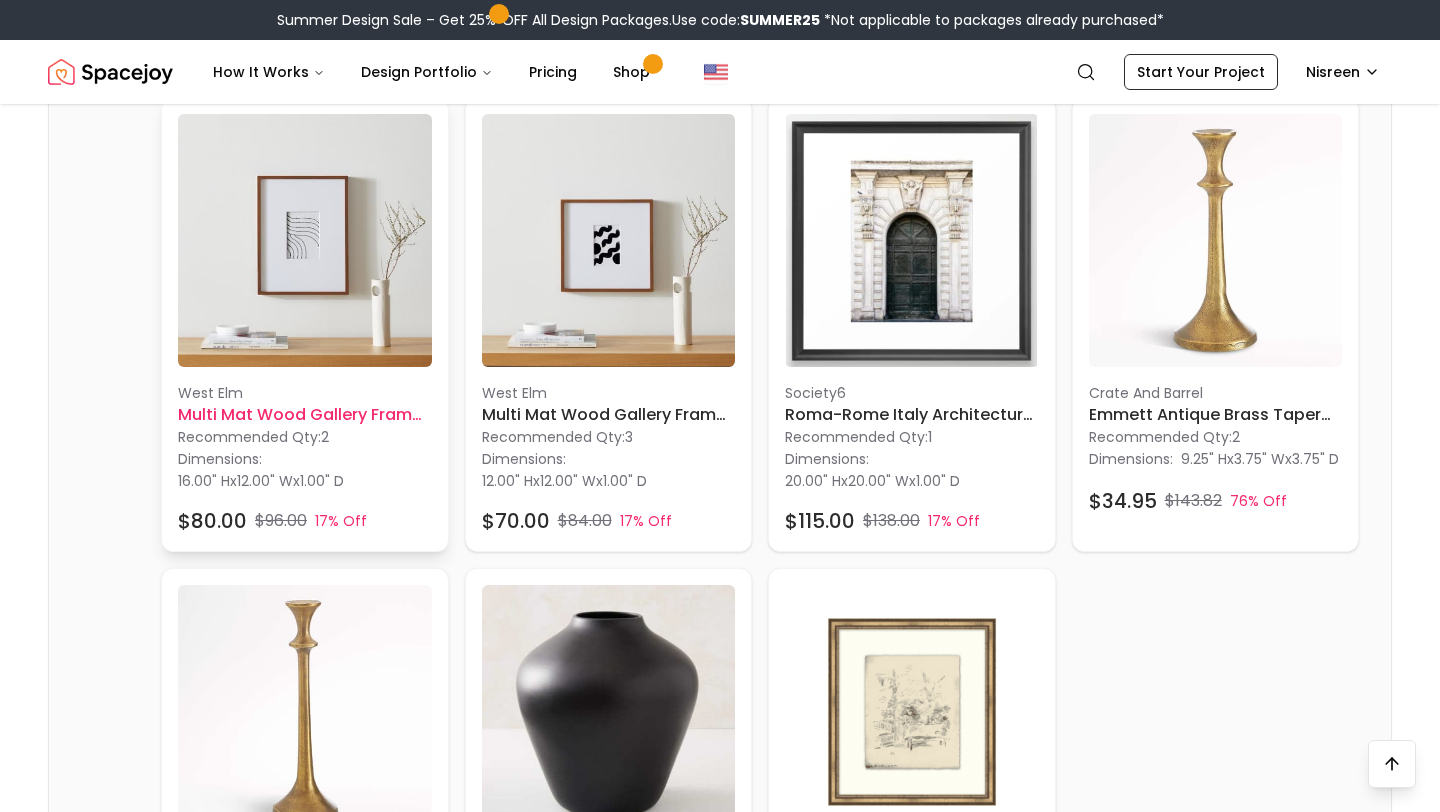 click at bounding box center [305, 241] 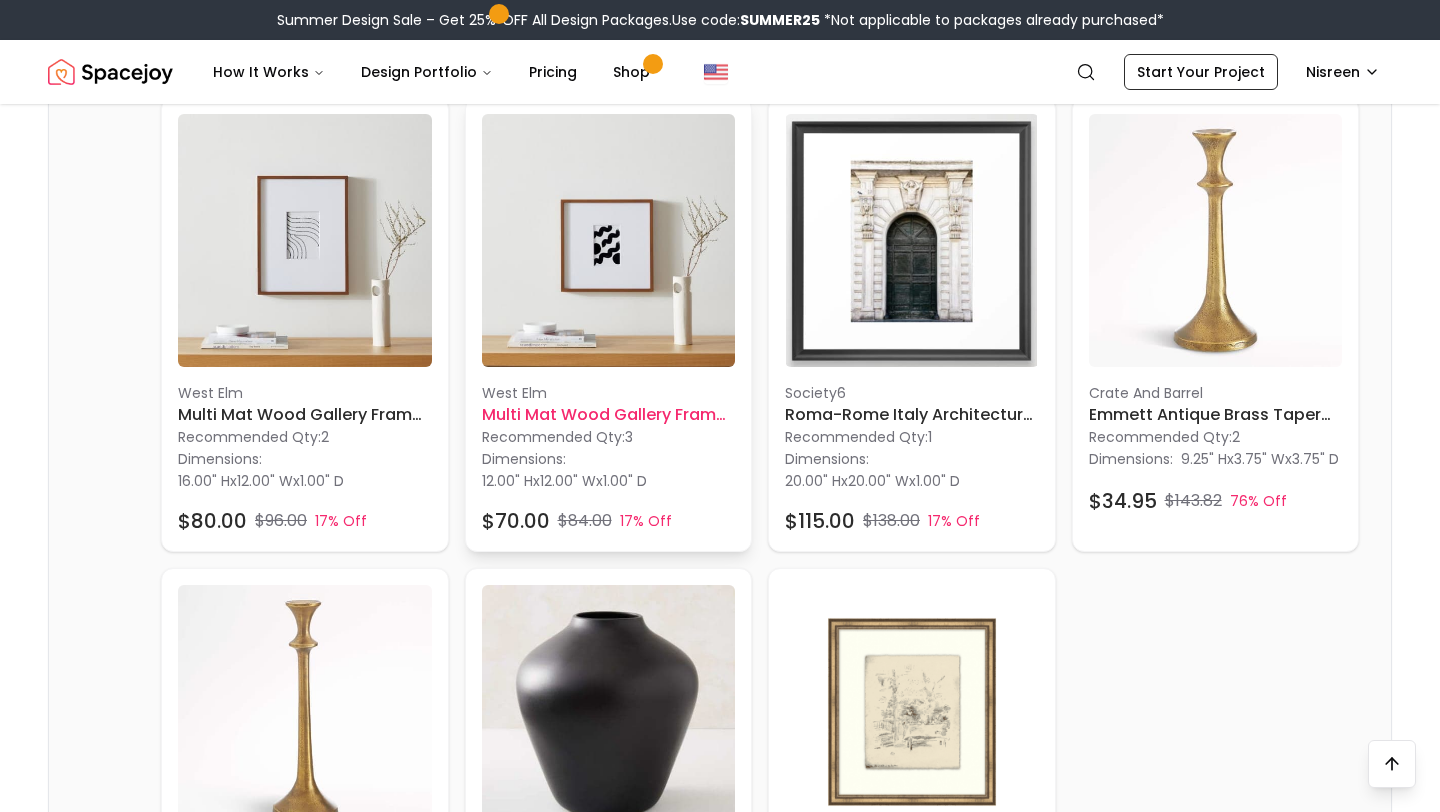 click at bounding box center (609, 241) 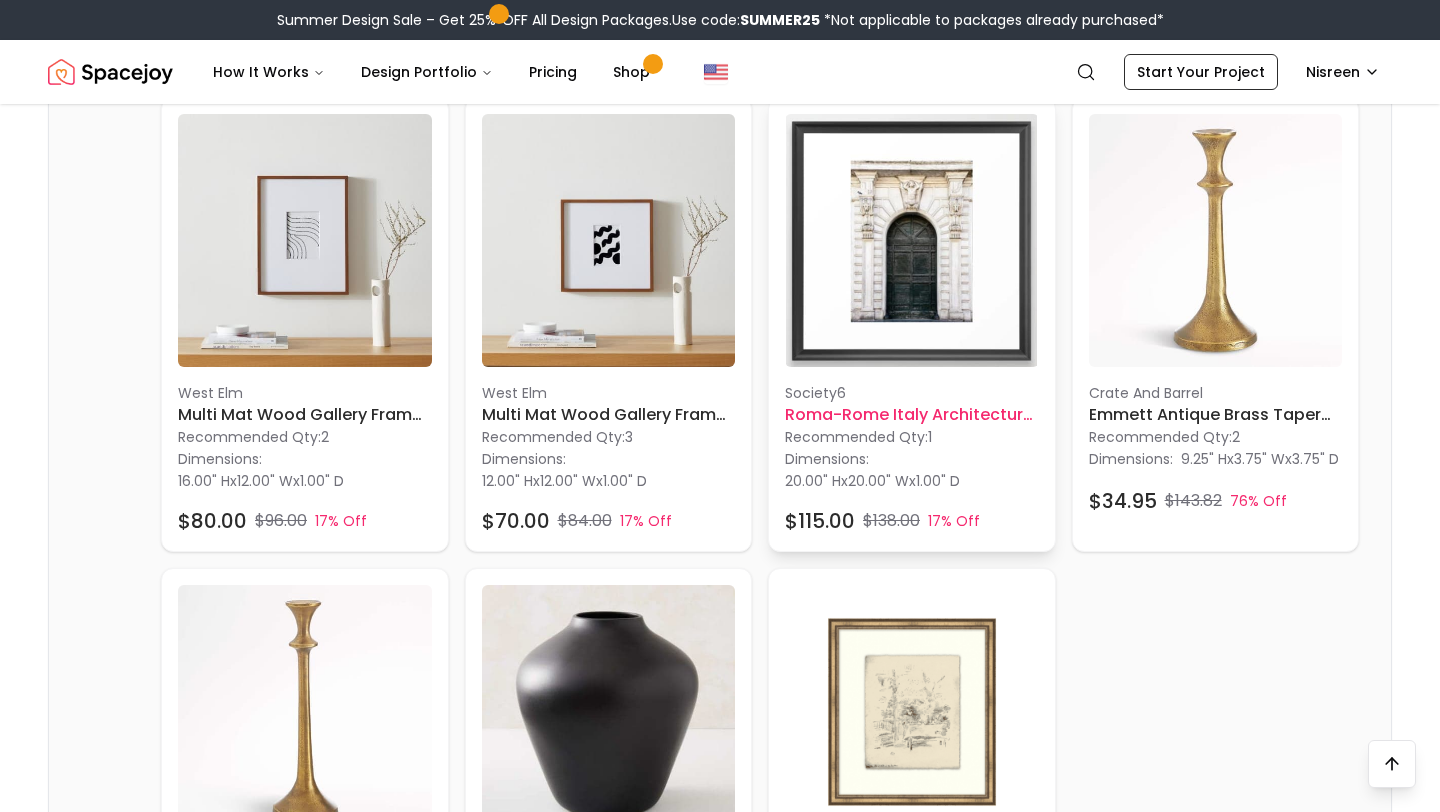 click at bounding box center [912, 241] 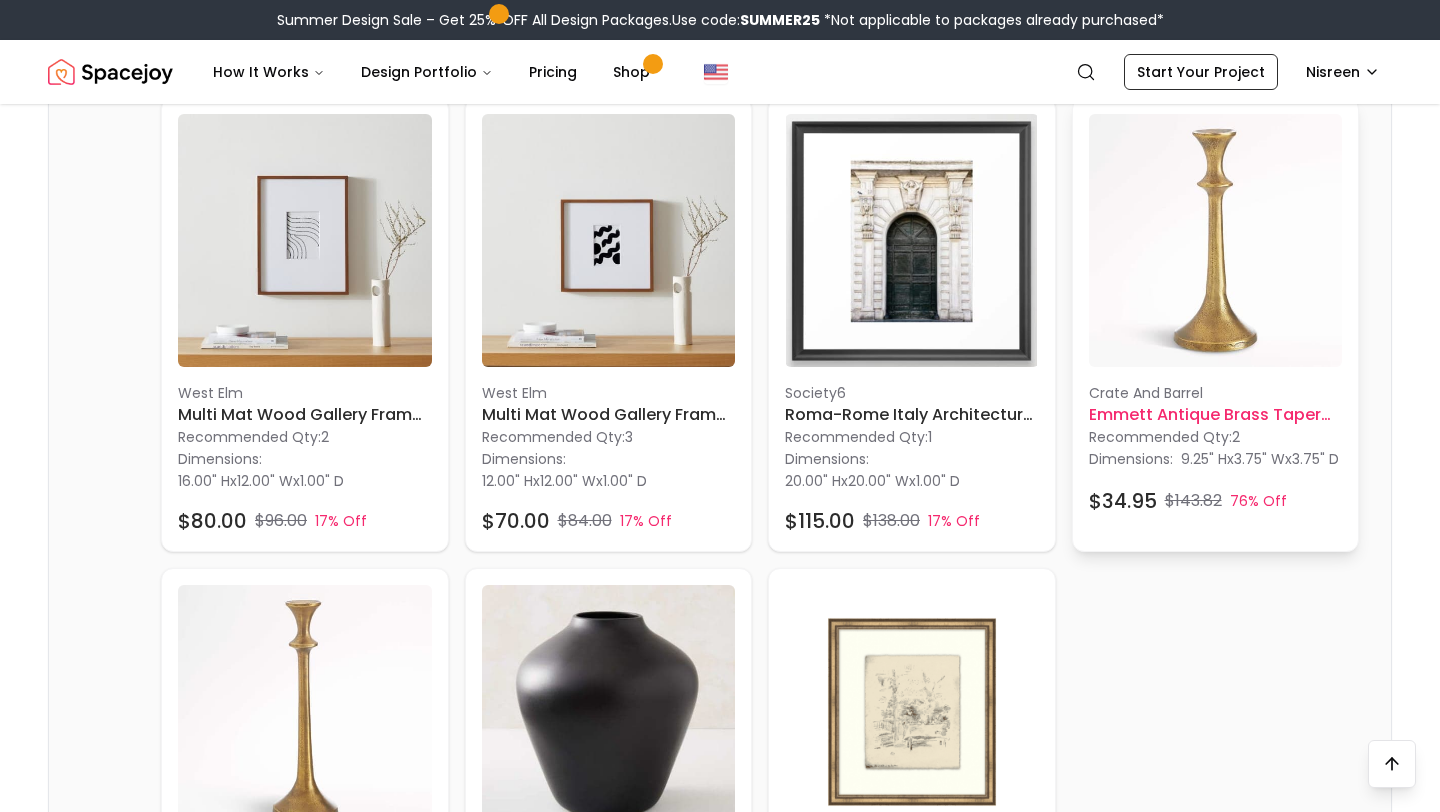 click at bounding box center [1216, 241] 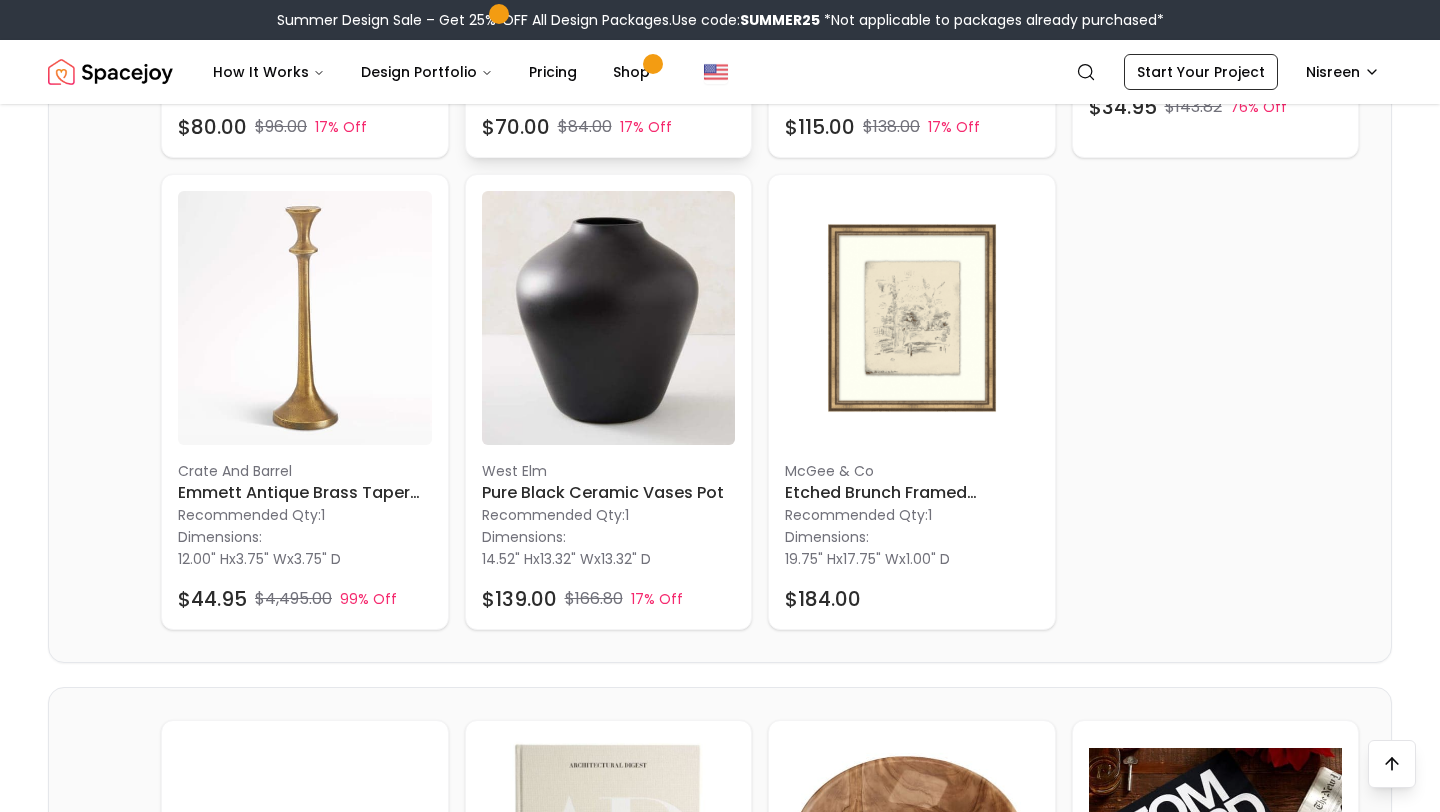 scroll, scrollTop: 2446, scrollLeft: 0, axis: vertical 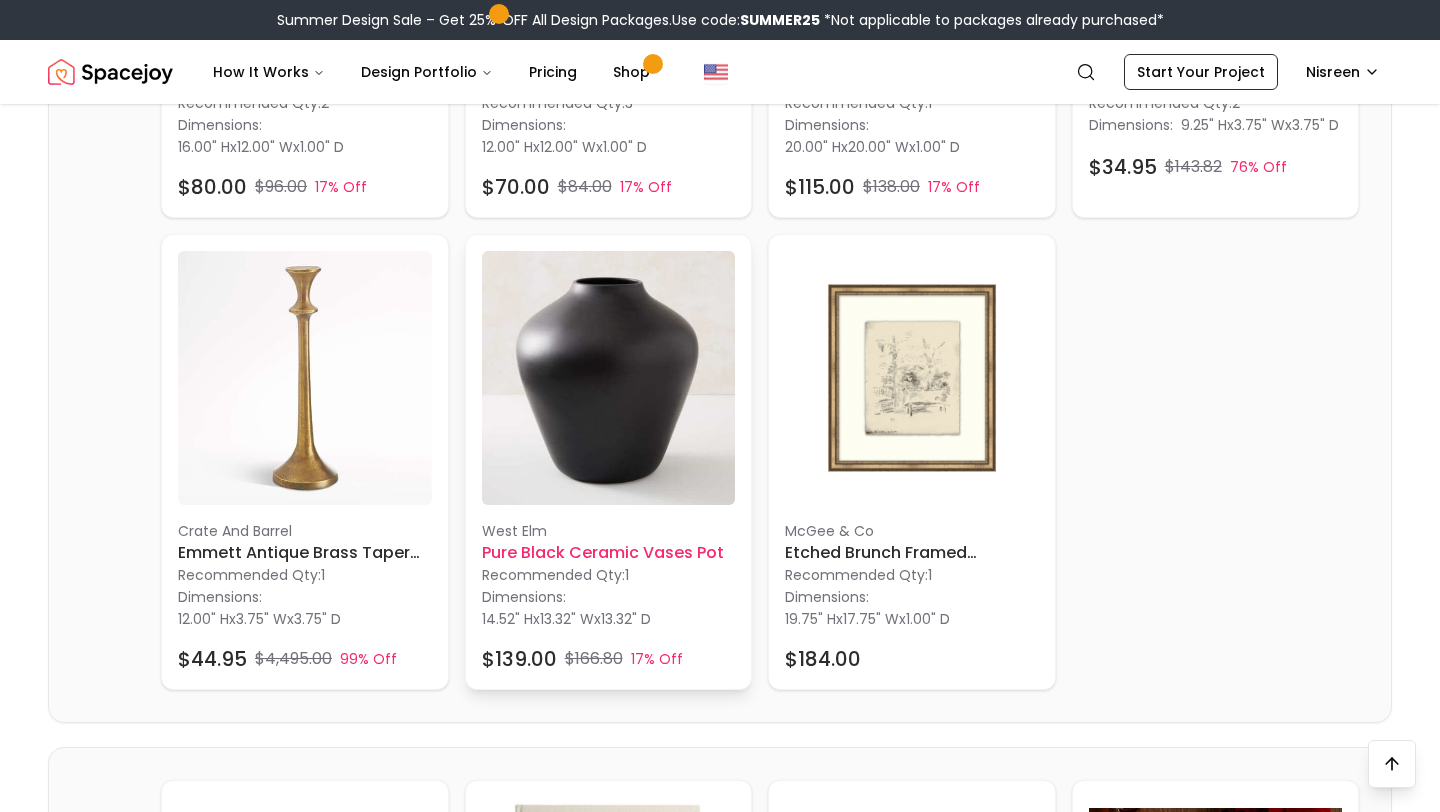 click at bounding box center [609, 378] 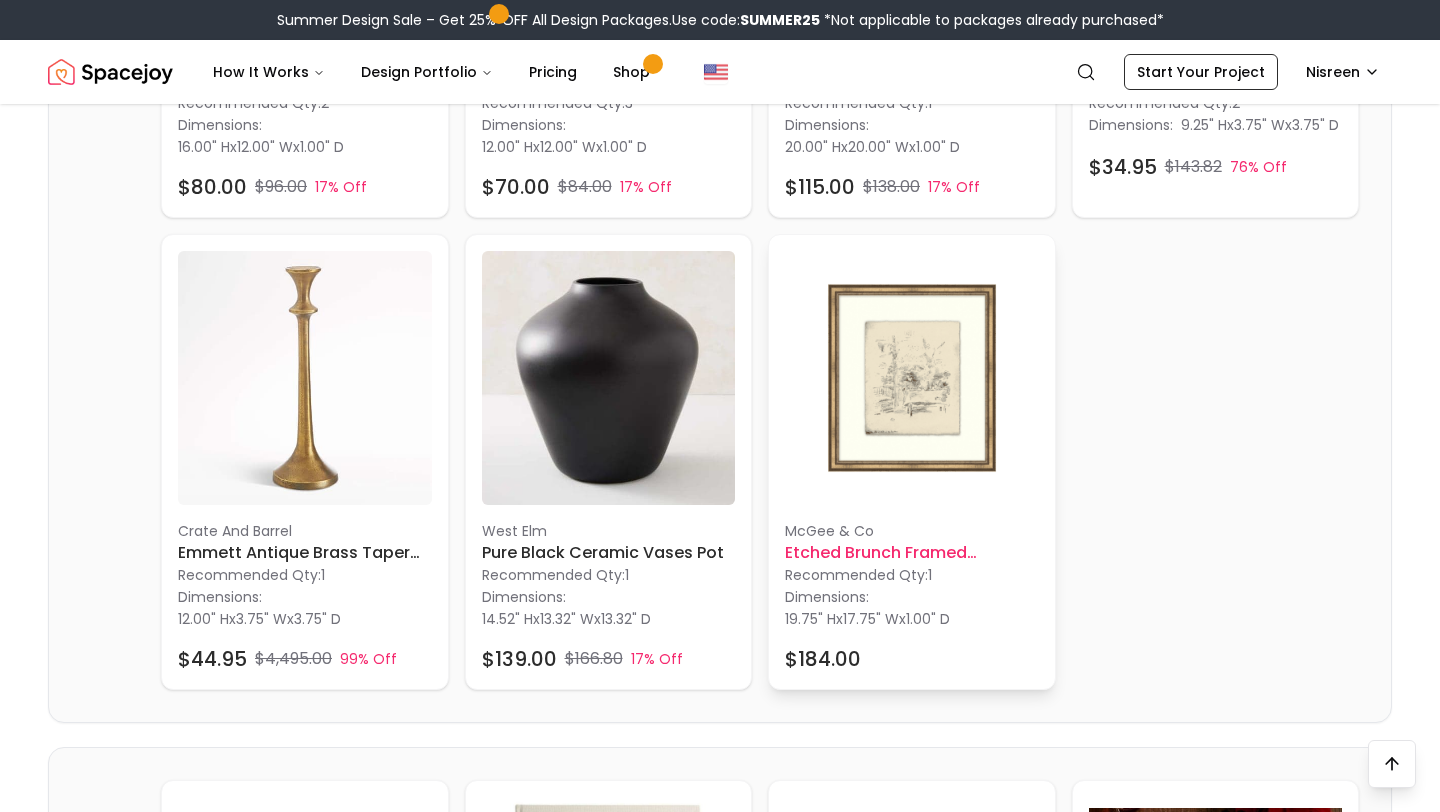 click at bounding box center (912, 378) 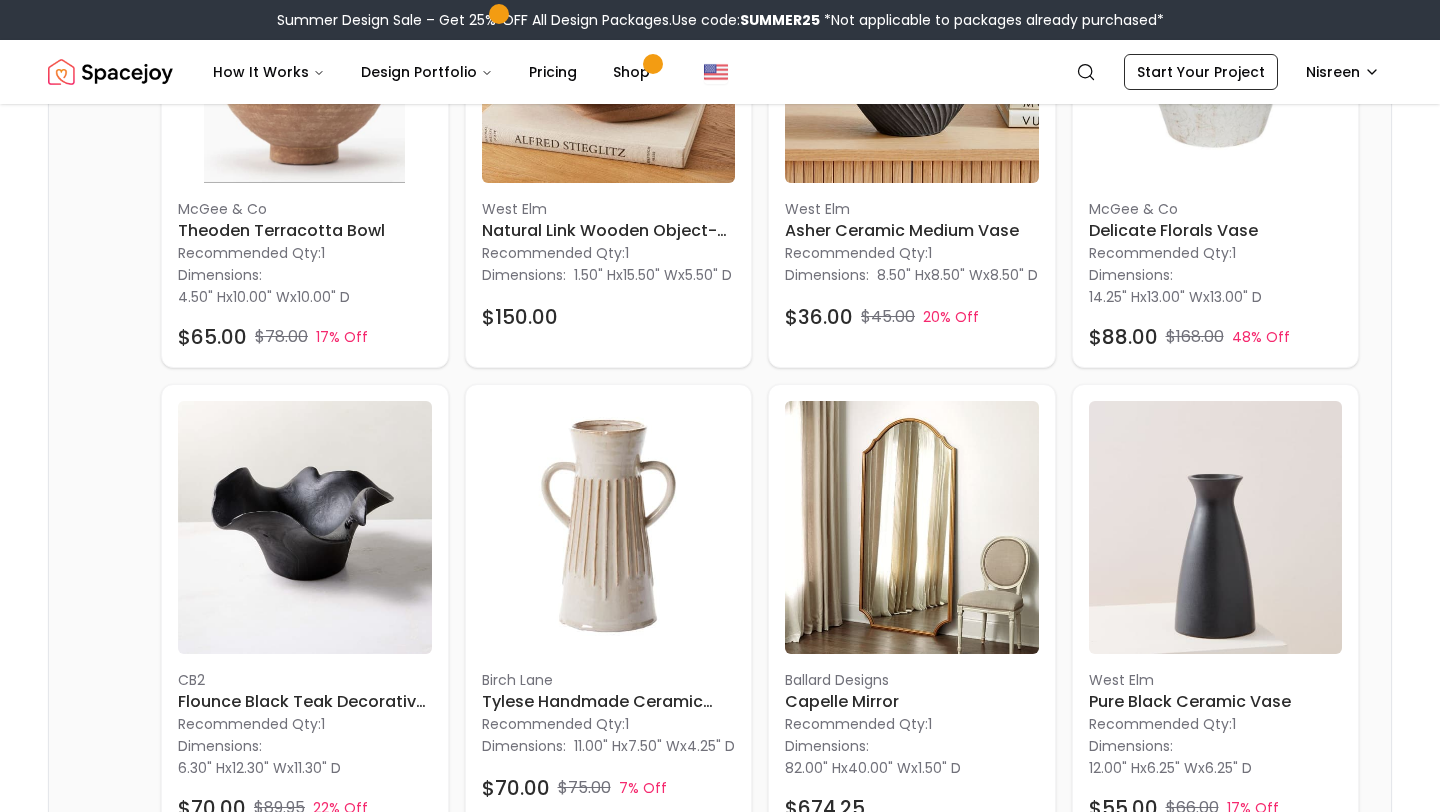 scroll, scrollTop: 868, scrollLeft: 0, axis: vertical 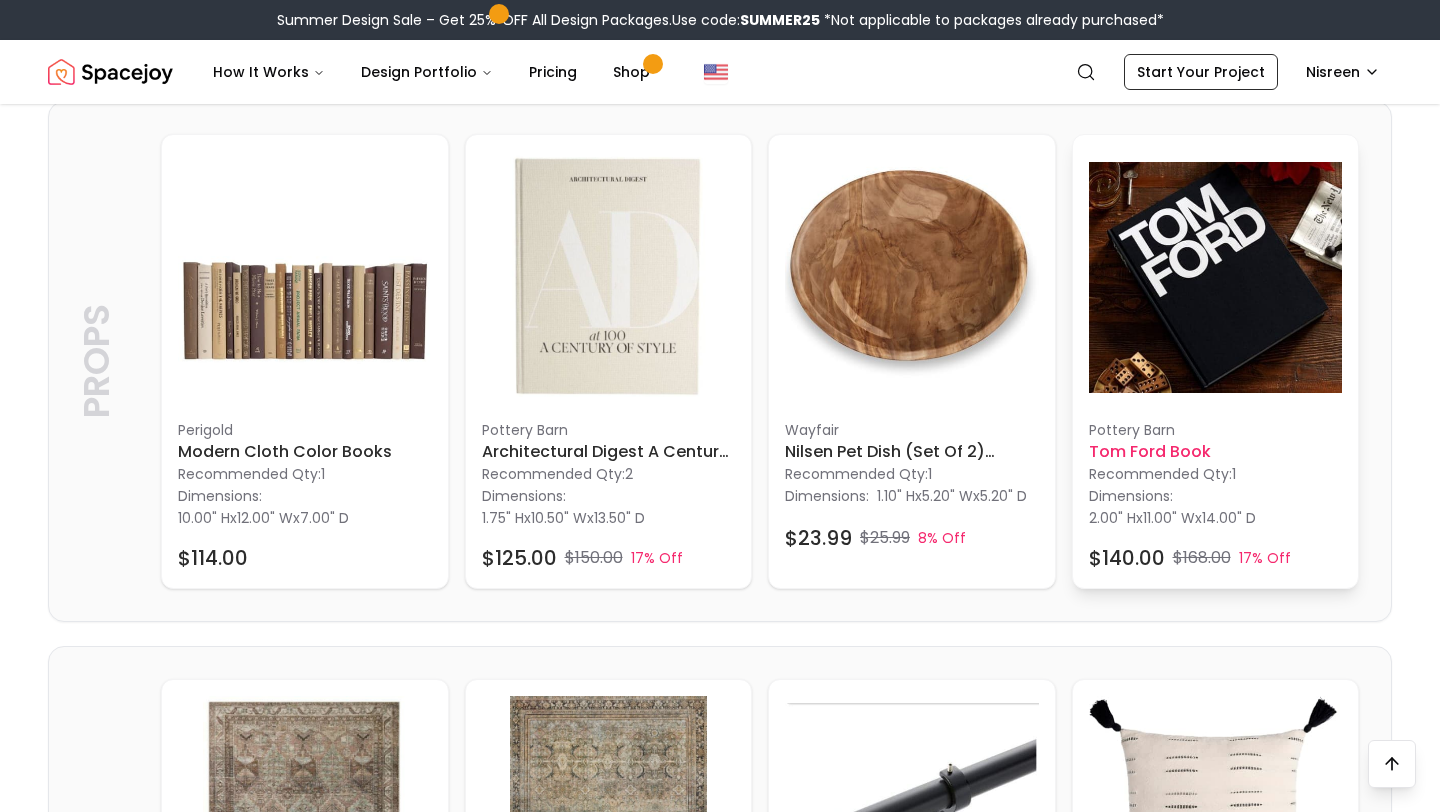 click at bounding box center [1216, 278] 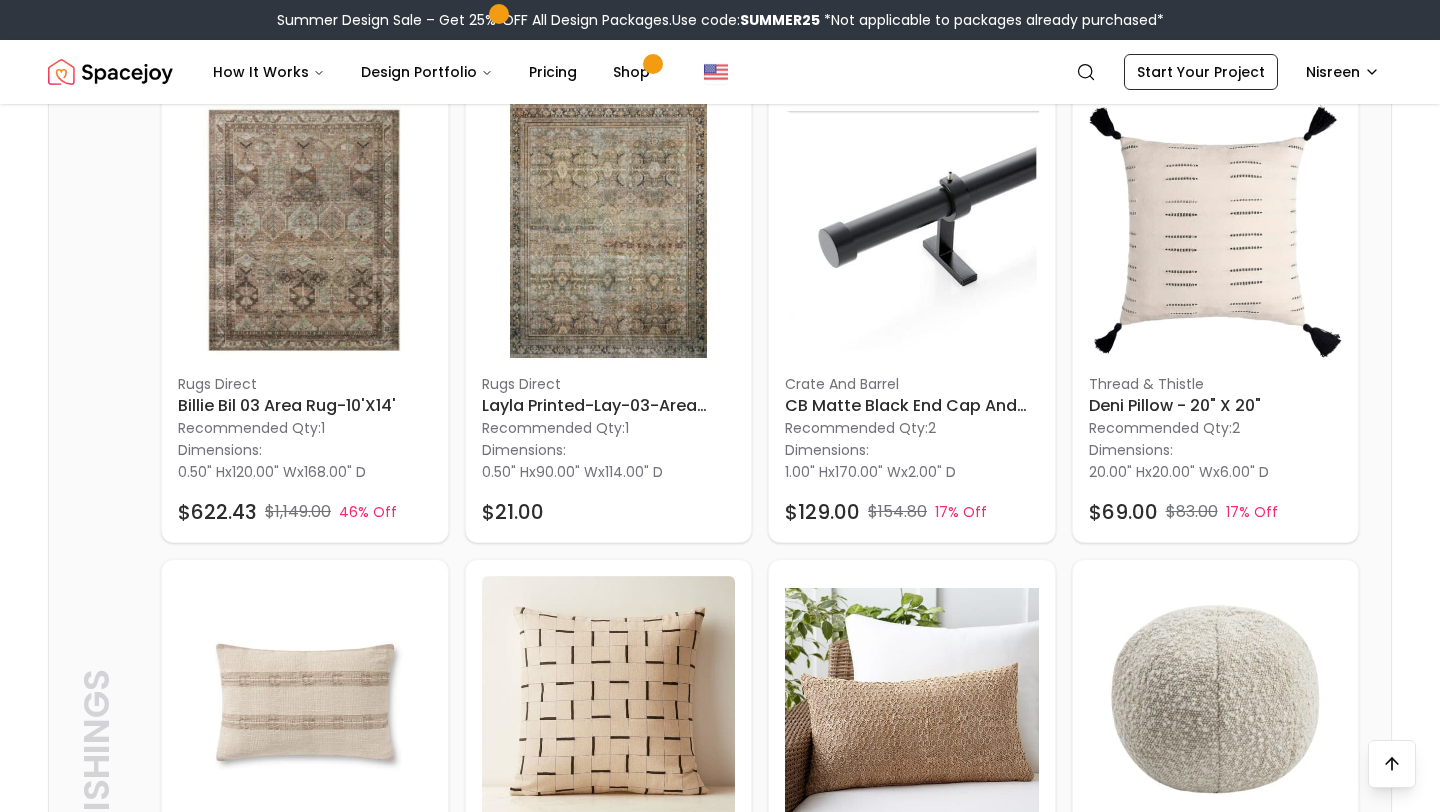 scroll, scrollTop: 3724, scrollLeft: 0, axis: vertical 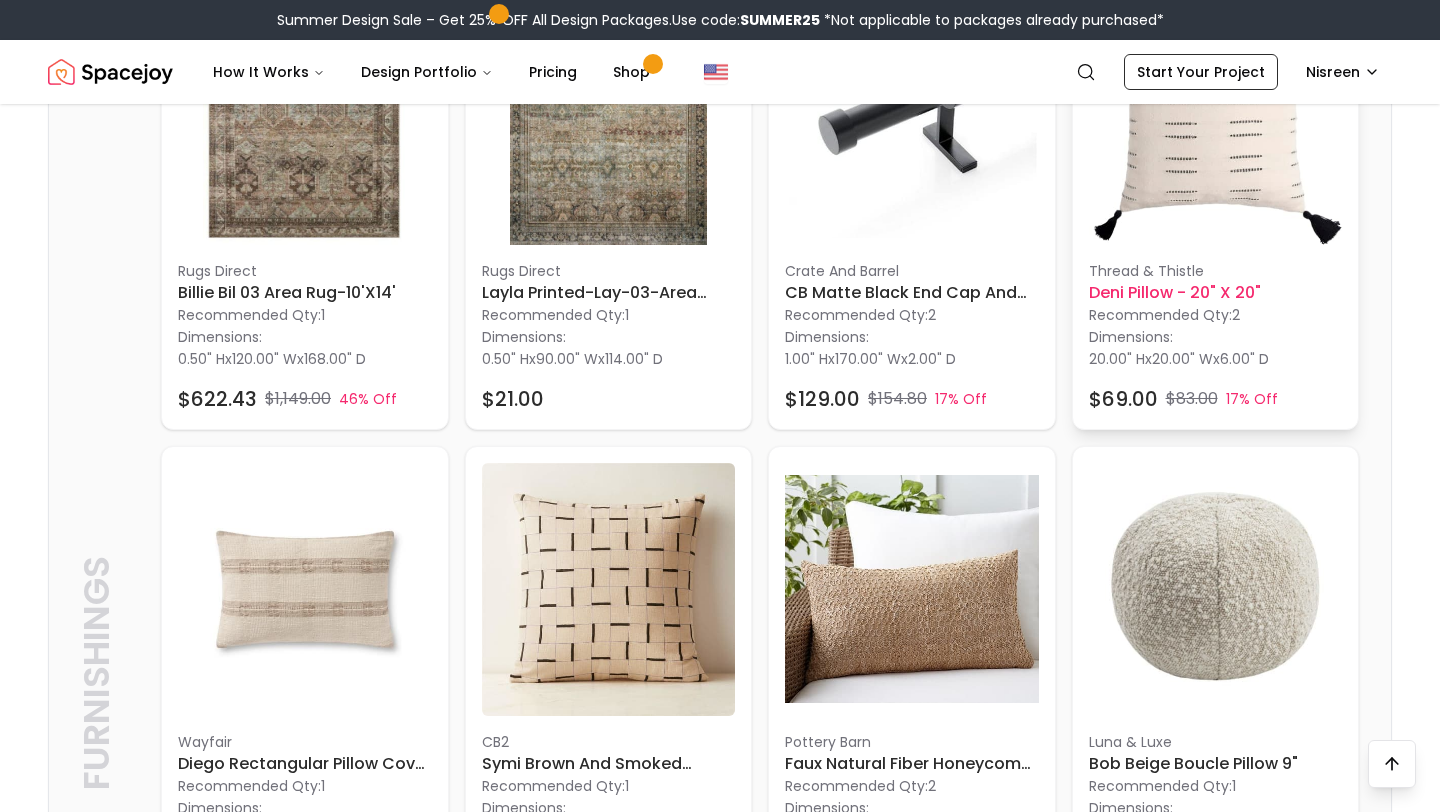 click at bounding box center (1216, 118) 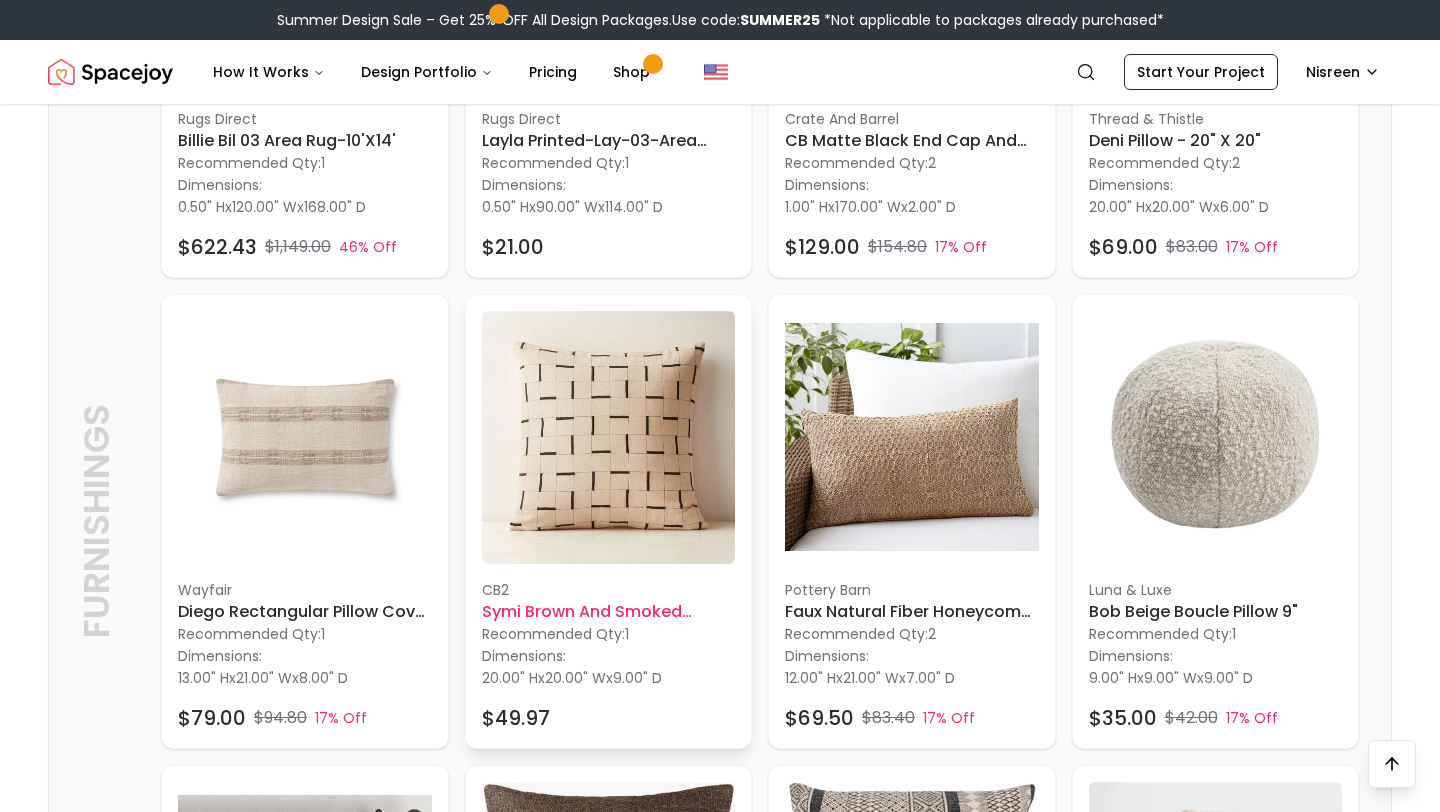 scroll, scrollTop: 3964, scrollLeft: 0, axis: vertical 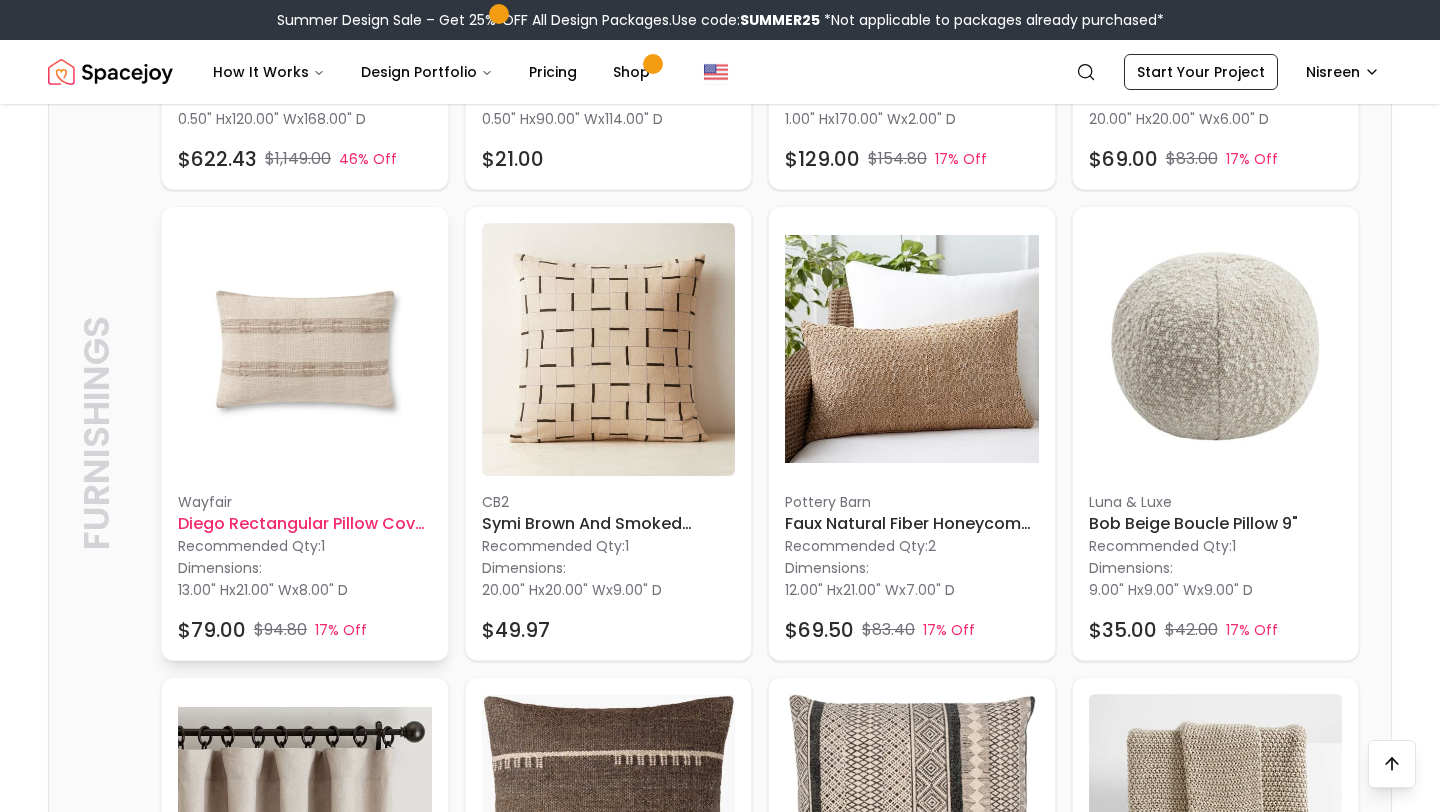 click at bounding box center [305, 350] 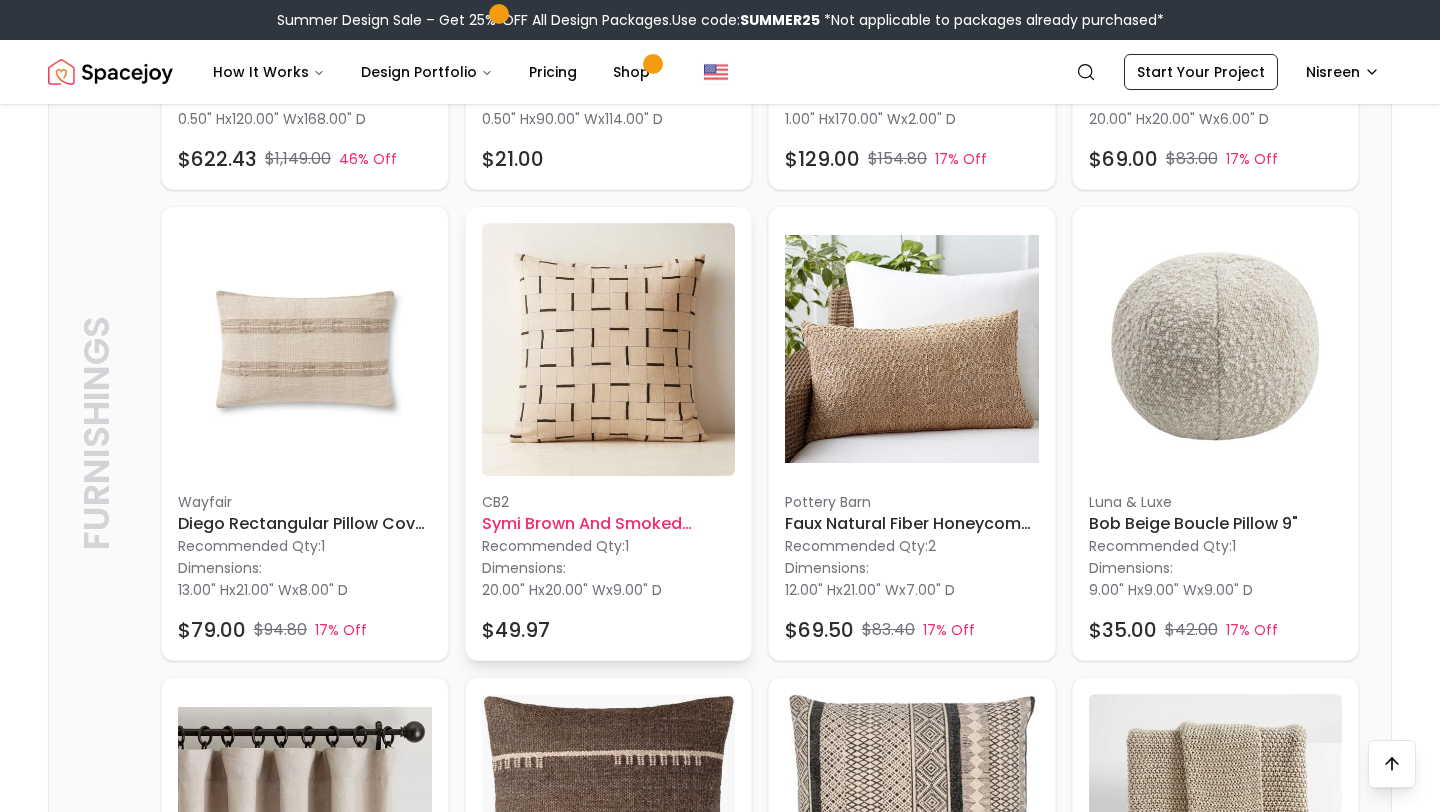 click at bounding box center [609, 350] 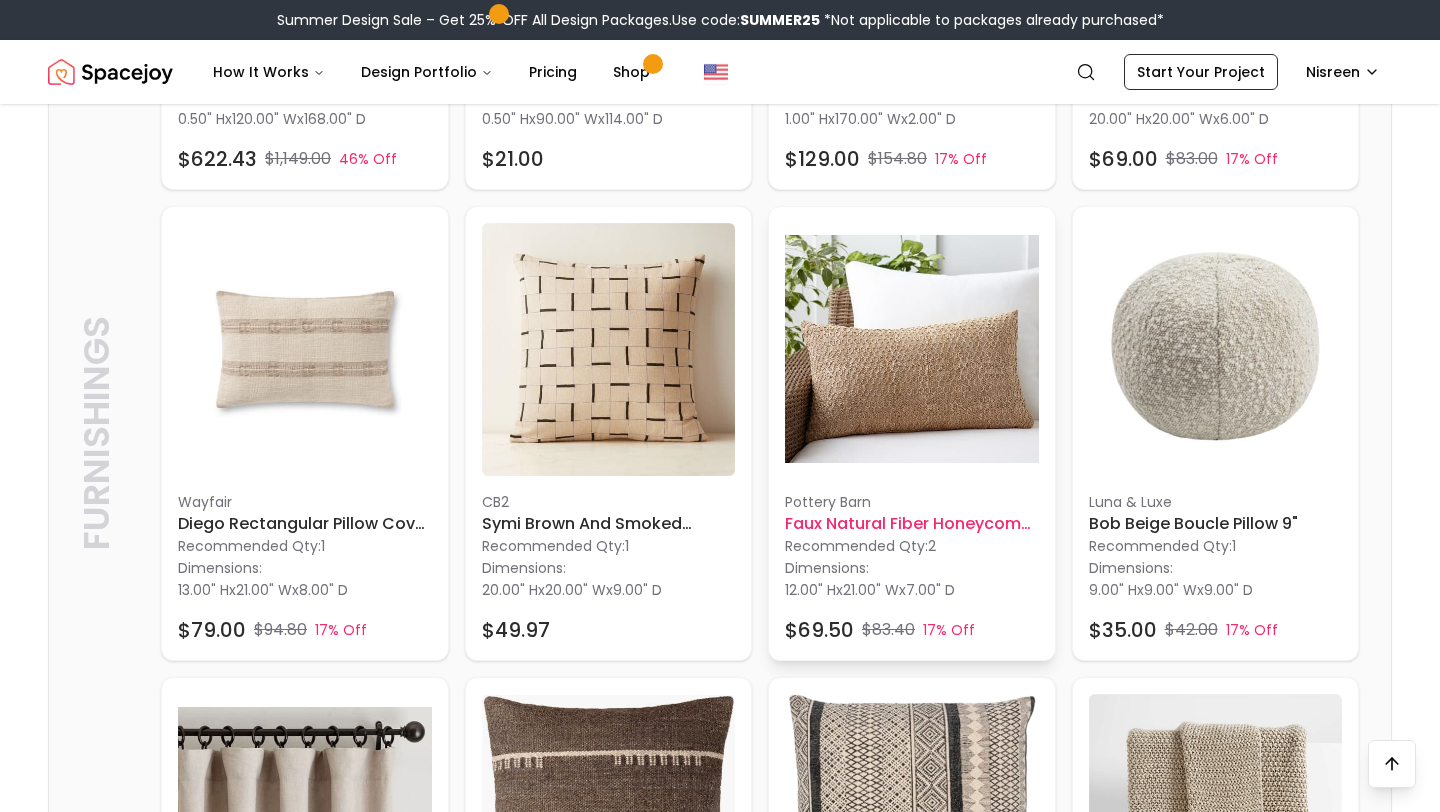 click at bounding box center (912, 350) 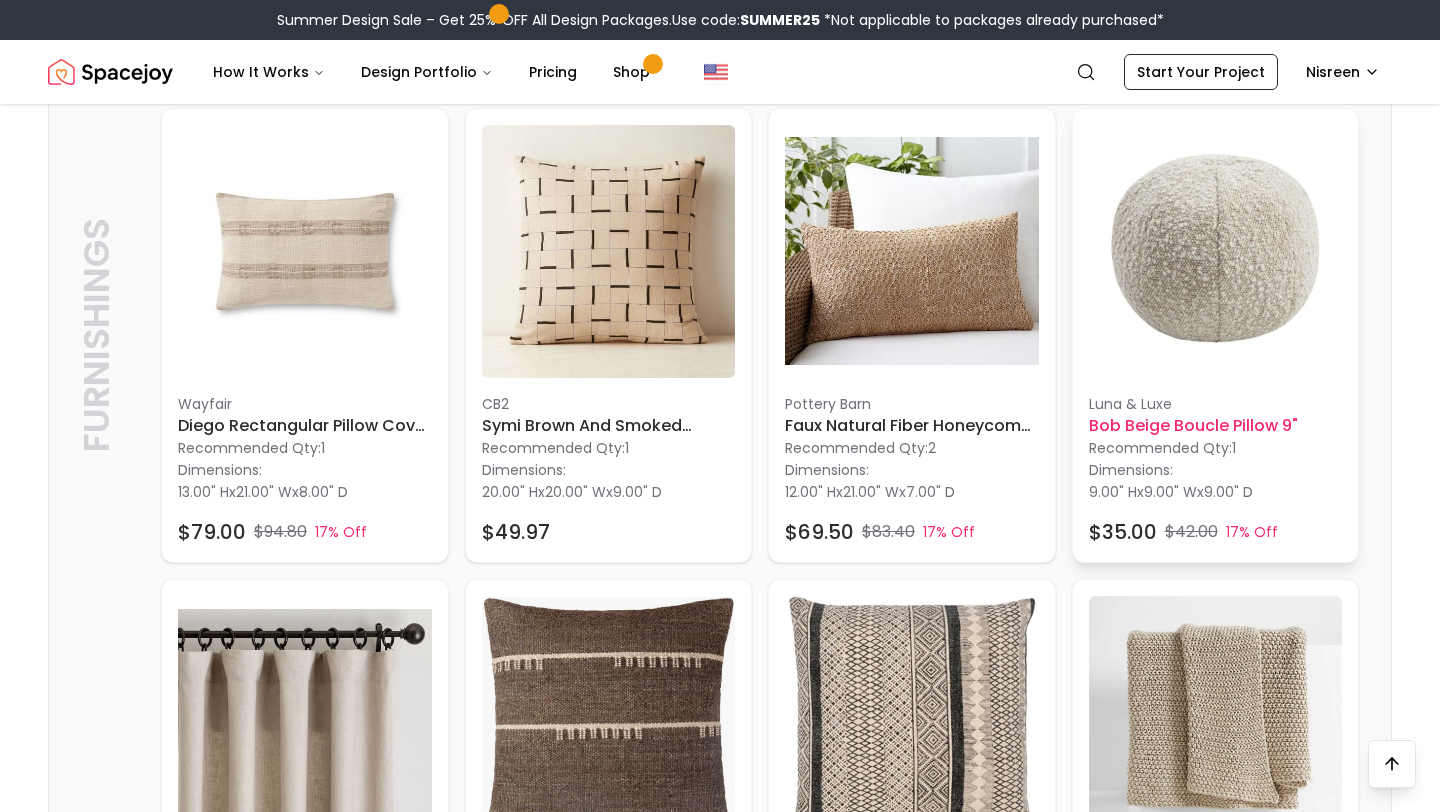 scroll, scrollTop: 4160, scrollLeft: 0, axis: vertical 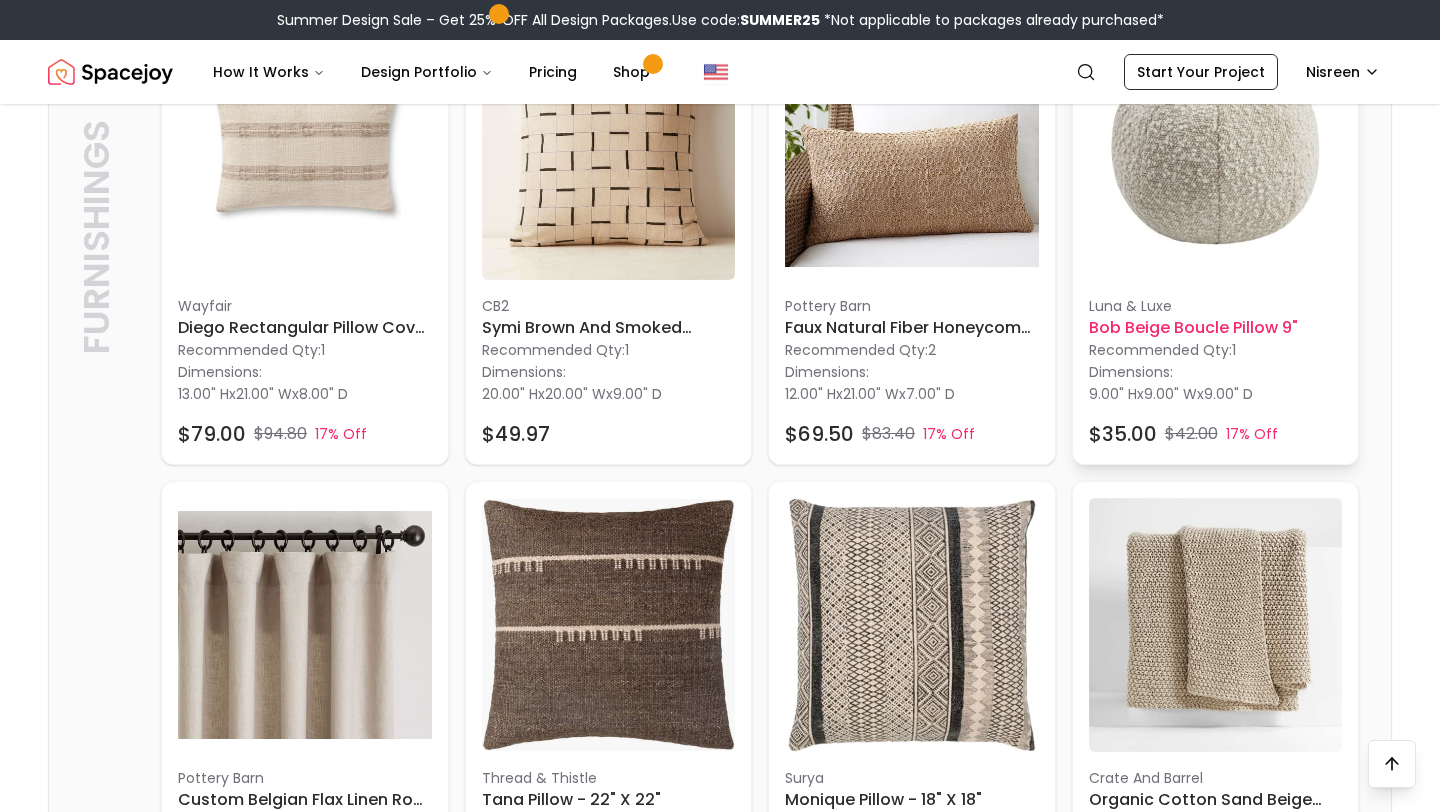 click at bounding box center [1216, 154] 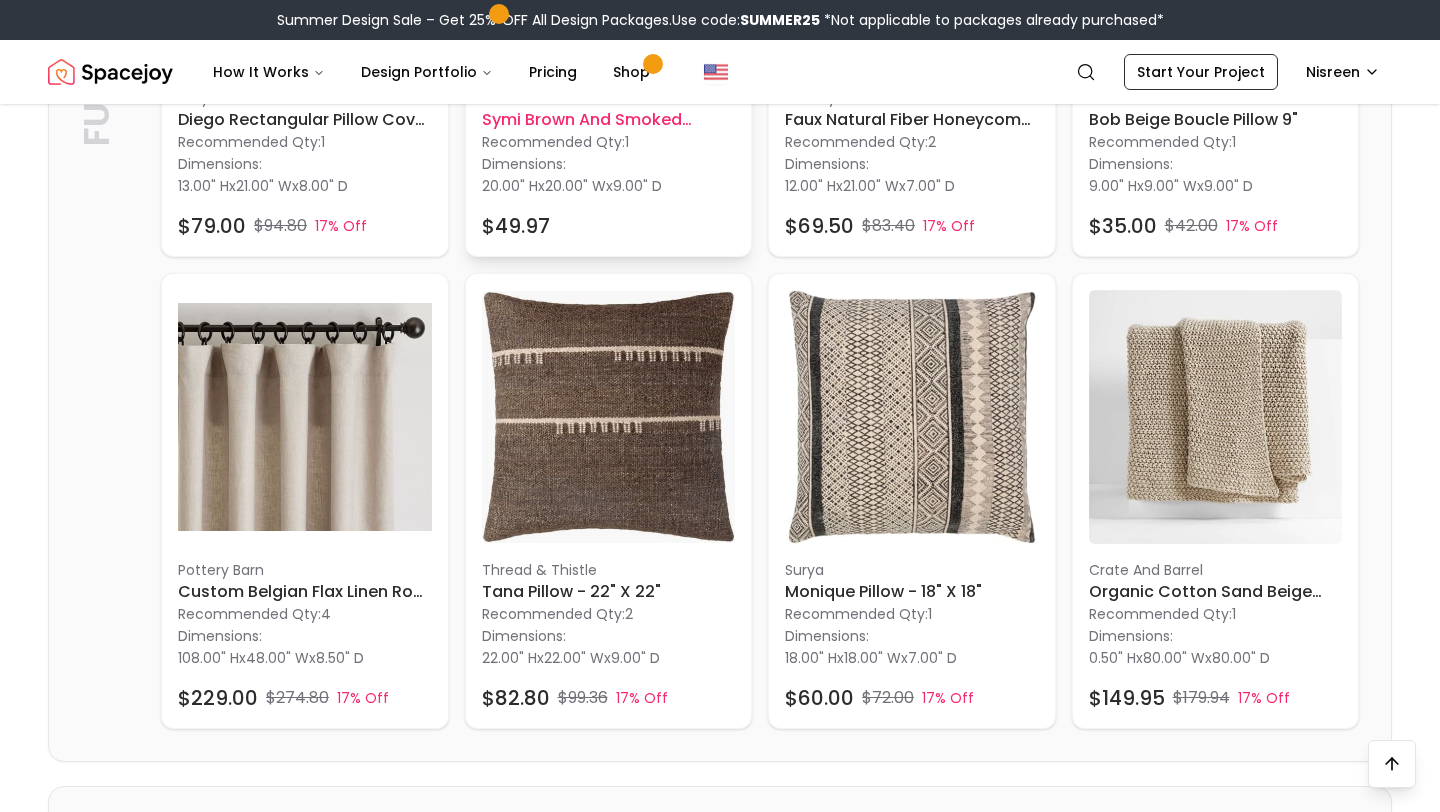 scroll, scrollTop: 4401, scrollLeft: 0, axis: vertical 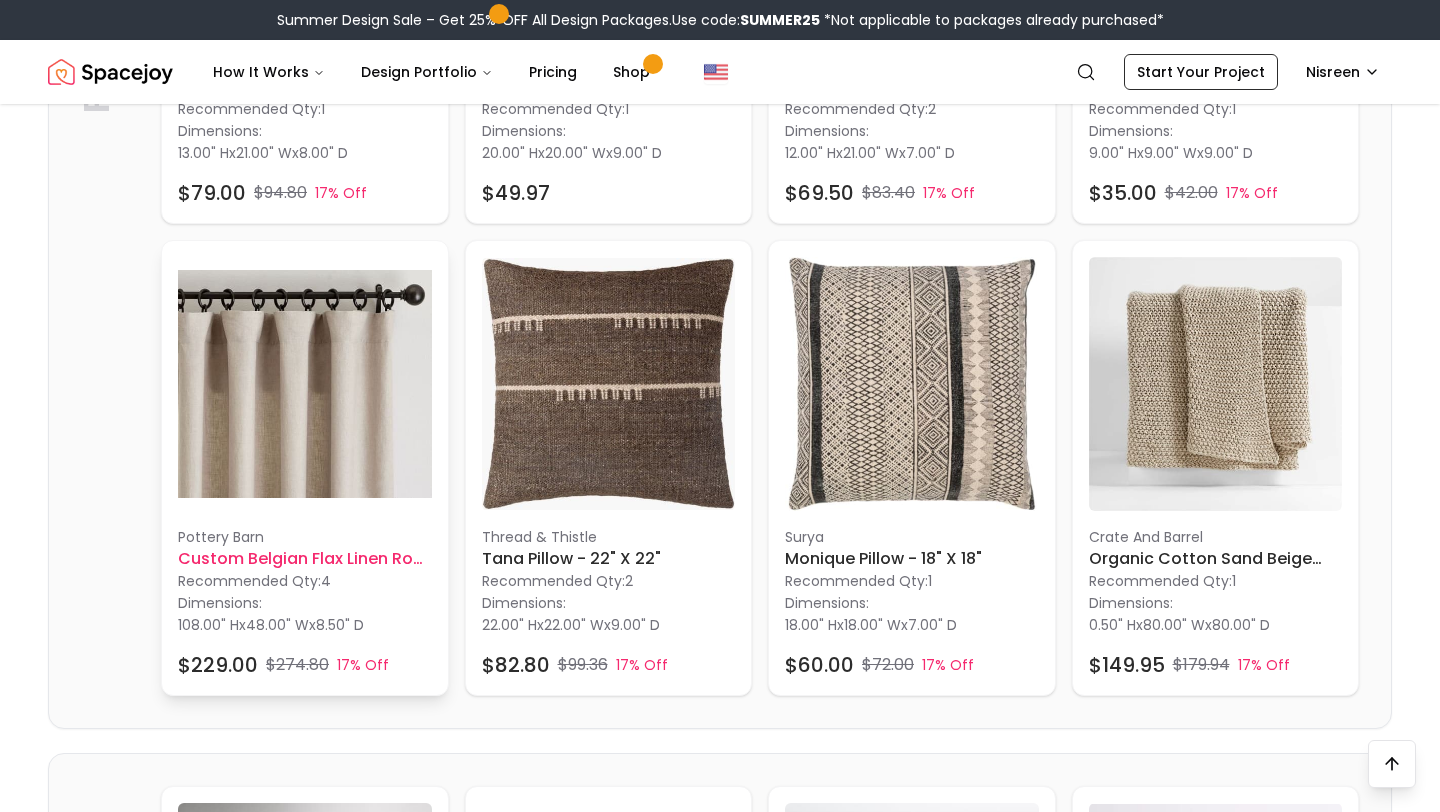 click at bounding box center [305, 384] 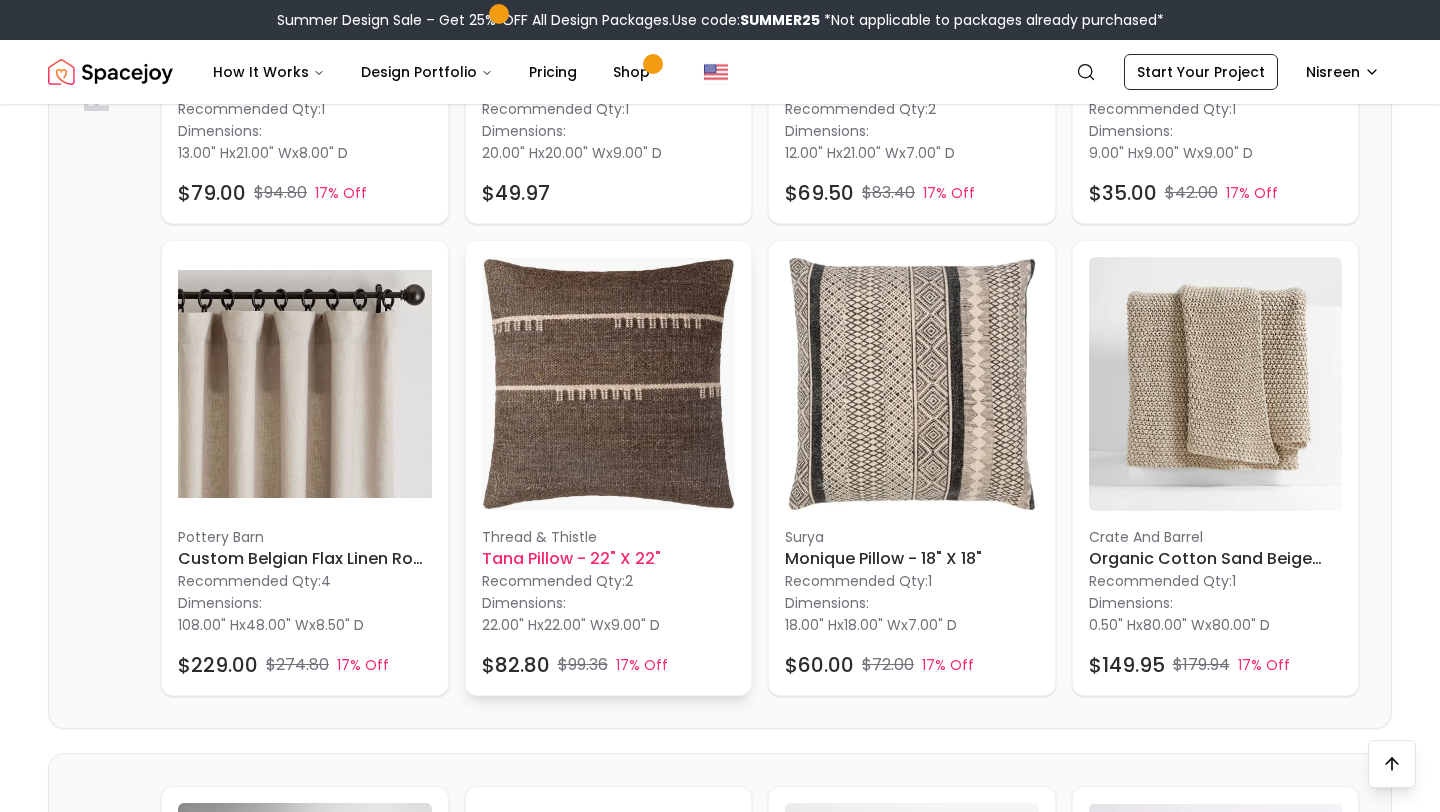 click at bounding box center (609, 384) 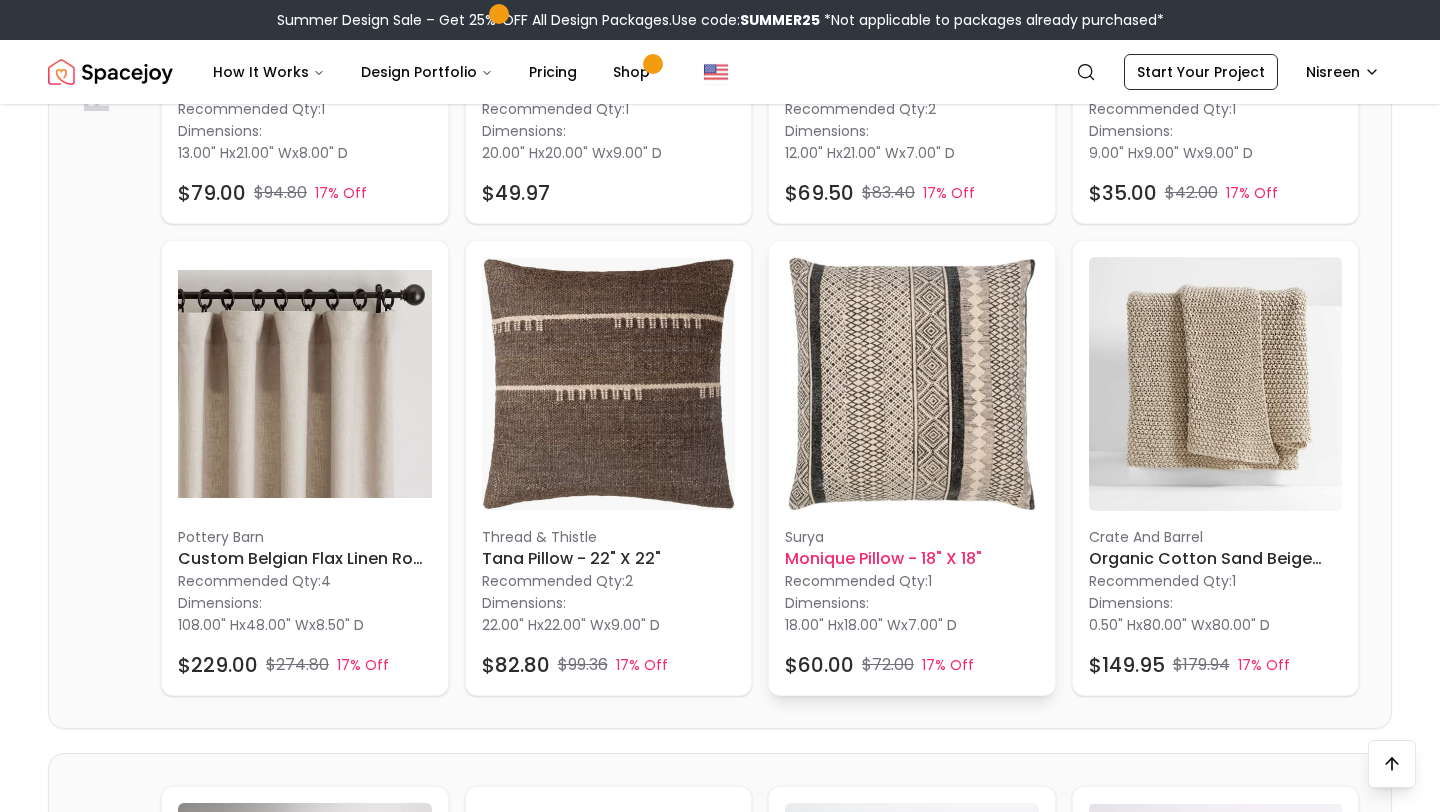 click at bounding box center [912, 384] 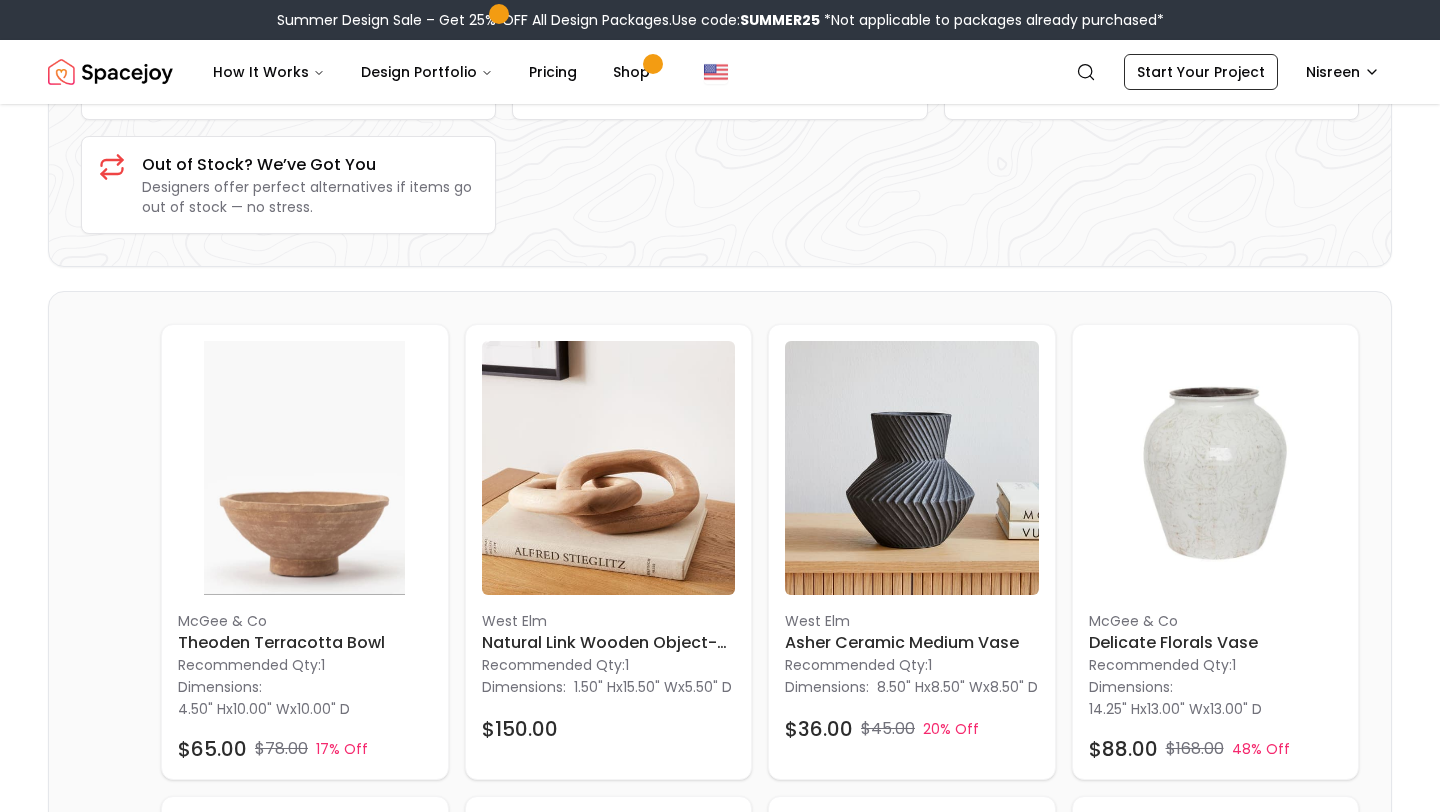 scroll, scrollTop: 0, scrollLeft: 0, axis: both 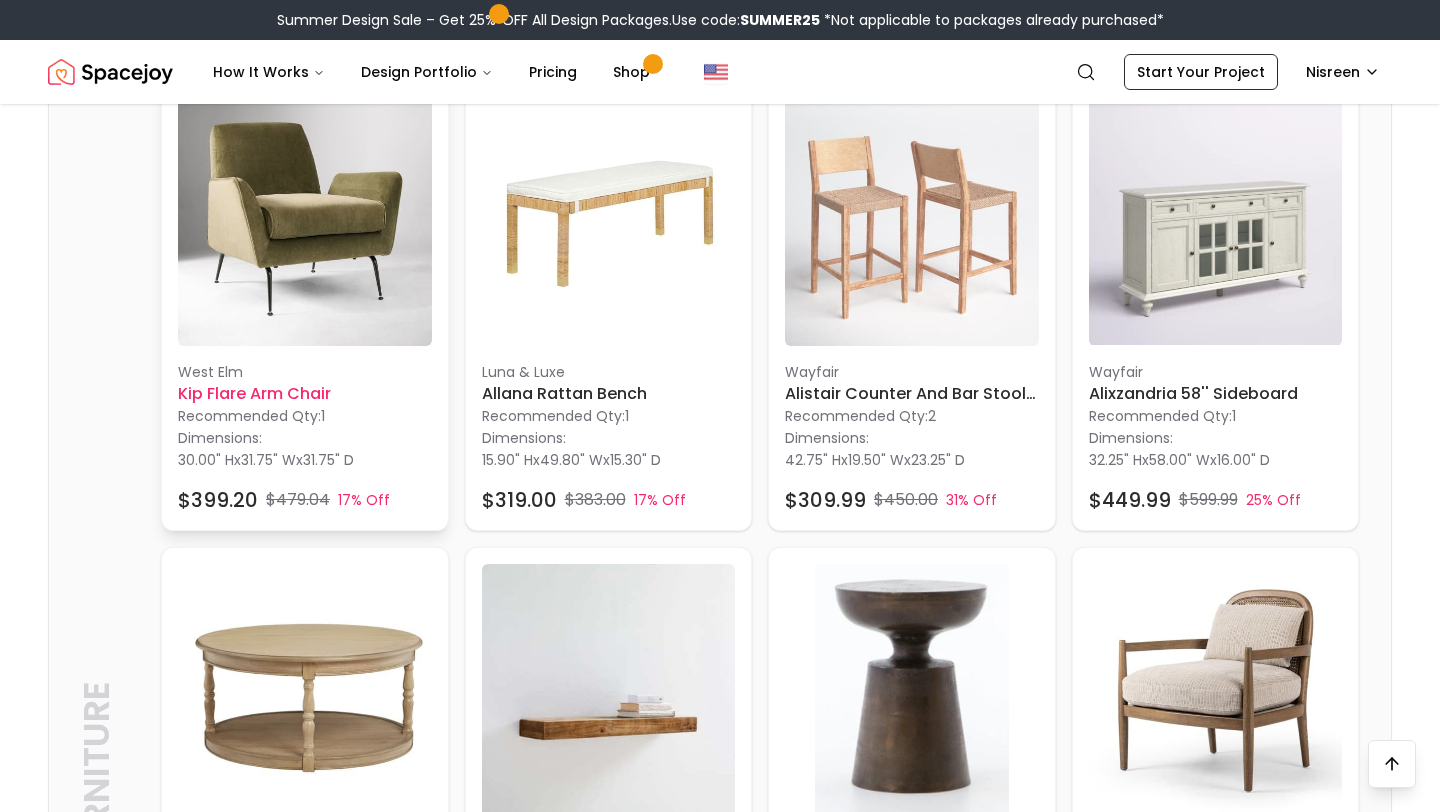 click at bounding box center [305, 220] 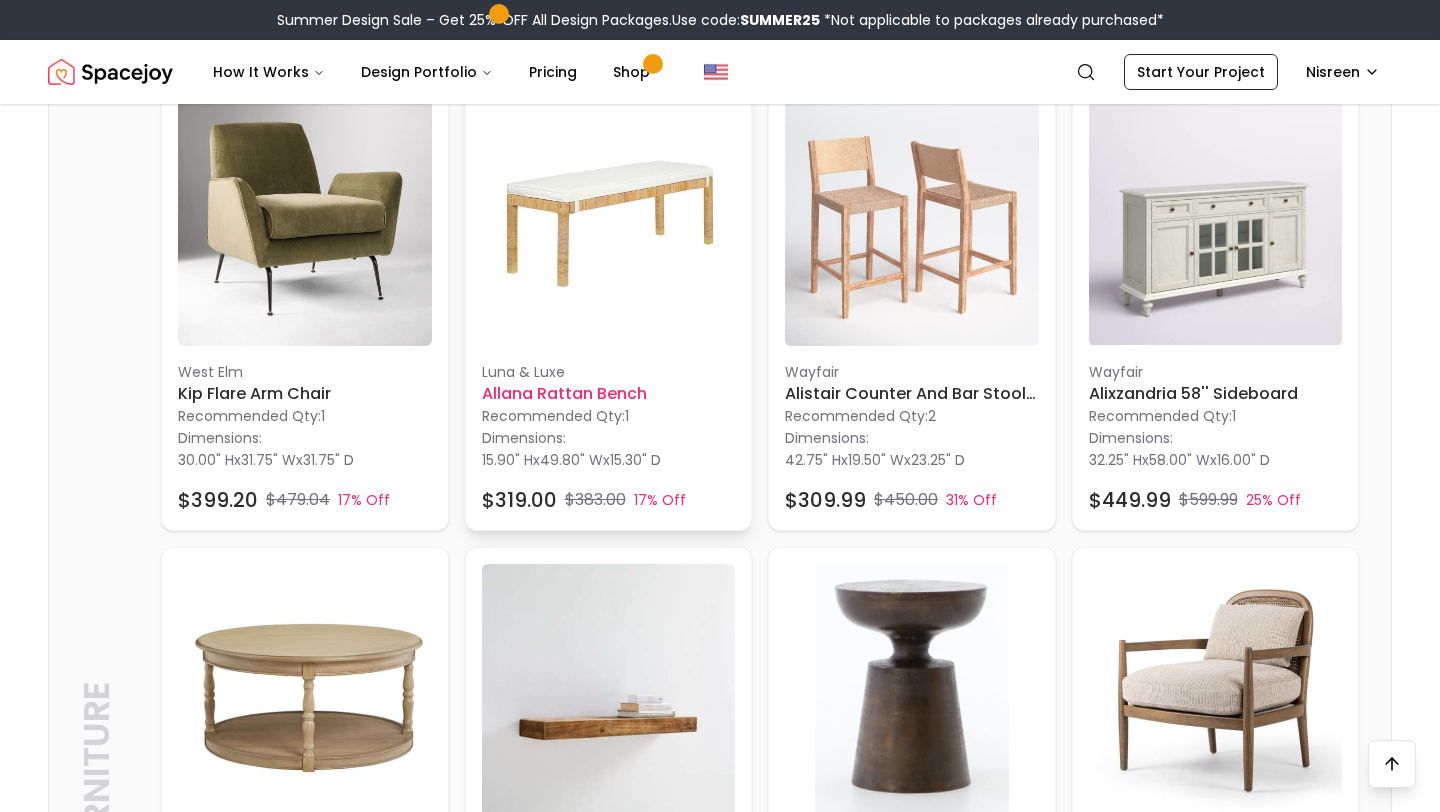 click at bounding box center (609, 220) 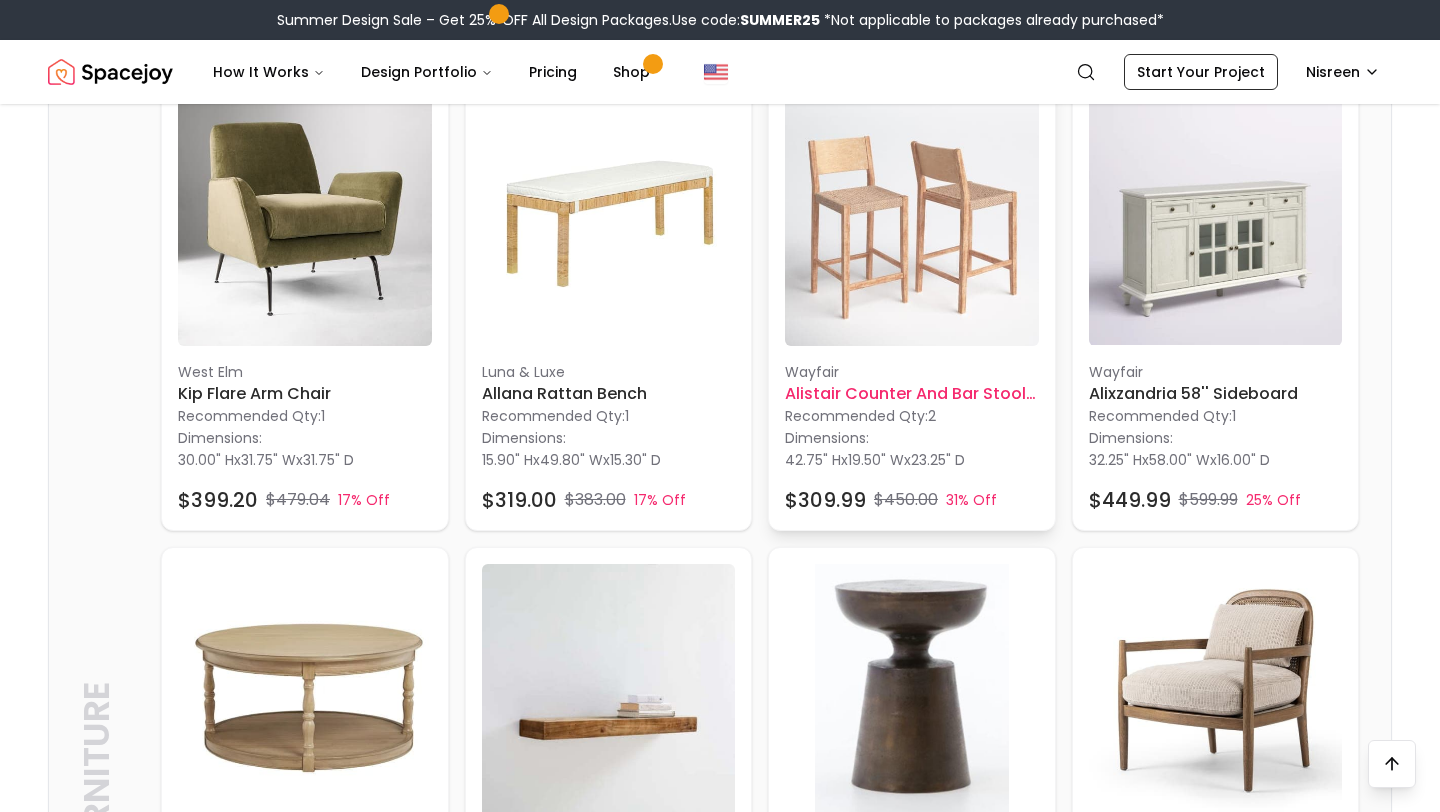 click at bounding box center [912, 220] 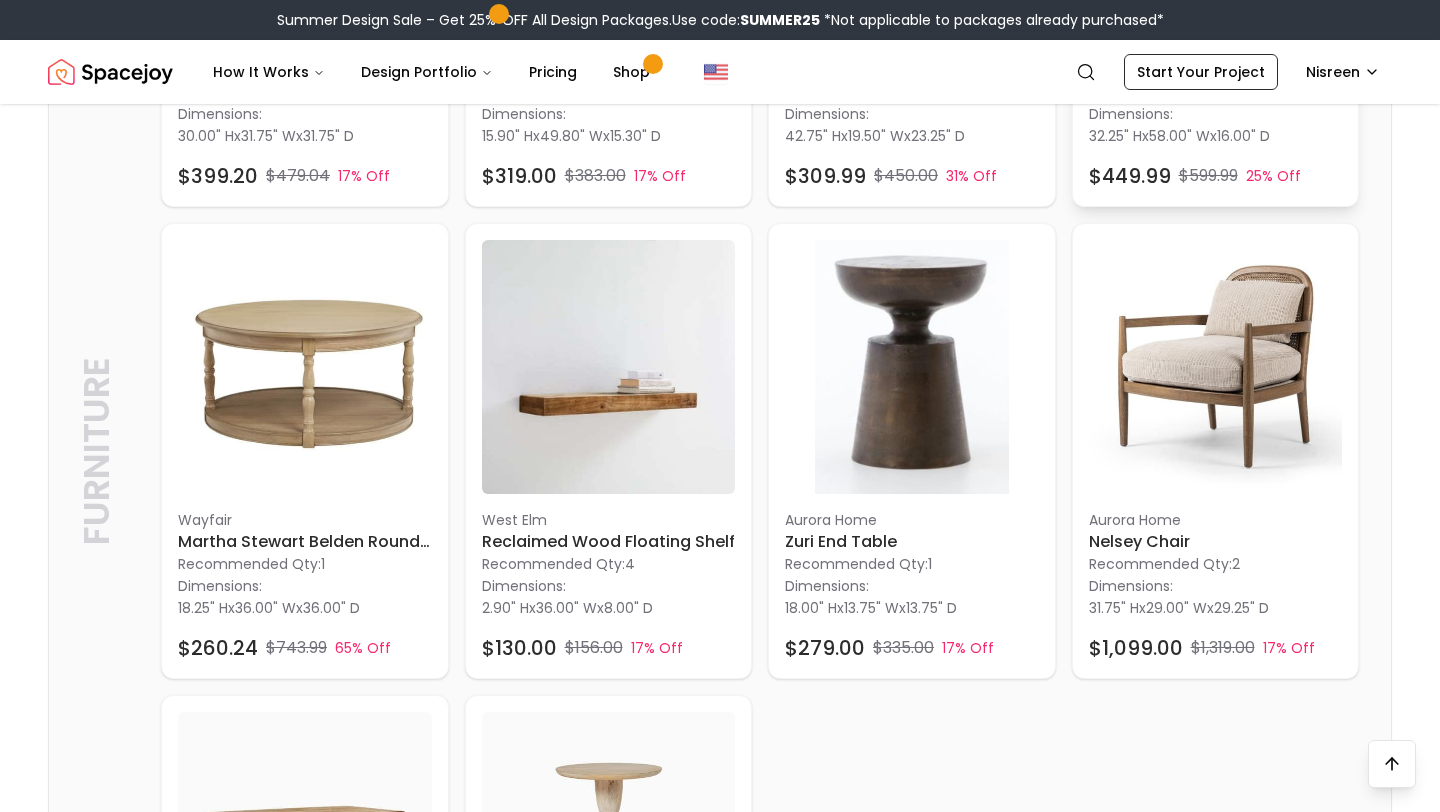 scroll, scrollTop: 5481, scrollLeft: 0, axis: vertical 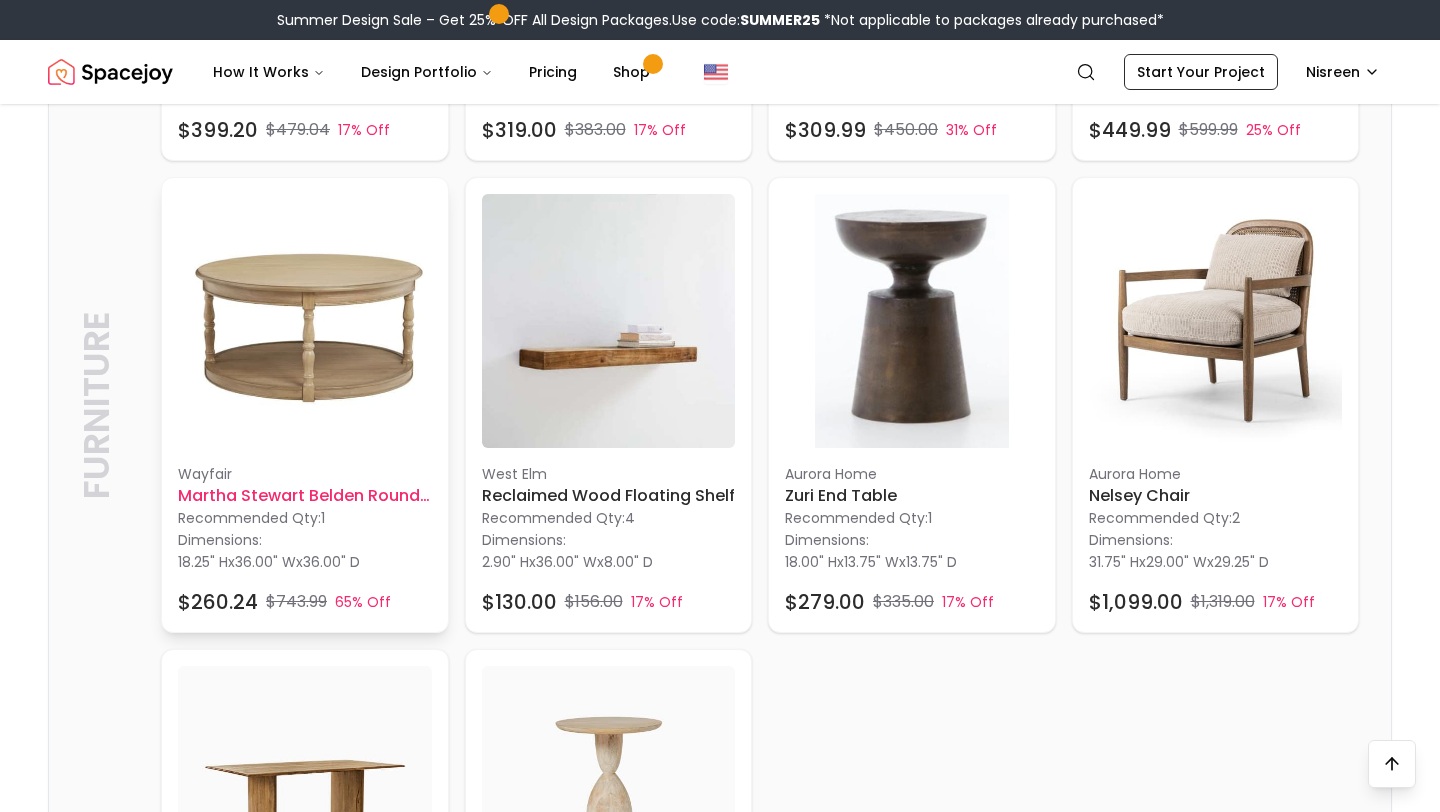 click on "Wayfair" at bounding box center [305, 474] 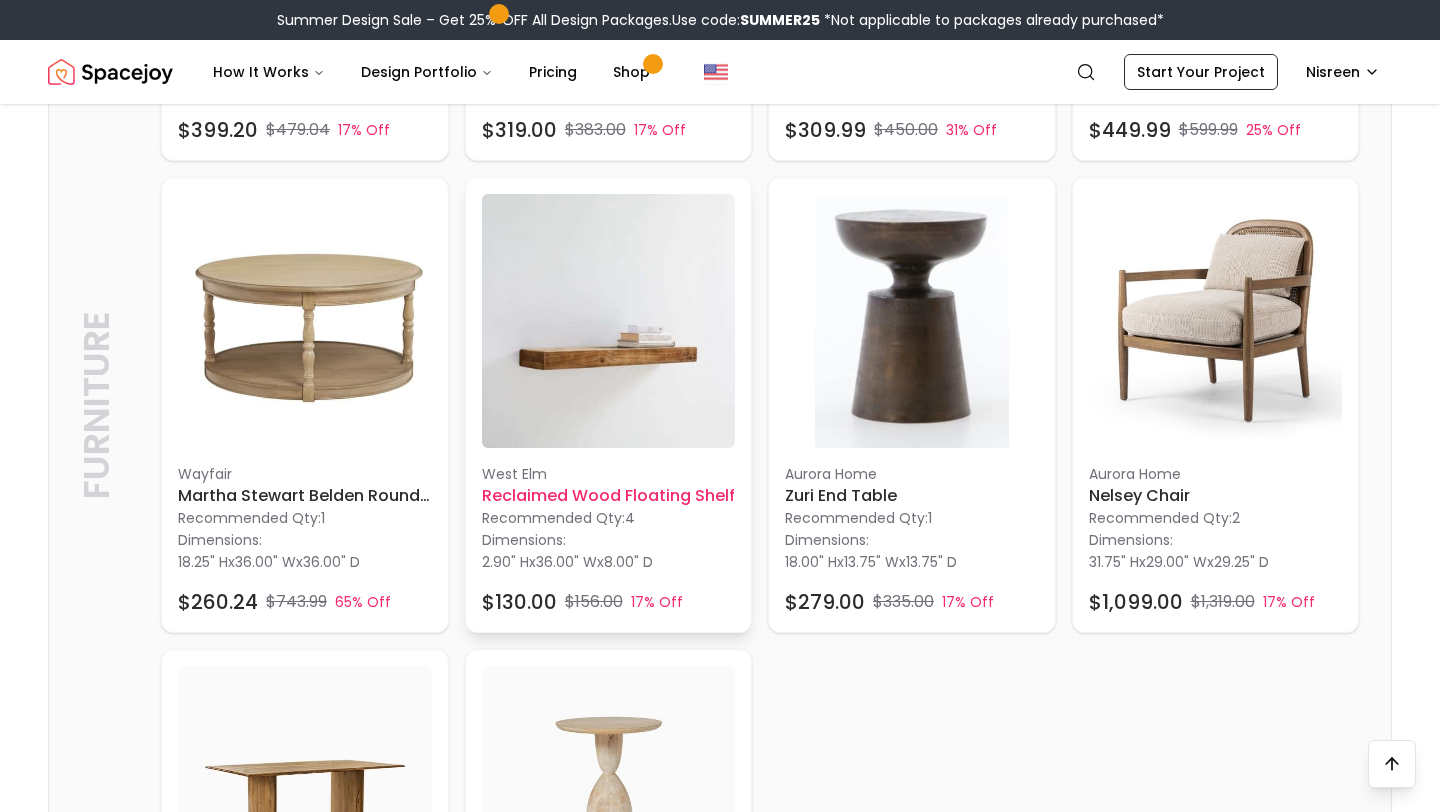 click on "West Elm" at bounding box center (609, 474) 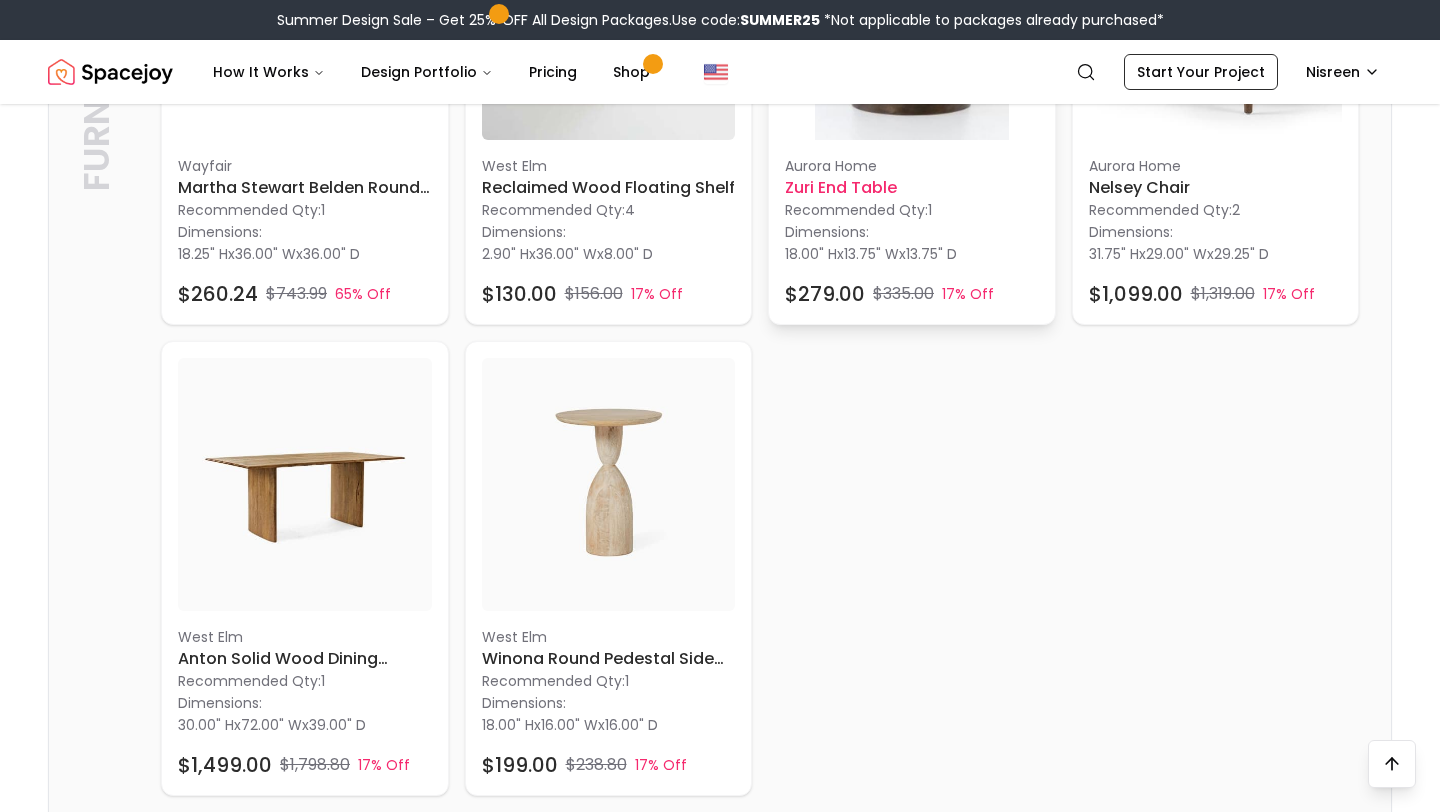 scroll, scrollTop: 5840, scrollLeft: 0, axis: vertical 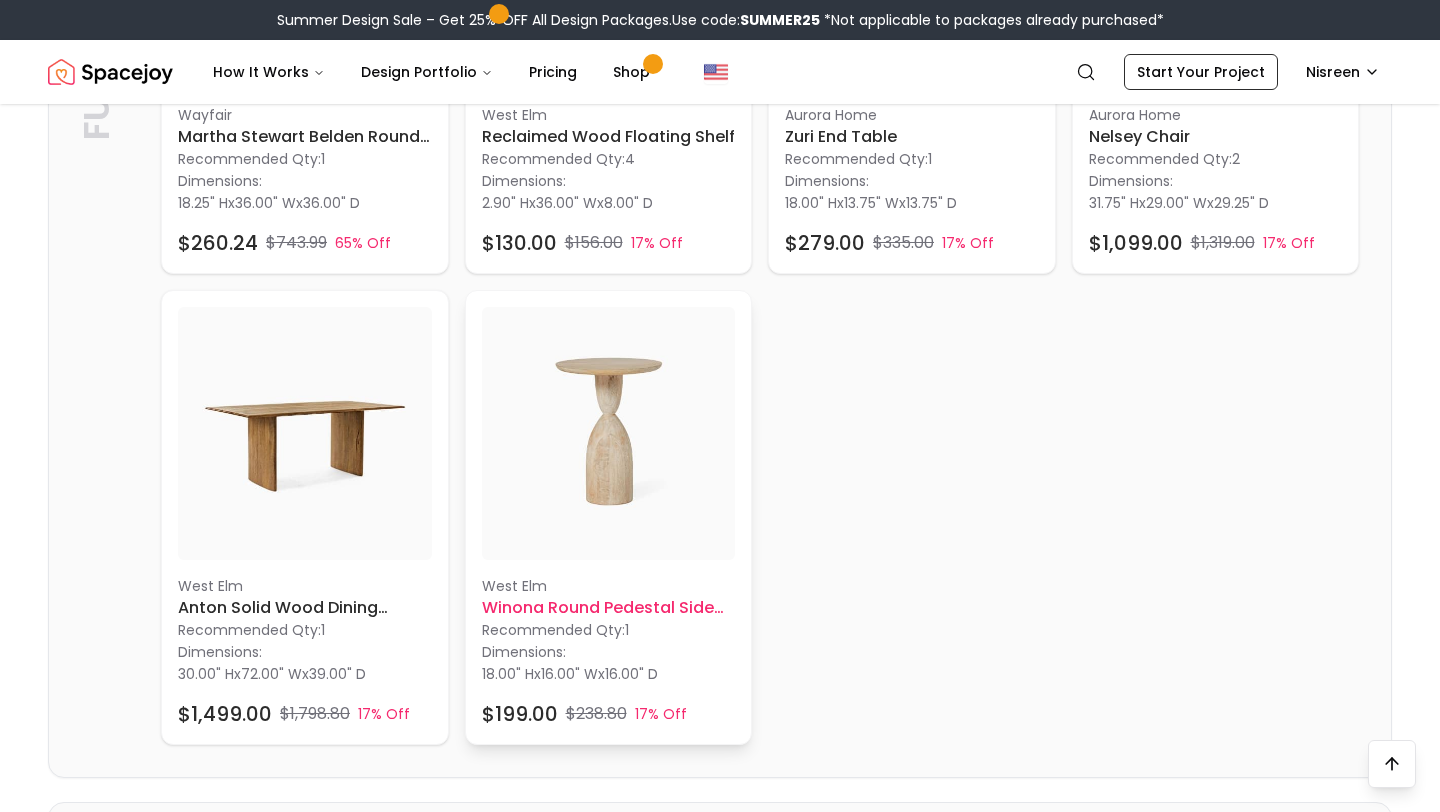click on "West Elm" at bounding box center [609, 586] 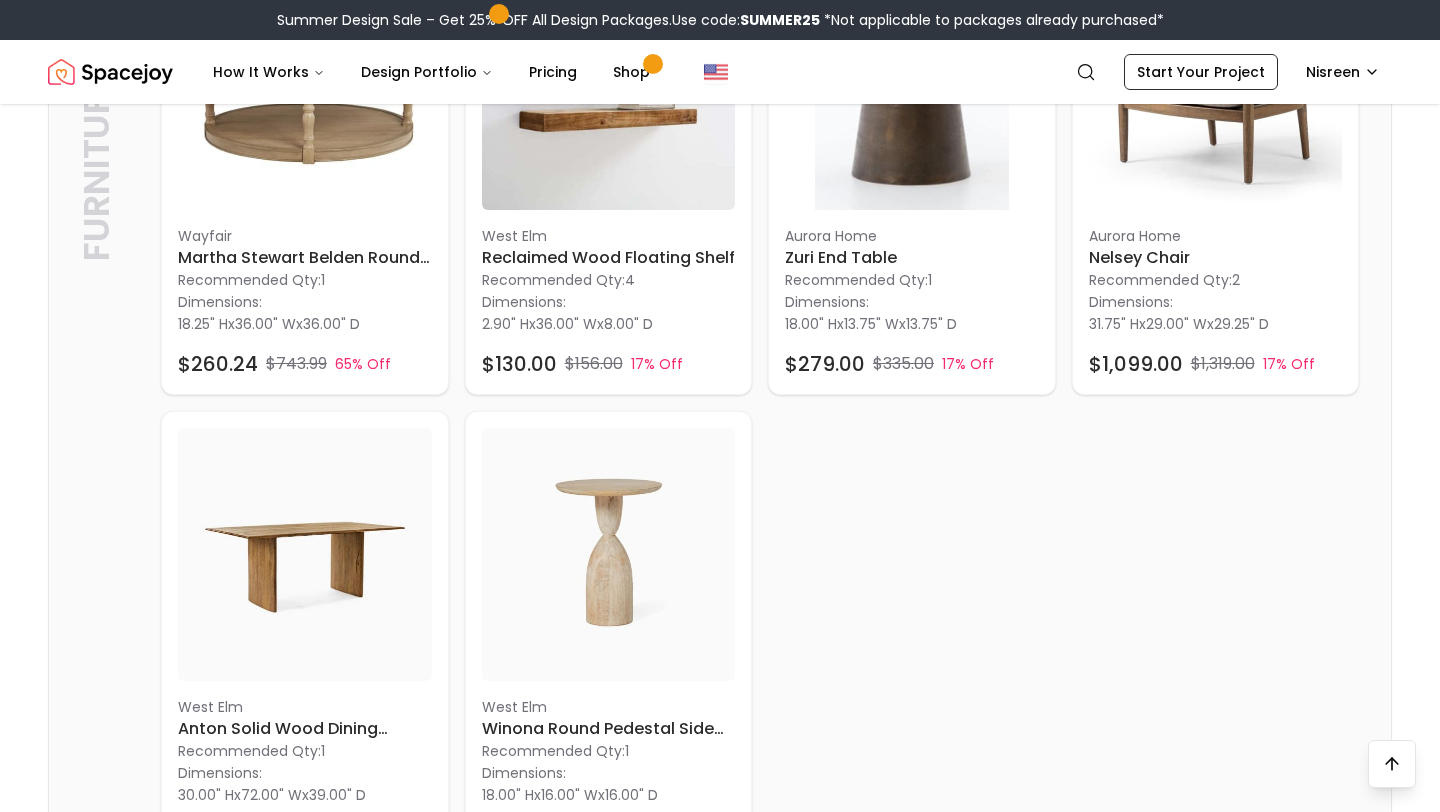 scroll, scrollTop: 5708, scrollLeft: 0, axis: vertical 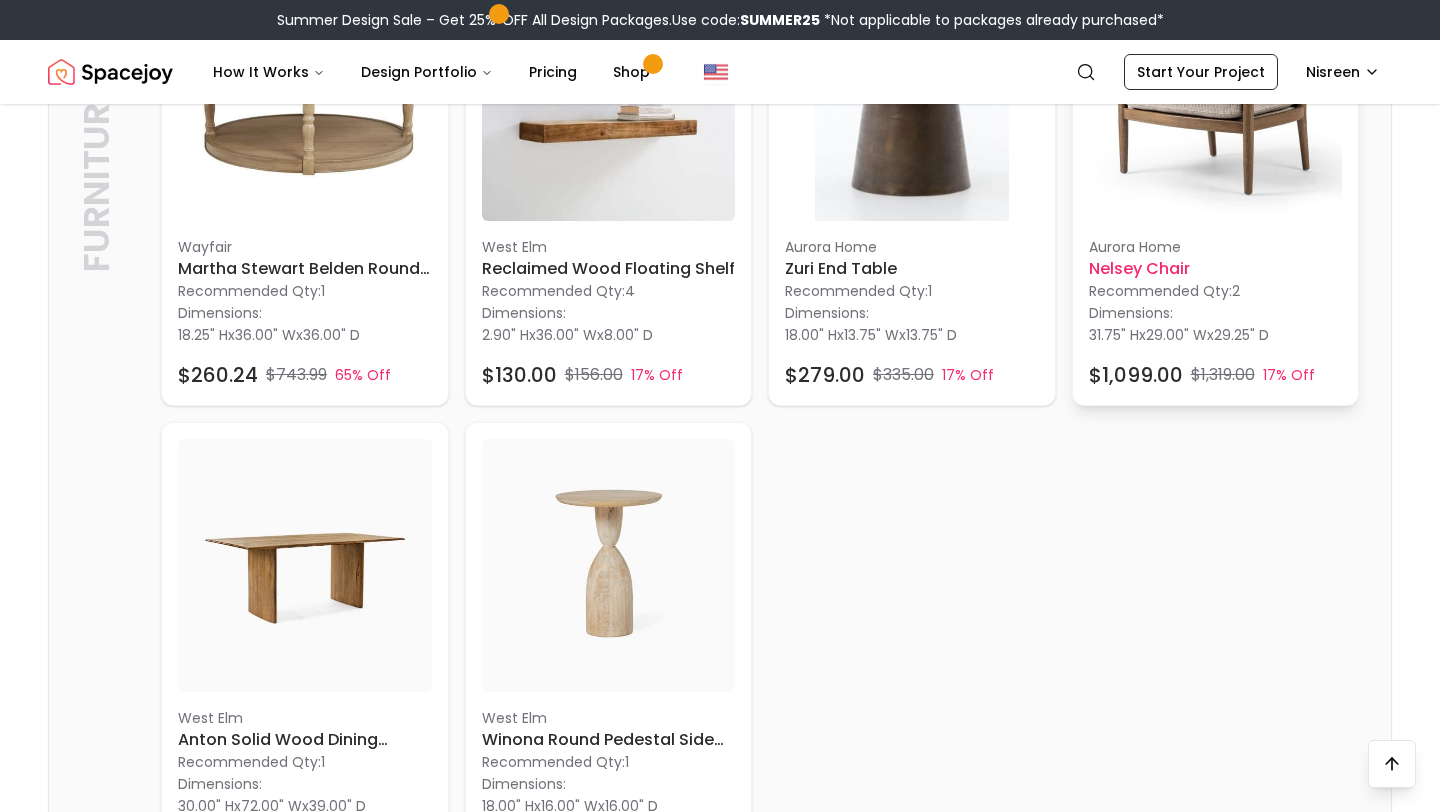 click on "aurora home" at bounding box center (1216, 247) 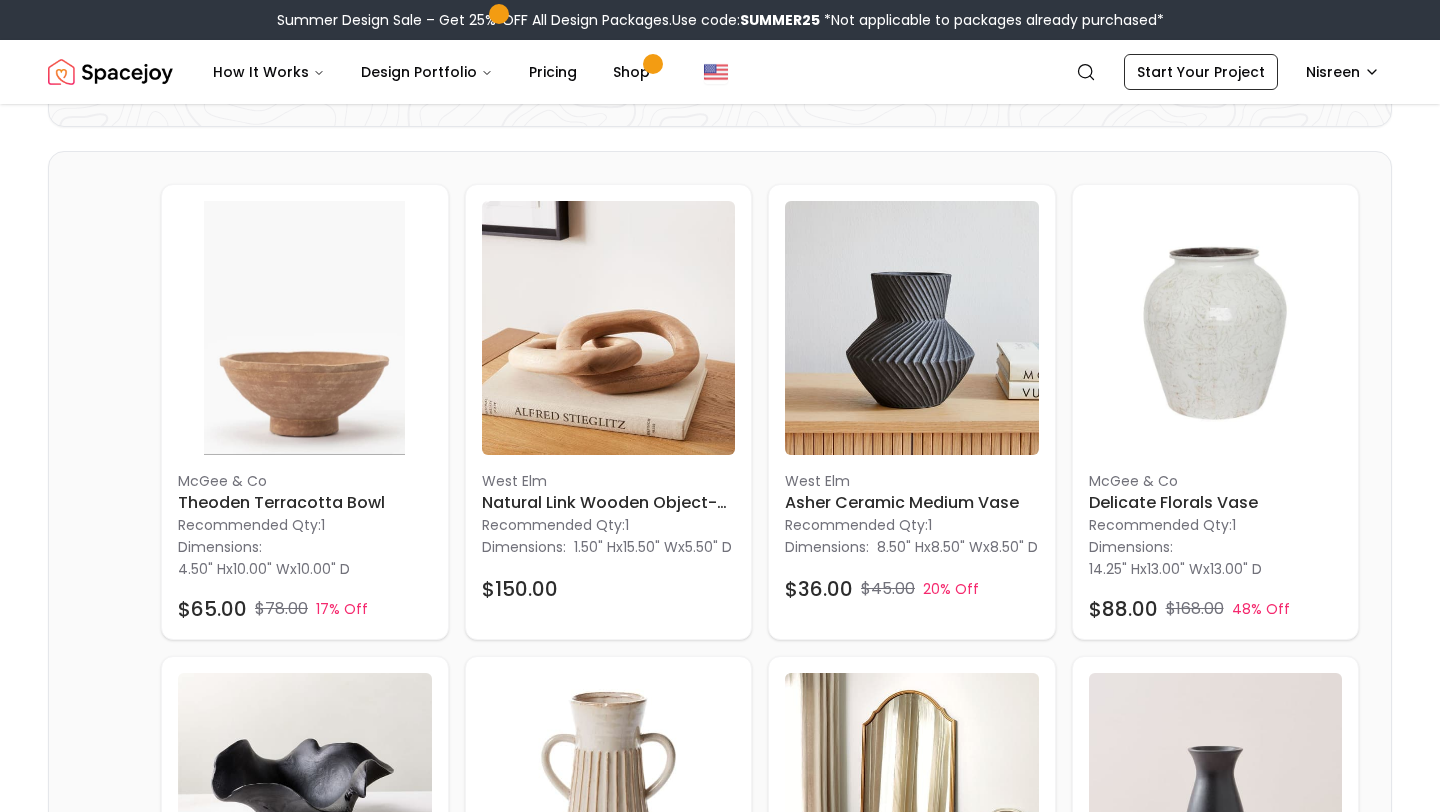 scroll, scrollTop: 494, scrollLeft: 0, axis: vertical 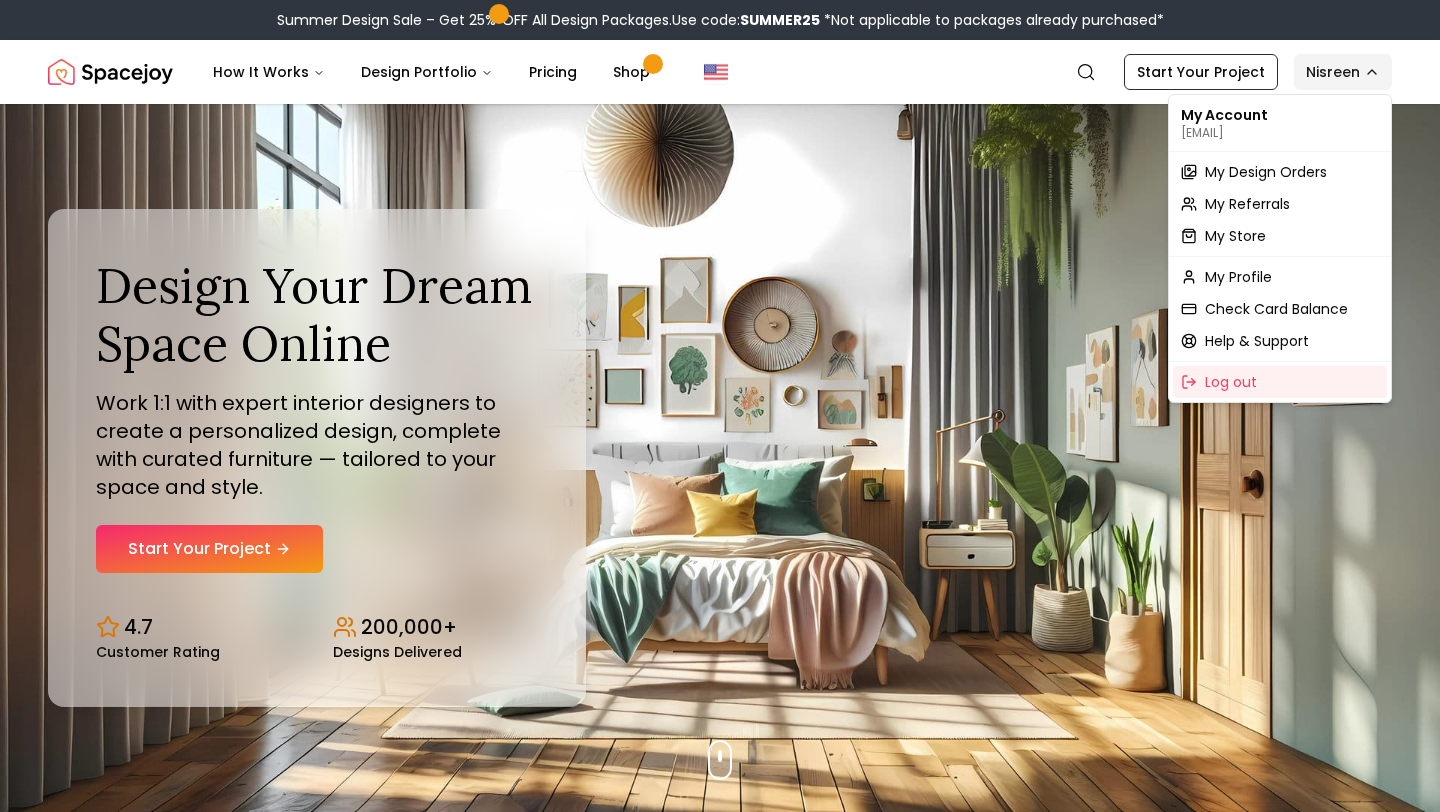 click on "Summer Design Sale – Get 25% OFF All Design Packages.  Use code:  SUMMER25   *Not applicable to packages already purchased* Spacejoy How It Works   Design Portfolio   Pricing Shop Search Start Your Project   Nisreen Design Your Dream Space Online Work 1:1 with expert interior designers to create a personalized design, complete with curated furniture — tailored to your space and style. Start Your Project   4.7 Customer Rating 200,000+ Designs Delivered Design Your Dream Space Online Work 1:1 with expert interior designers to create a personalized design, complete with curated furniture — tailored to your space and style. Start Your Project   4.7 Customer Rating 200,000+ Designs Delivered Summer Design Sale Get 25% OFF on all Design Packages Get Started   Mid-Summer Style Event Up to 60% OFF on Furniture & Decor Shop Now   Get Matched with Expert Interior Designers Online! Maria Castillero Designer Angela Amore Designer Tina Martidelcampo Designer Christina Manzo Designer Hannah James Designer Designer" at bounding box center (720, 5976) 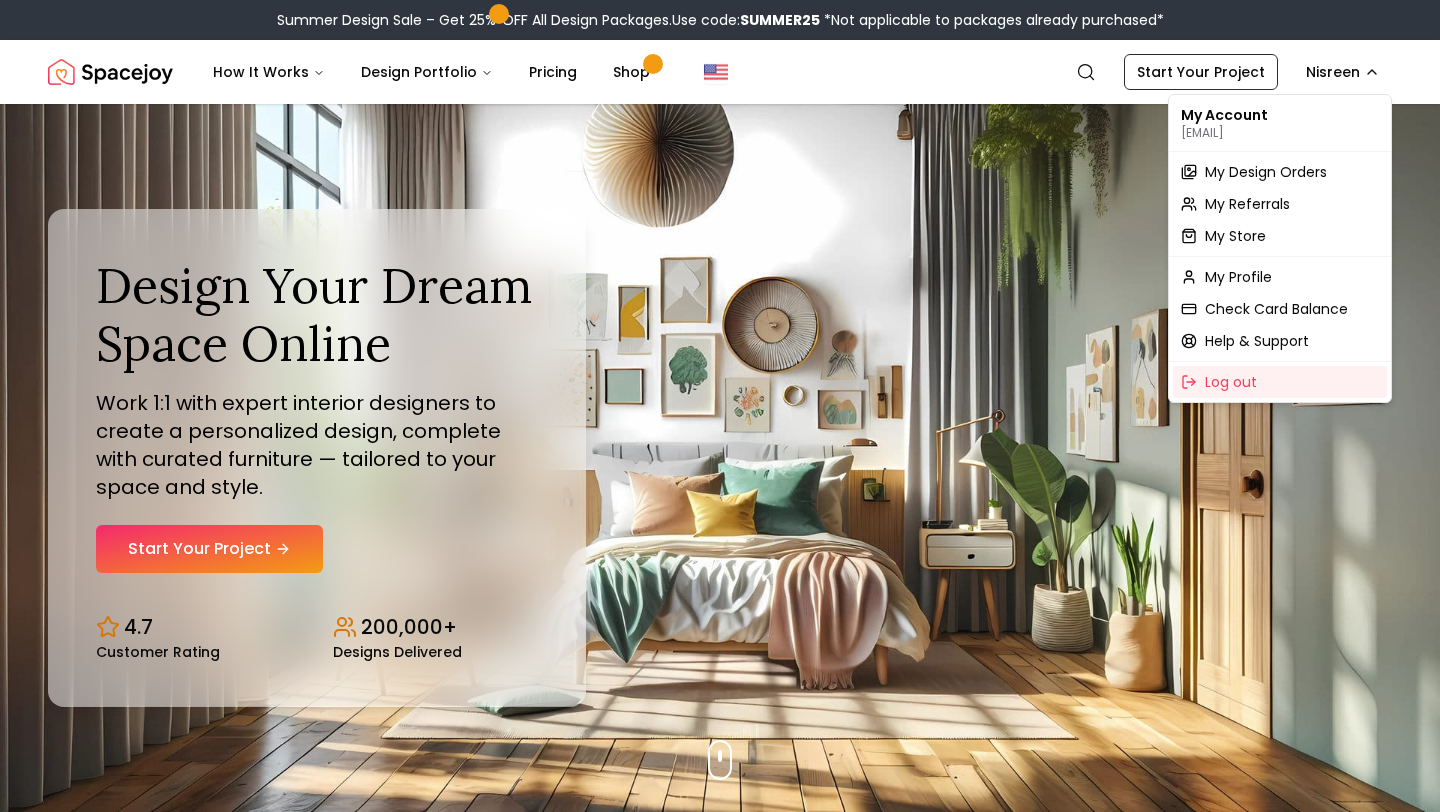 click on "nawarnisreen@gmail.com" at bounding box center (1280, 133) 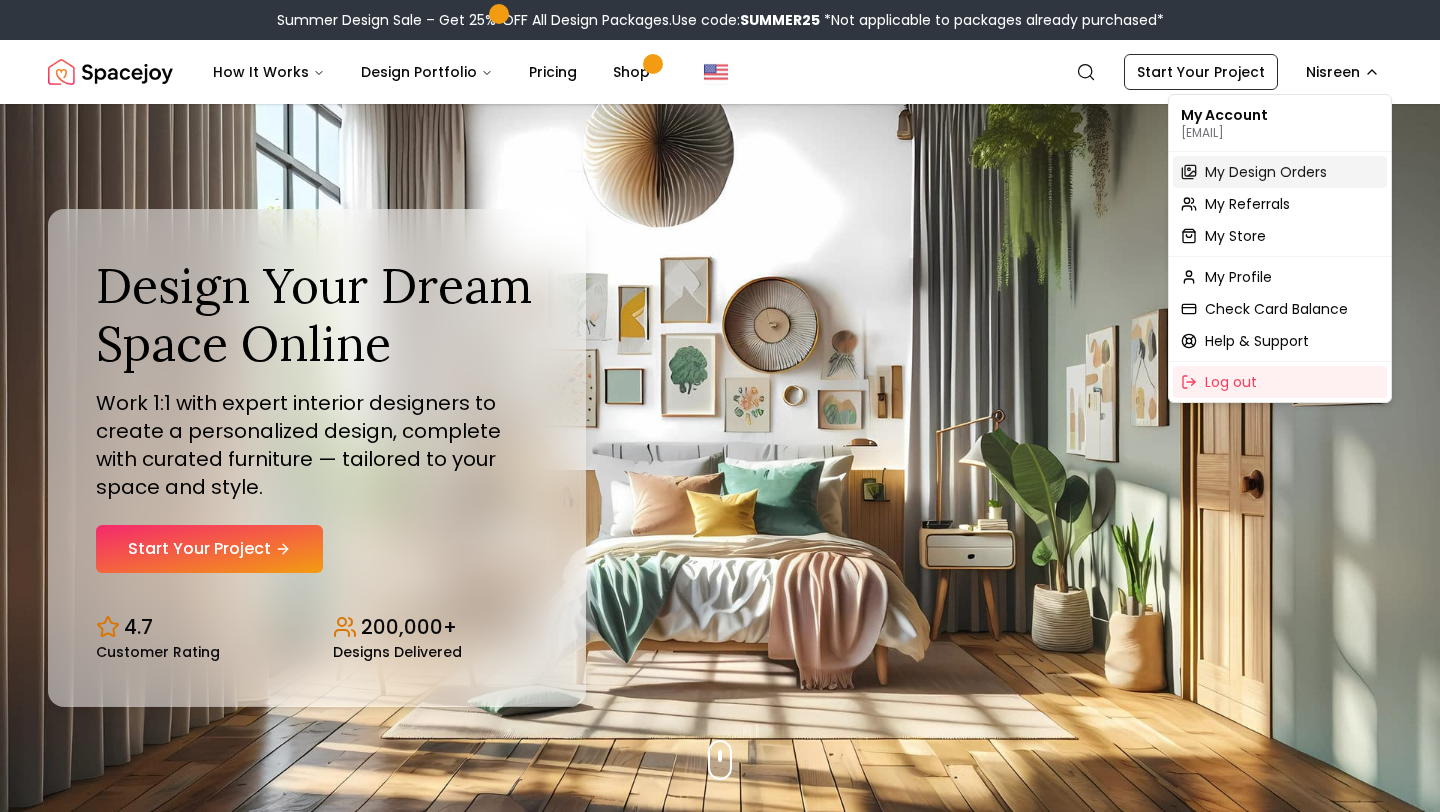 click on "My Design Orders" at bounding box center [1266, 172] 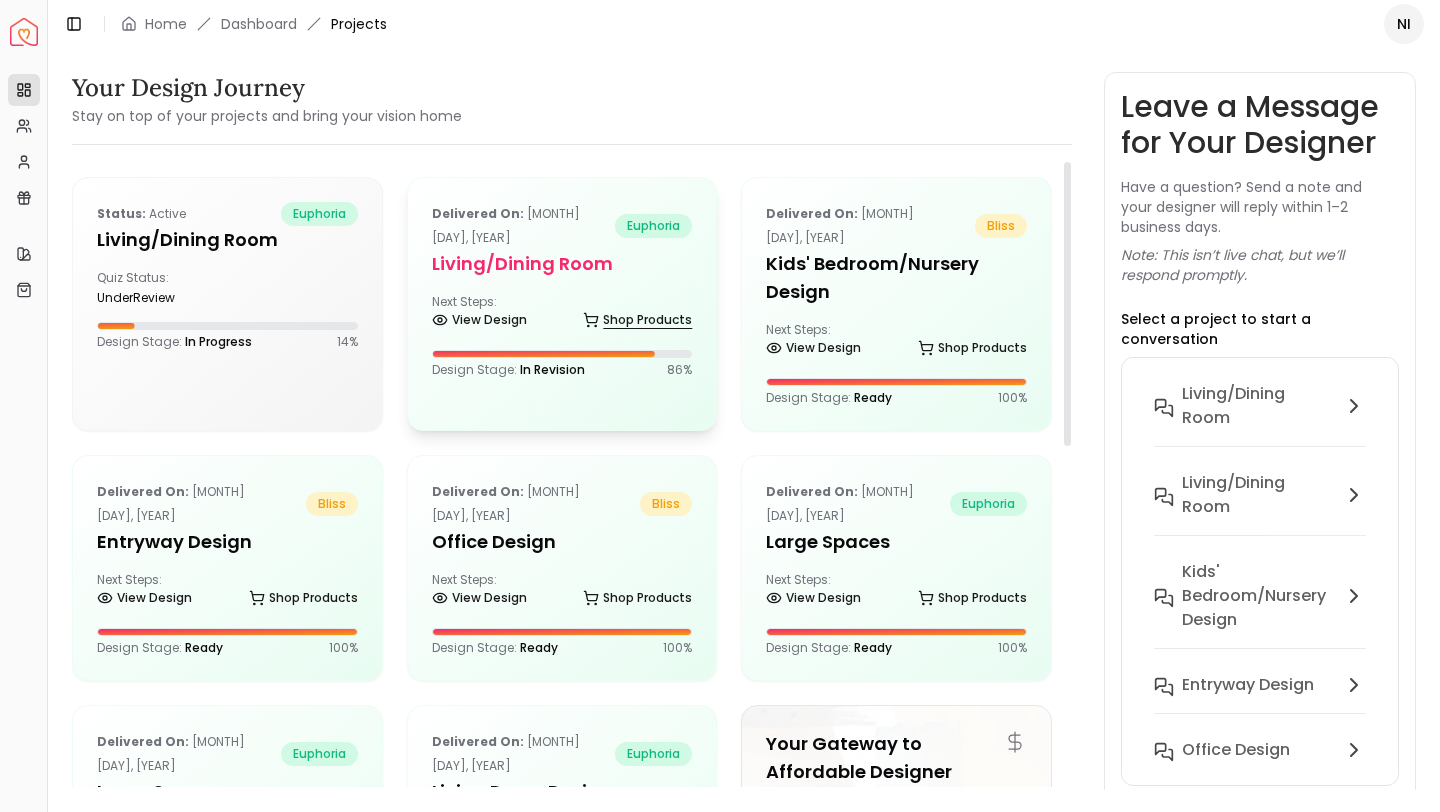 click on "Shop Products" at bounding box center [637, 320] 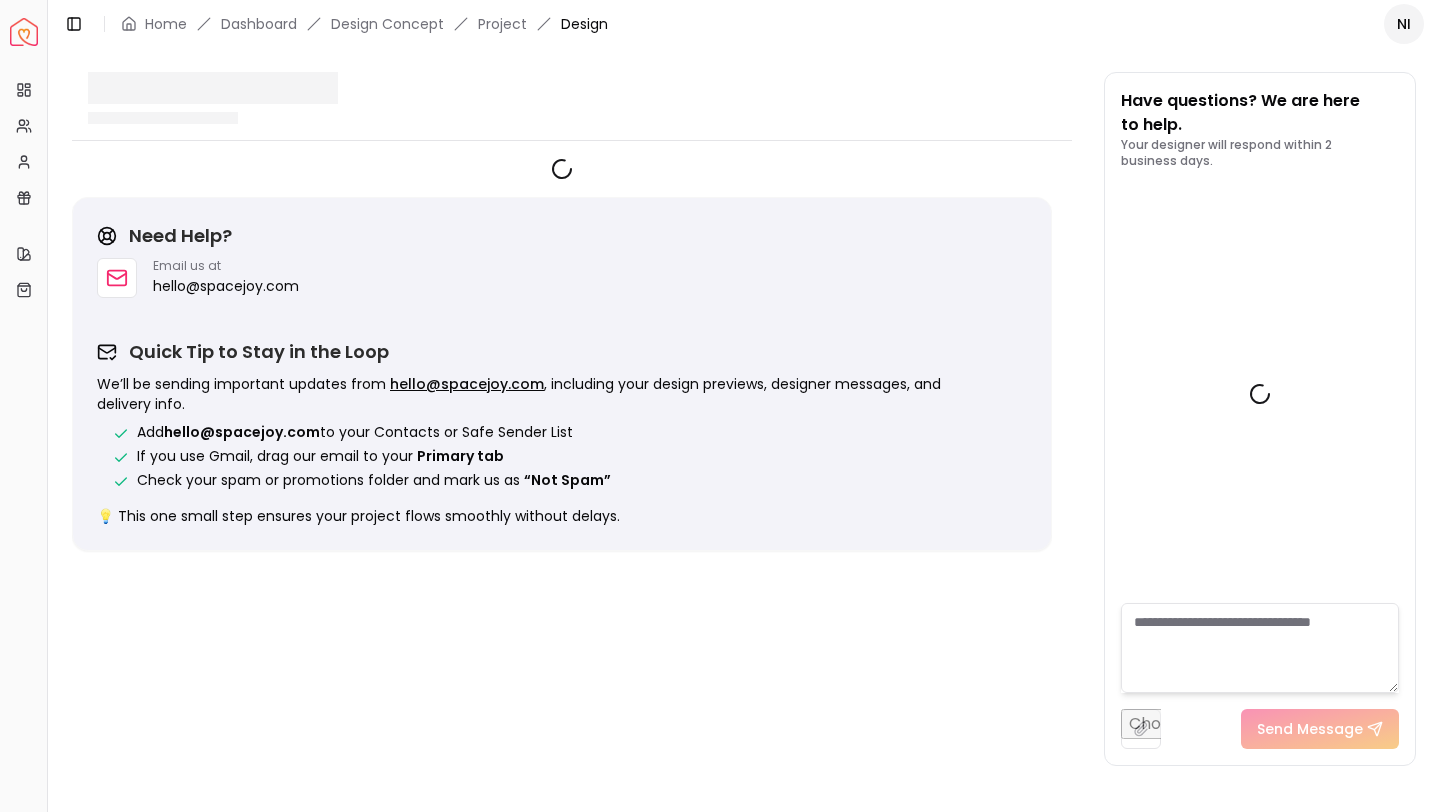 scroll, scrollTop: 5239, scrollLeft: 0, axis: vertical 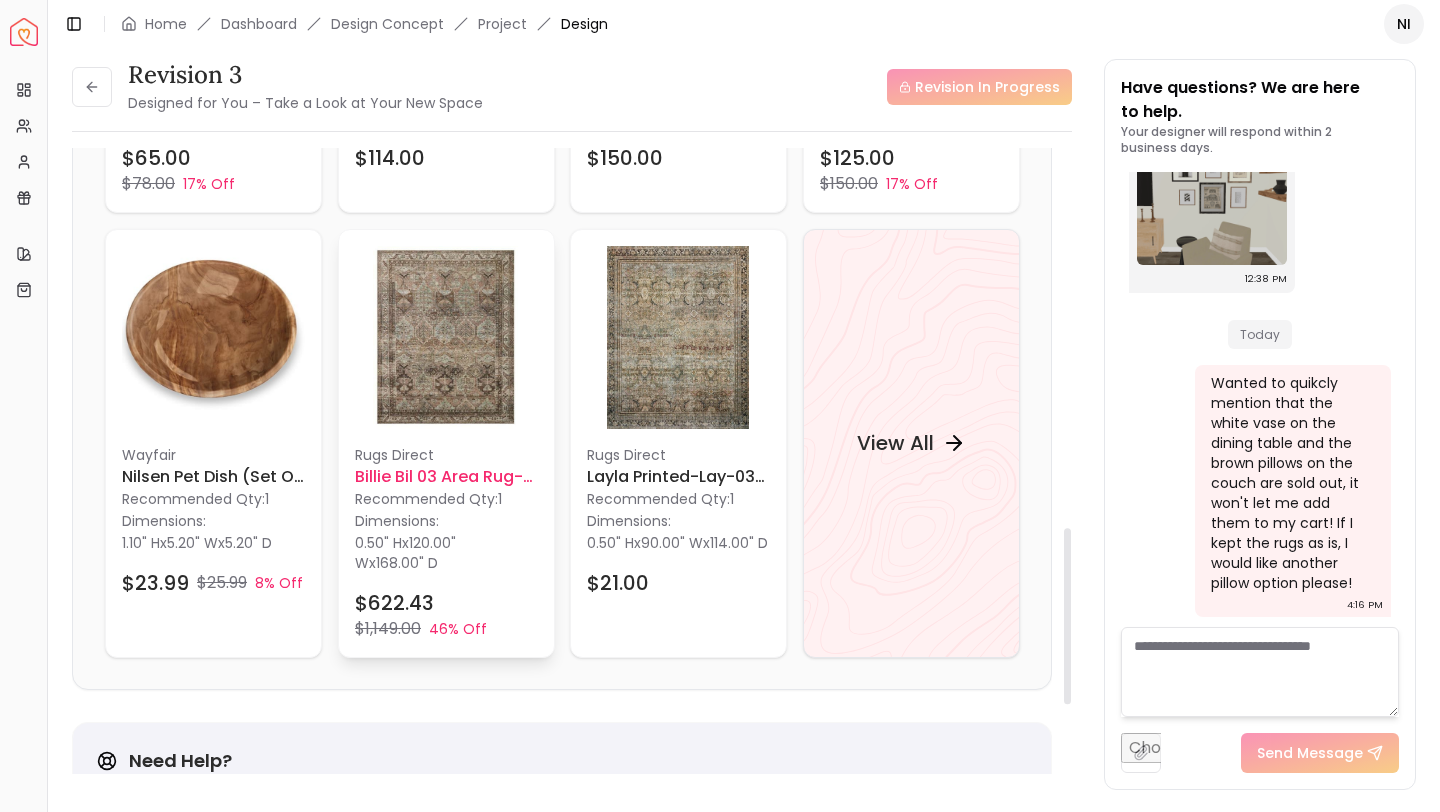 click at bounding box center (446, 337) 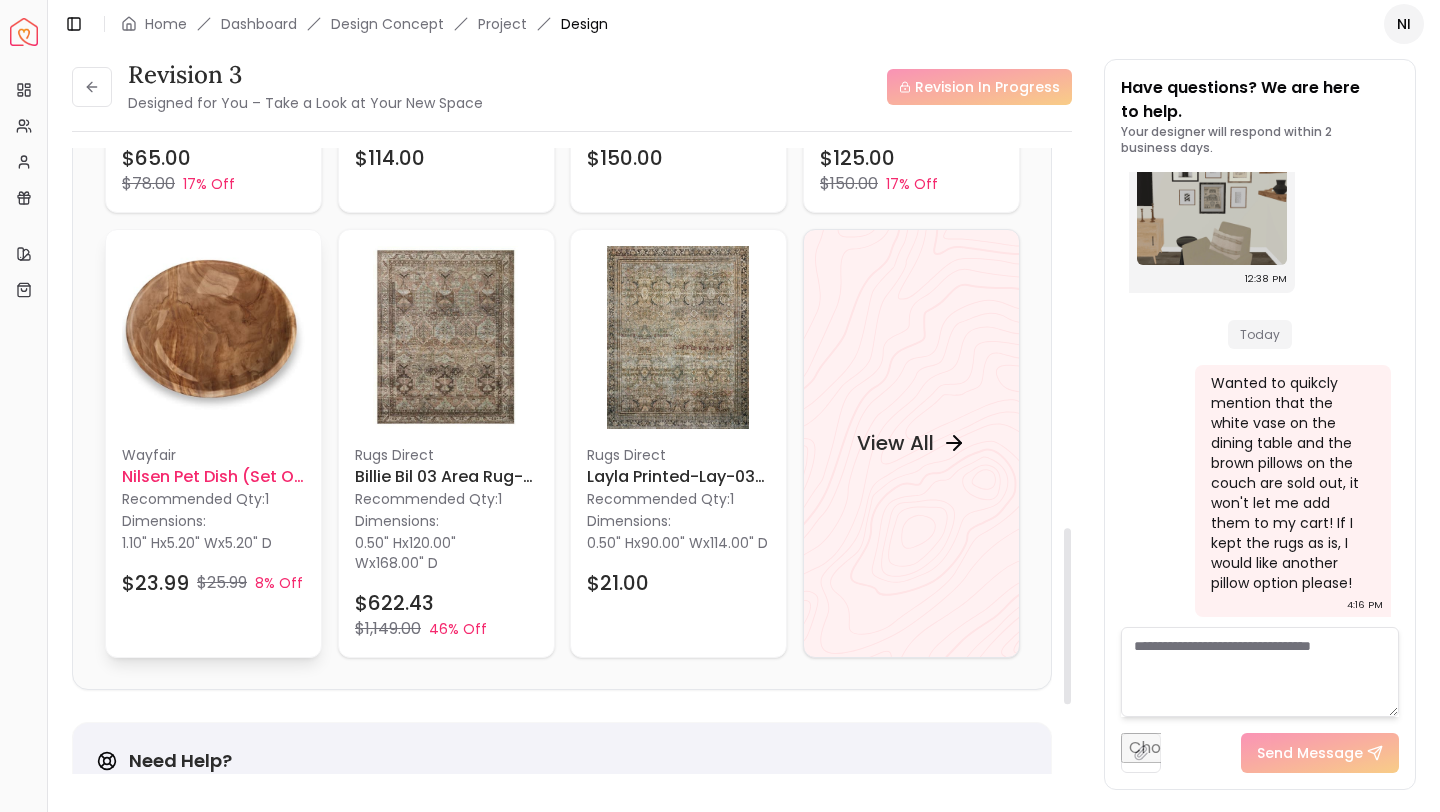 click at bounding box center (213, 337) 